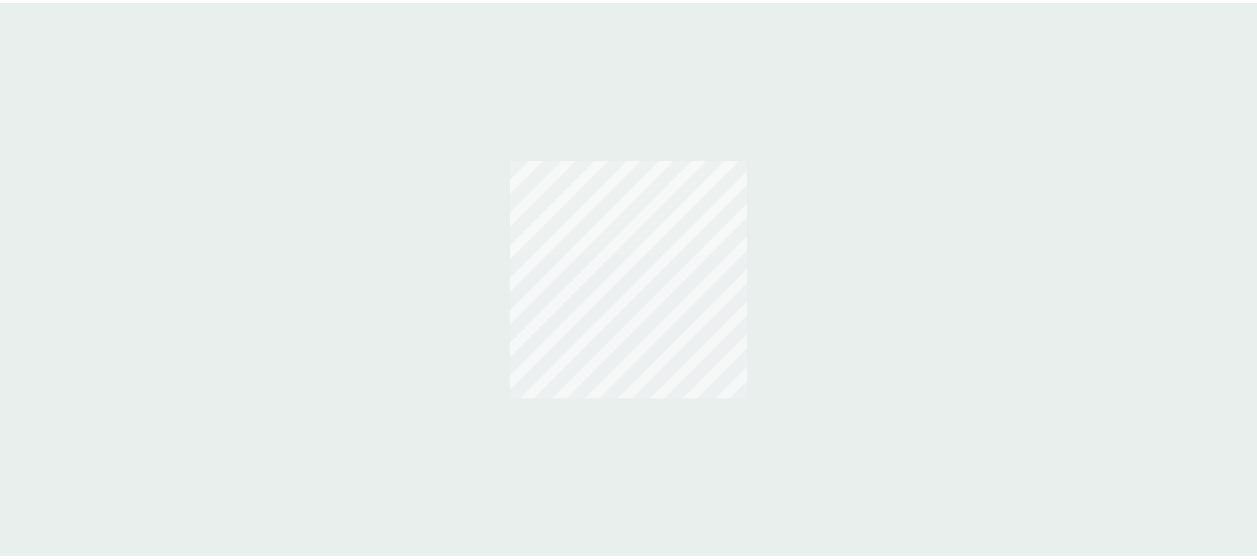 scroll, scrollTop: 0, scrollLeft: 0, axis: both 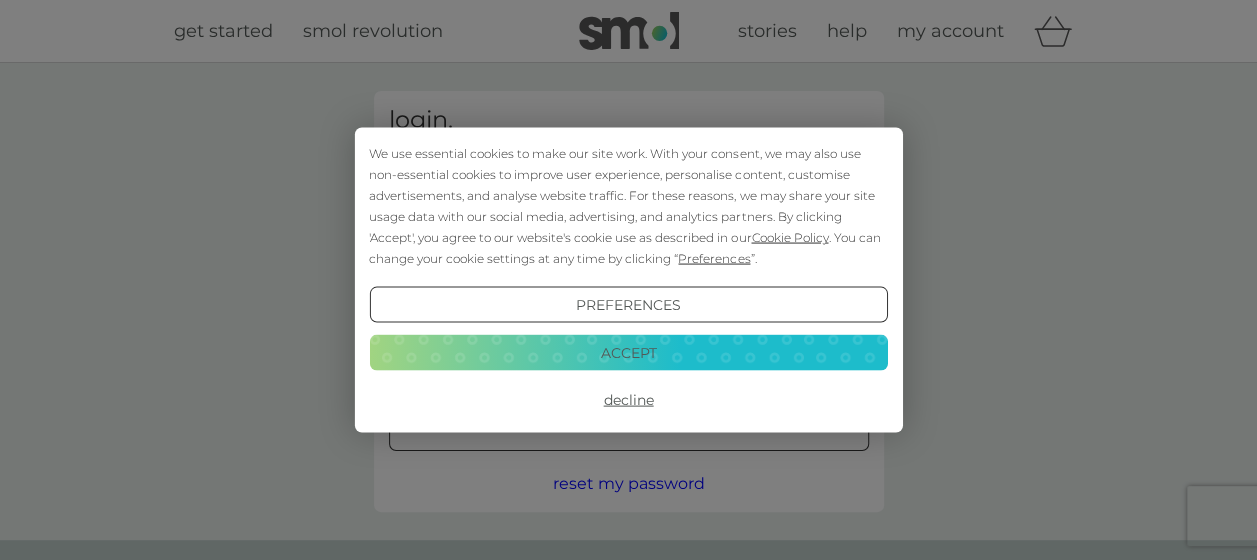 type on "alisonmarch@btinternet.com" 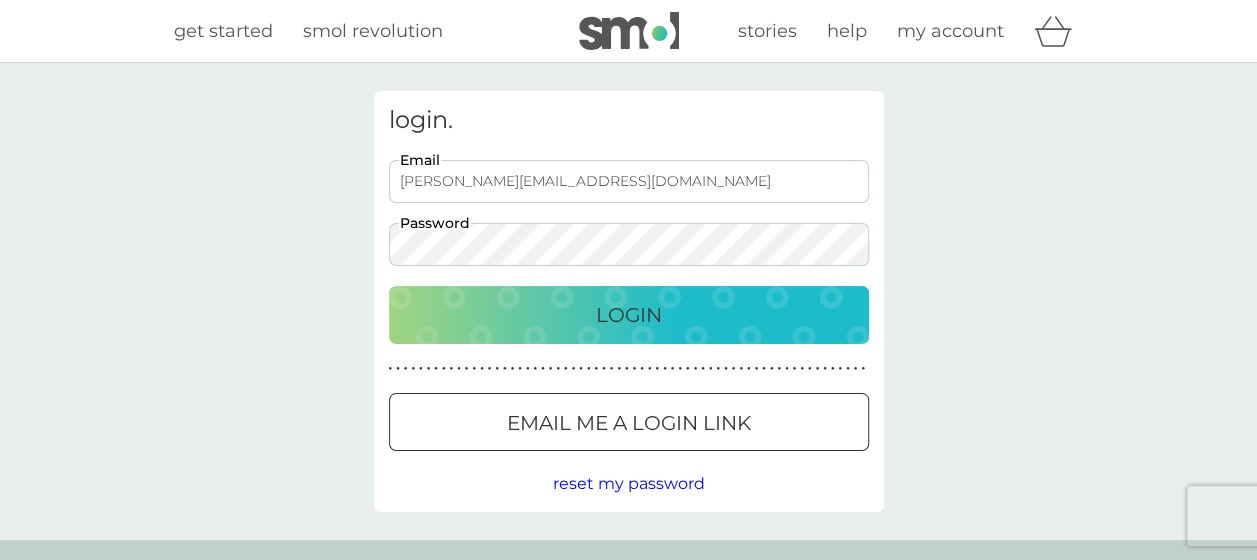 click on "Login" at bounding box center [629, 315] 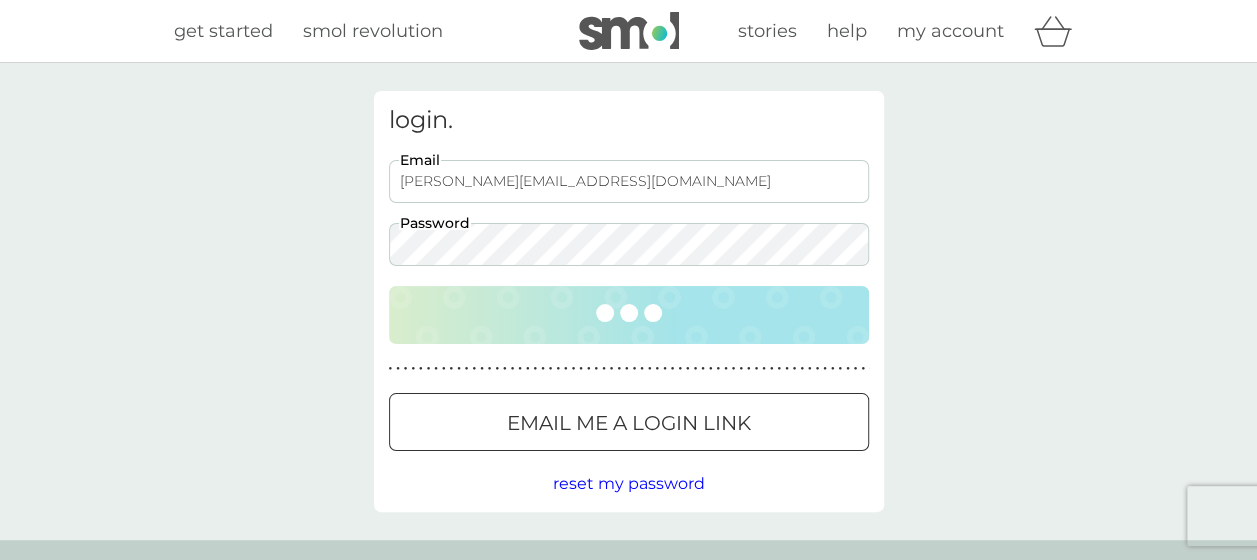 scroll, scrollTop: 0, scrollLeft: 0, axis: both 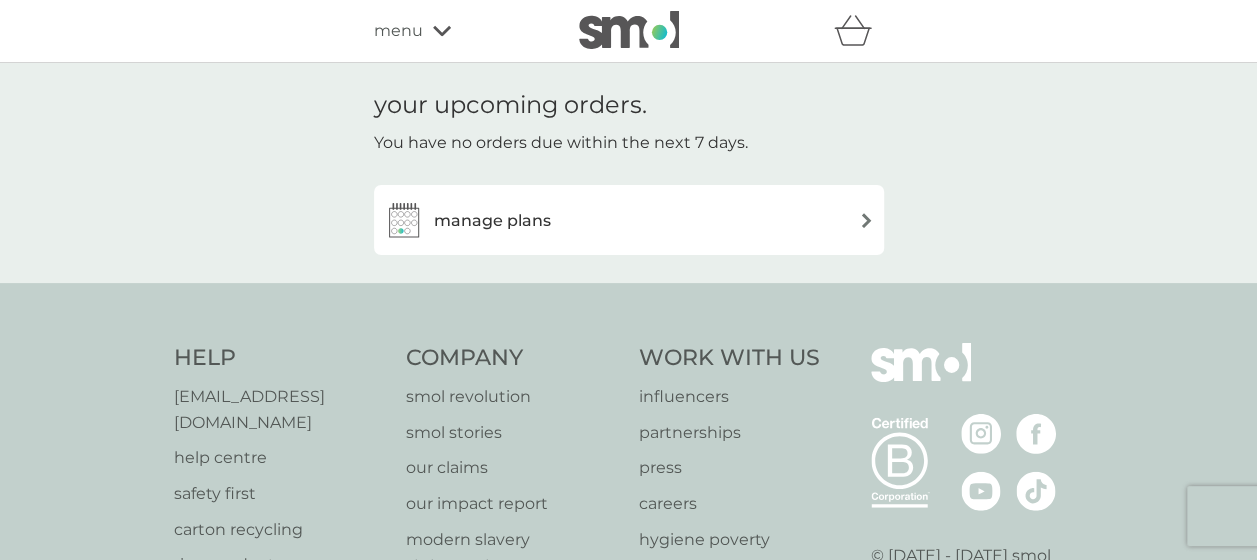 click on "manage plans" at bounding box center (629, 220) 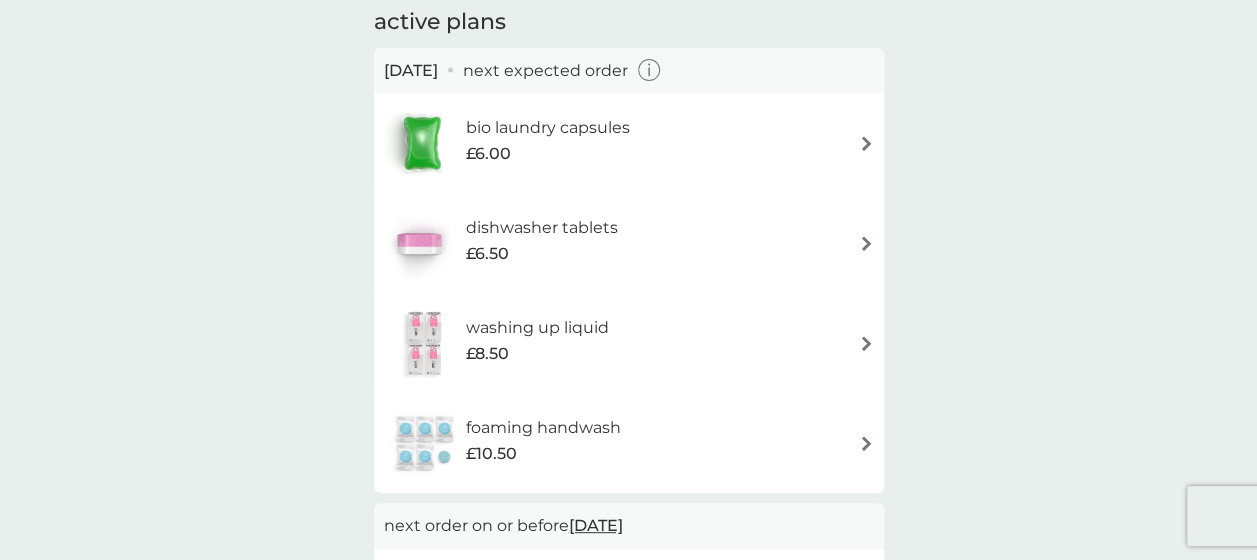 scroll, scrollTop: 146, scrollLeft: 0, axis: vertical 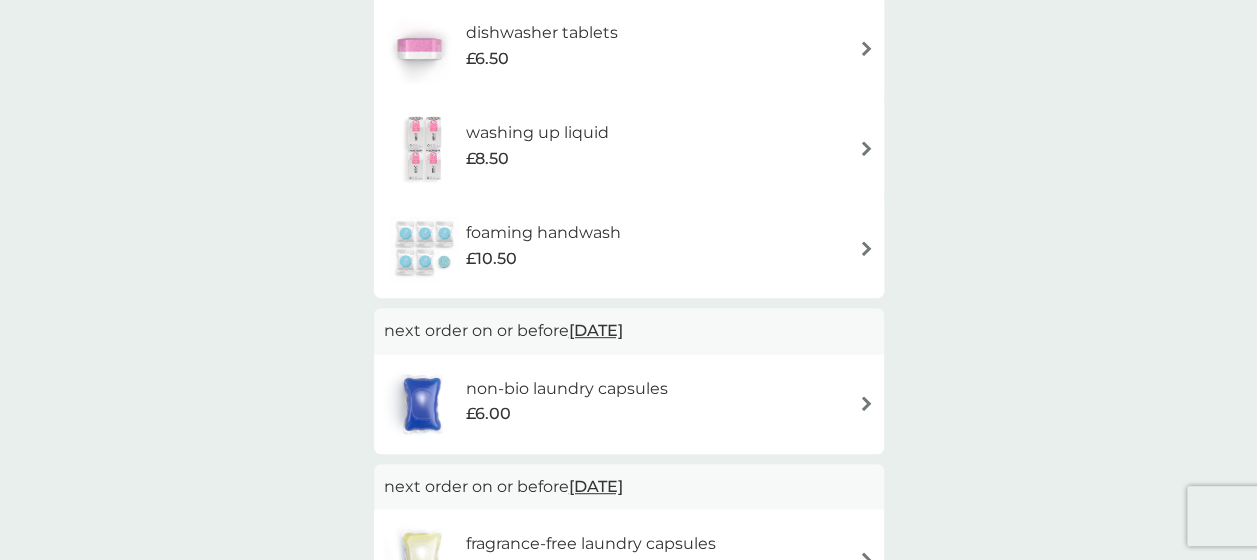 click at bounding box center [866, 248] 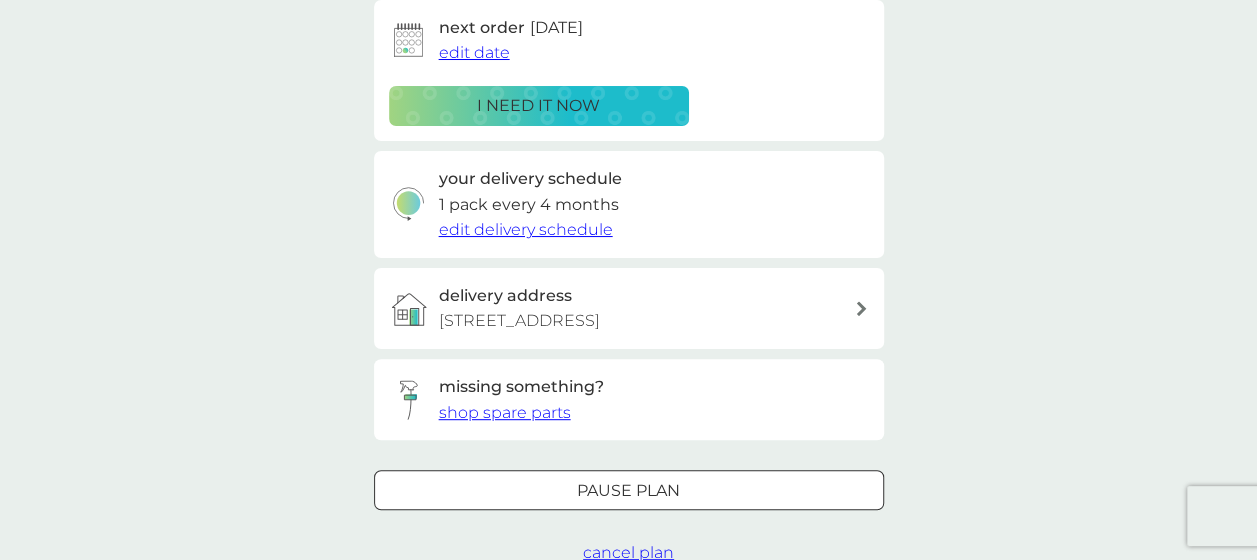 scroll, scrollTop: 0, scrollLeft: 0, axis: both 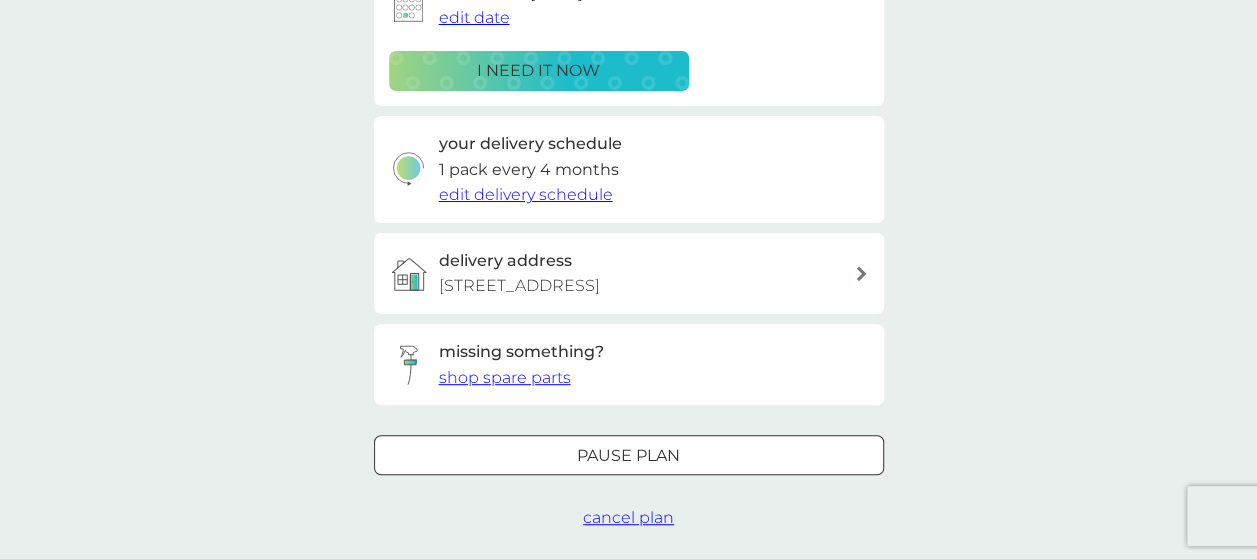 click on "cancel plan" at bounding box center [628, 517] 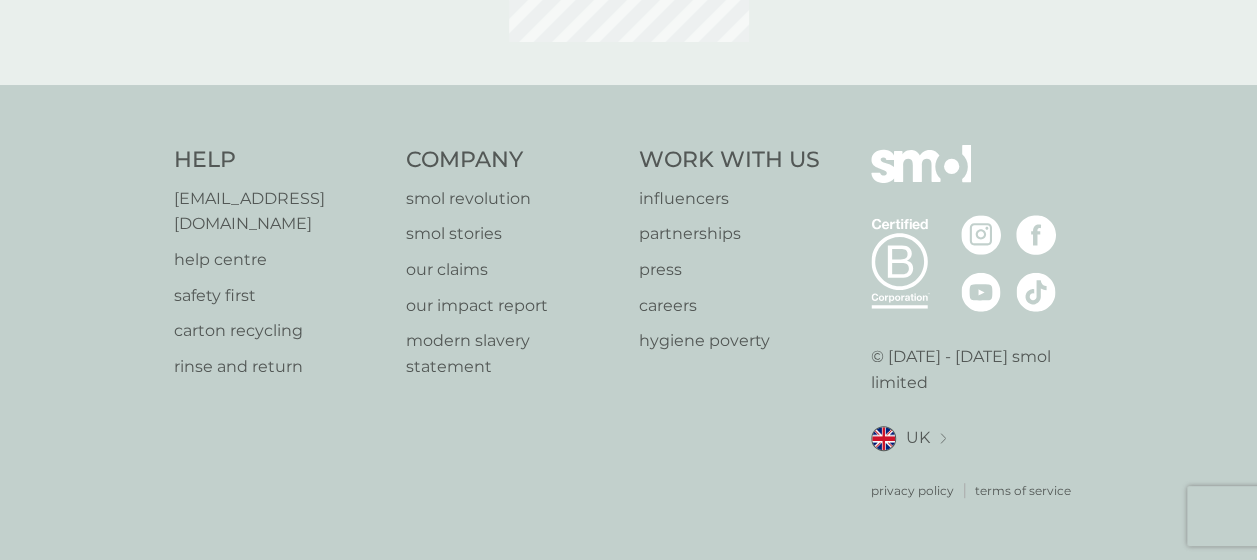 scroll, scrollTop: 0, scrollLeft: 0, axis: both 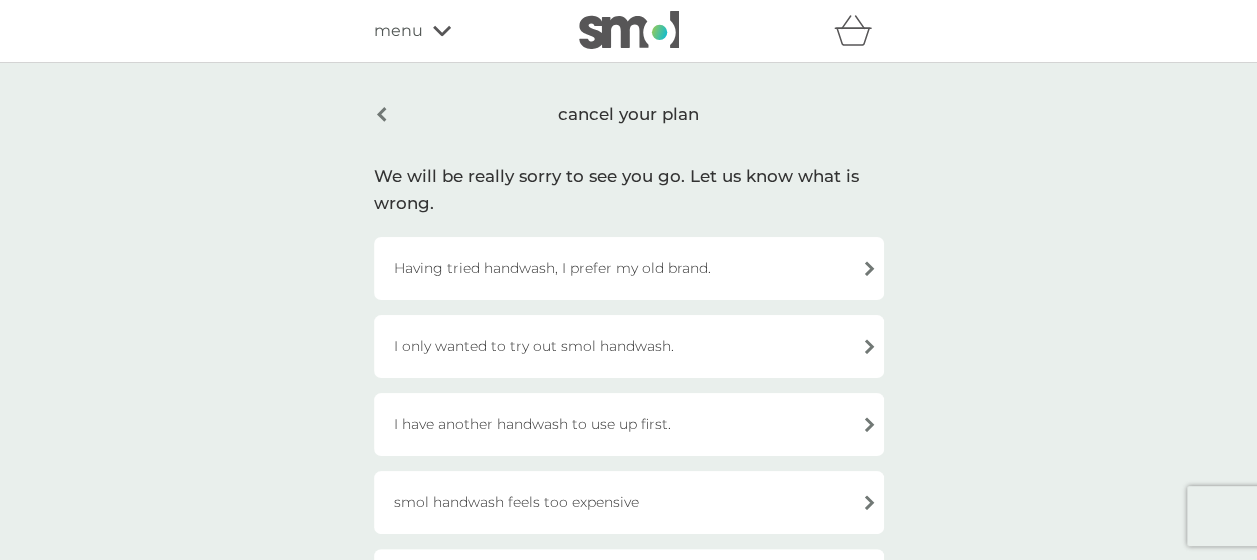 click on "I have another handwash to use up first." at bounding box center (629, 424) 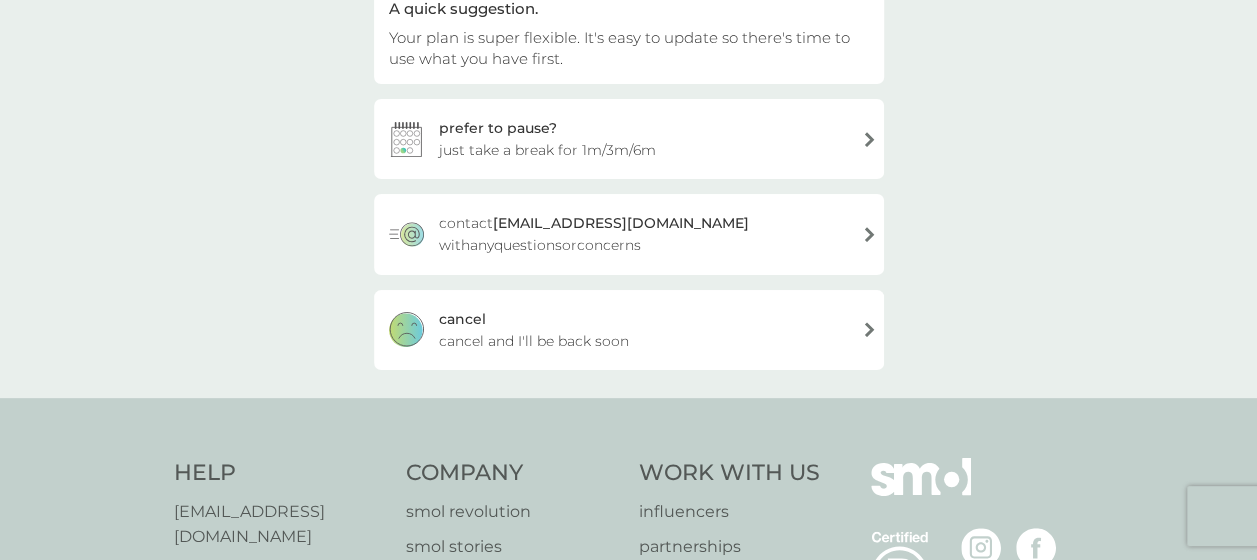 scroll, scrollTop: 235, scrollLeft: 0, axis: vertical 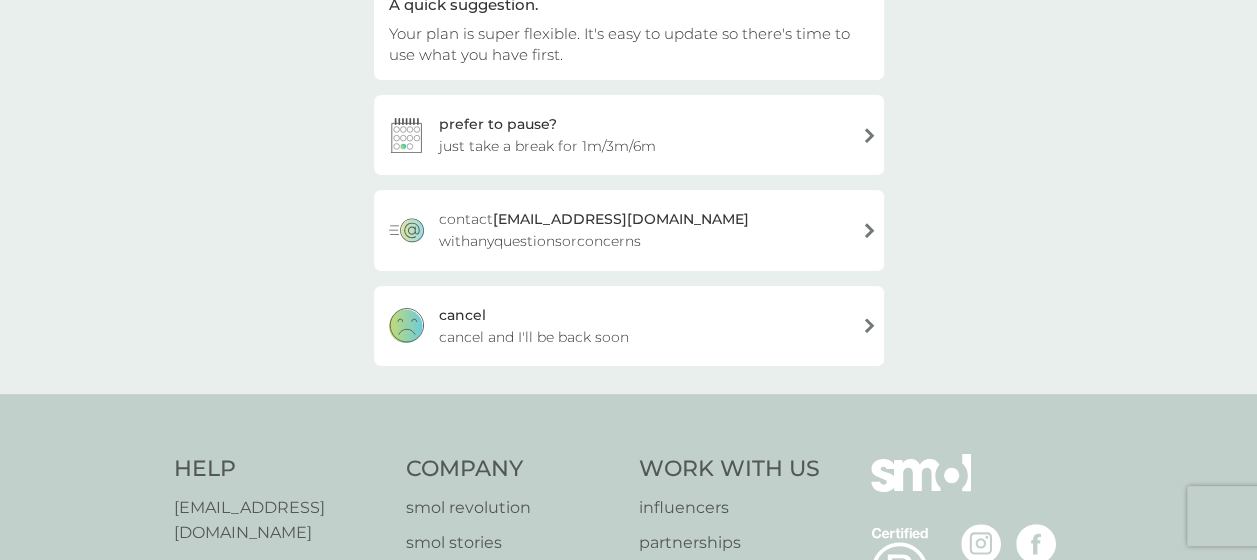 click on "cancel and I'll be back soon" at bounding box center [534, 337] 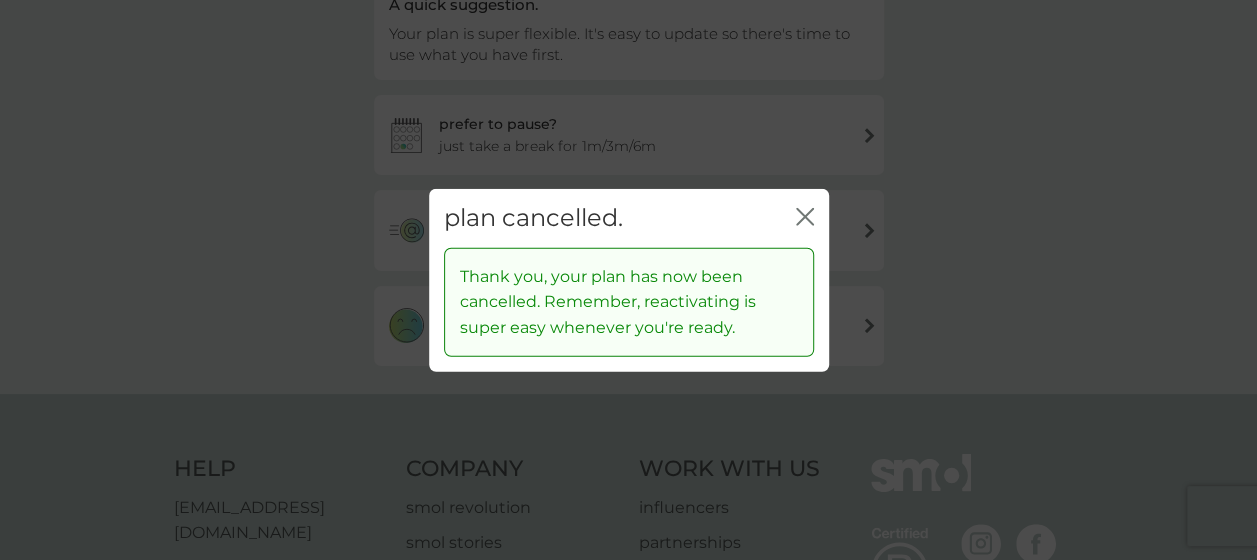 click on "close" 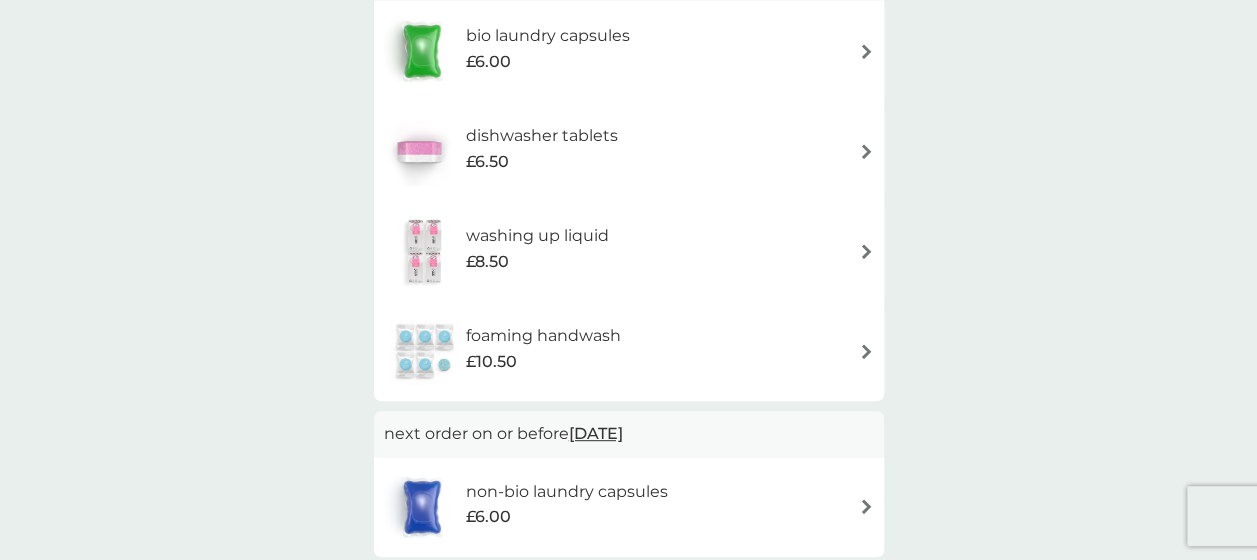 scroll, scrollTop: 0, scrollLeft: 0, axis: both 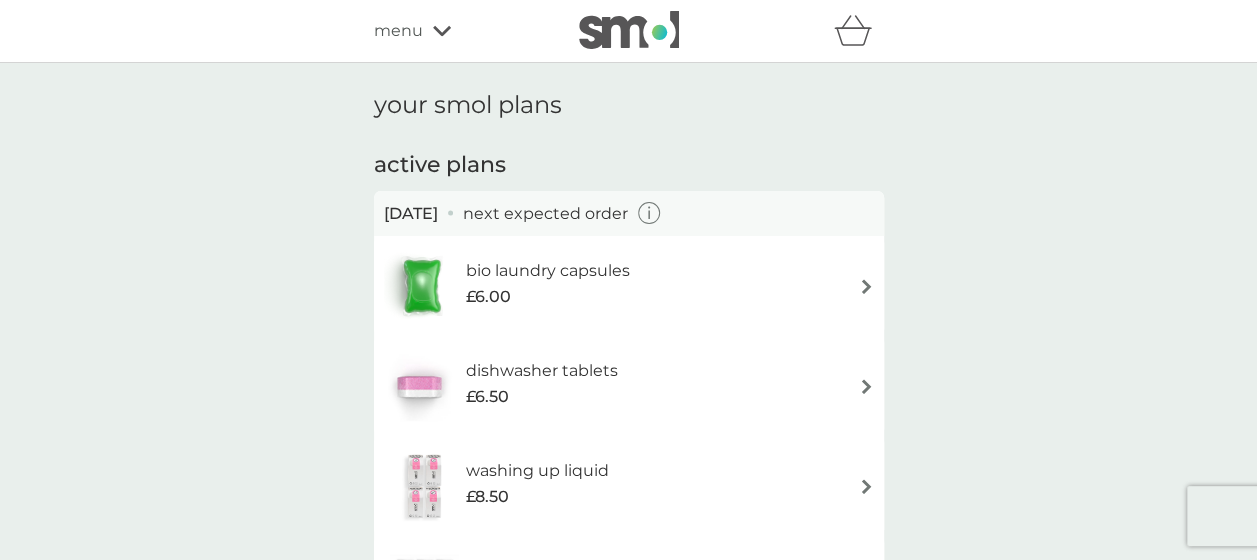 click on "your smol plans" at bounding box center (629, 105) 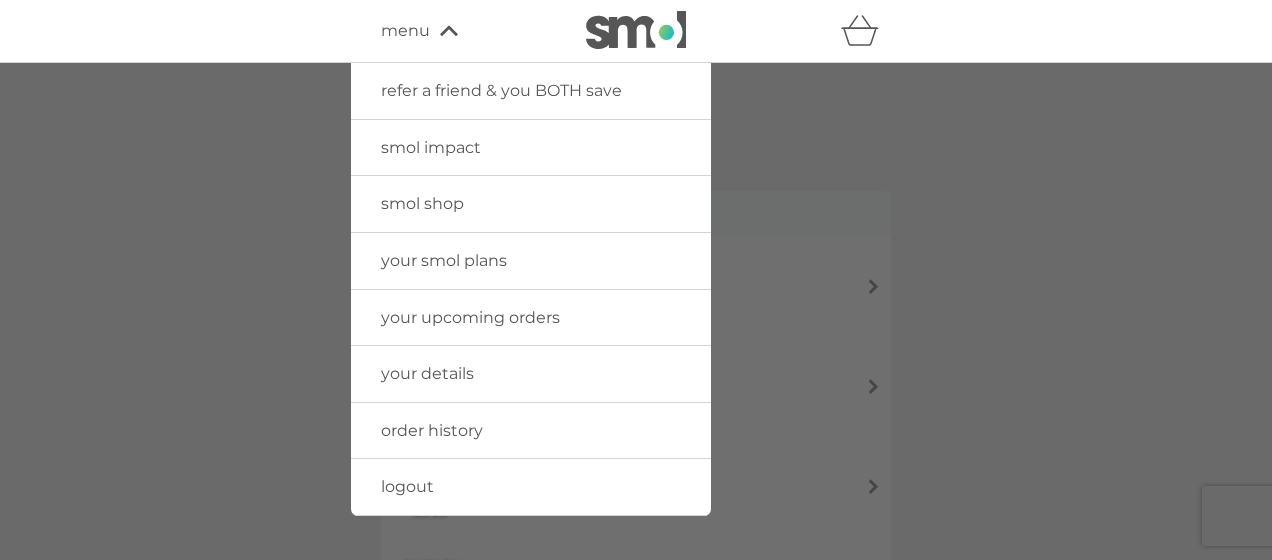 click on "your smol plans" at bounding box center [444, 260] 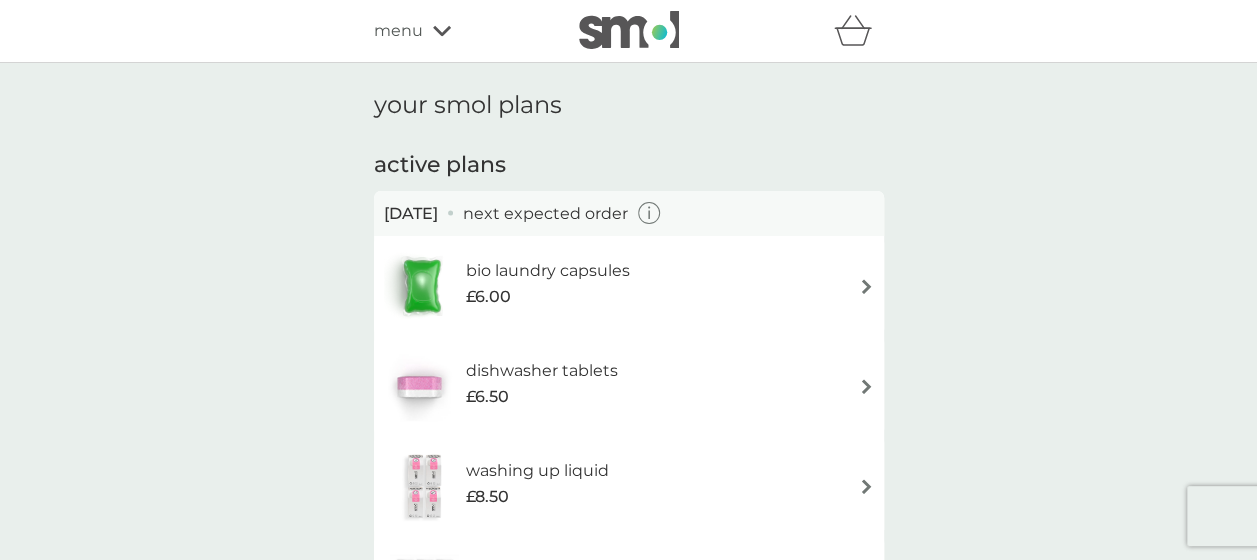 click on "your smol plans active plans 3 Sep 2025 next expected order bio laundry capsules £6.00 dishwasher tablets £6.50 washing up liquid £8.50 foaming handwash £10.50 next order on or before  23 Oct 2025 non-bio laundry capsules £6.00 next order on or before  29 Jan 2026 fragrance-free laundry capsules £6.00 cancelled plans multi purpose spray £7.00 you've cancelled this plan Re-activate Plan anti-perspirant £12.50 you've cancelled this plan Re-activate Plan foaming handwash £10.50 you've cancelled this plan Re-activate Plan stain gel £12.50 you've cancelled this plan Re-activate Plan fabric conditioner £11.50 you've cancelled this plan Re-activate Plan floor cleaner £7.00 you've cancelled this plan Re-activate Plan buy again bio laundry storage caddy £8.50" at bounding box center (628, 1115) 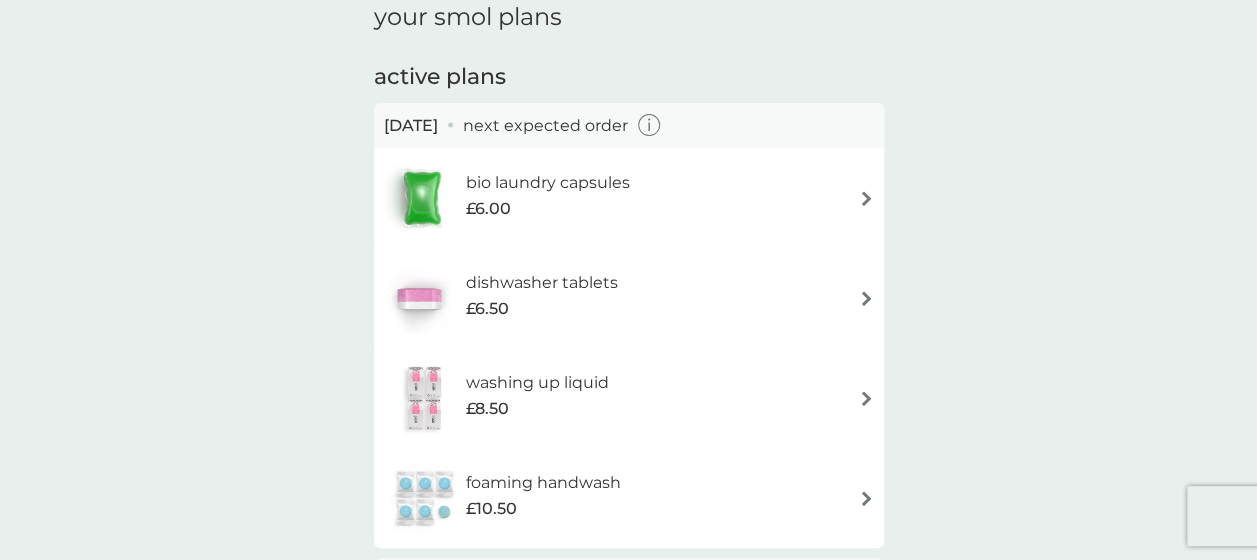scroll, scrollTop: 78, scrollLeft: 0, axis: vertical 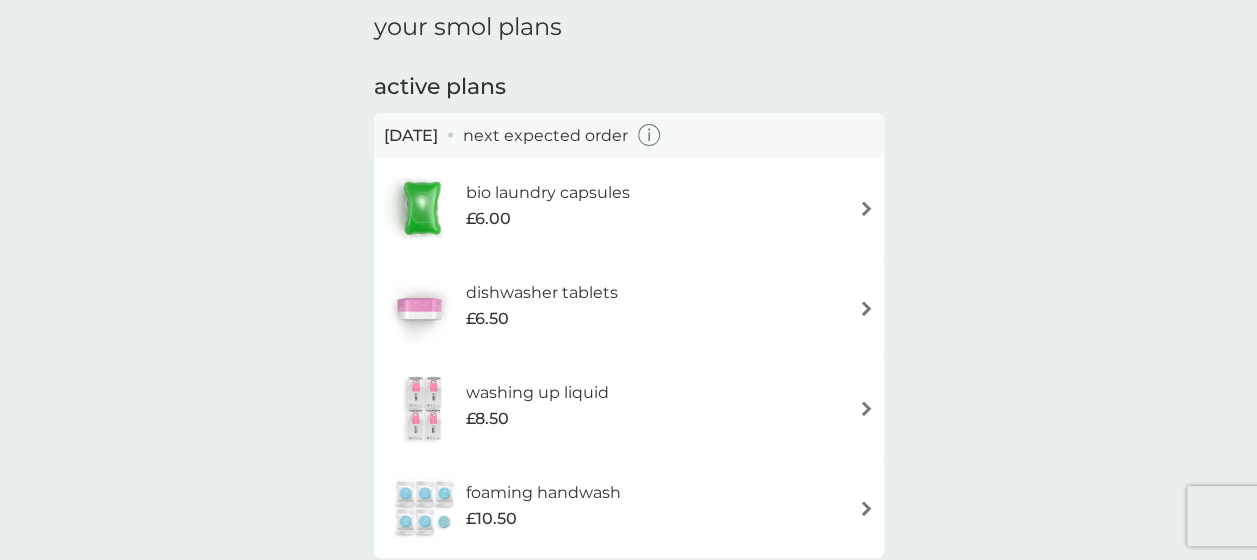 click at bounding box center (866, 208) 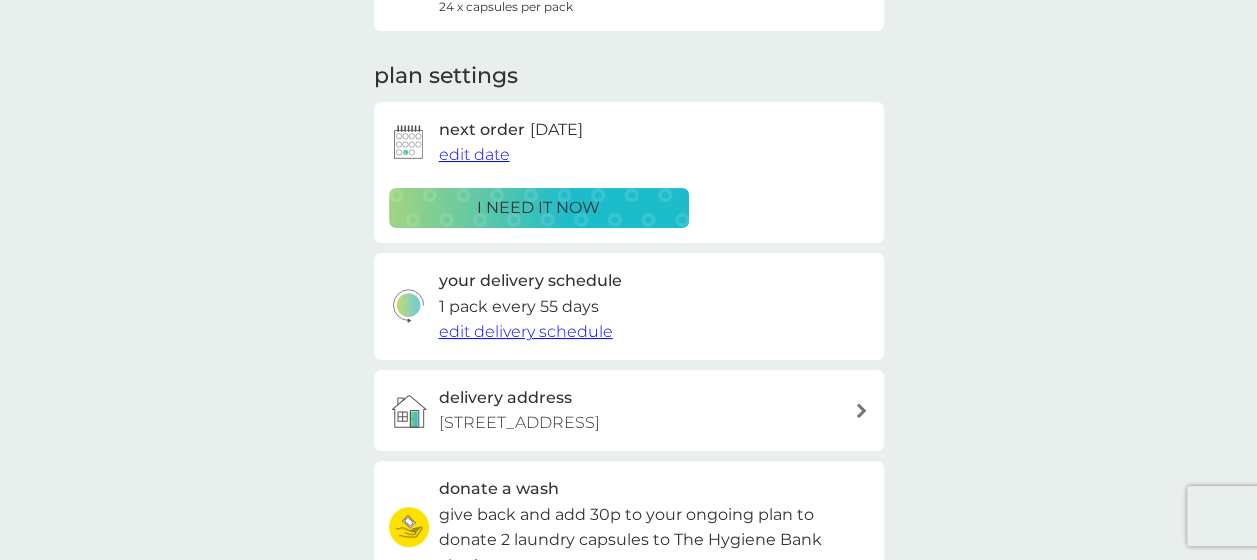 scroll, scrollTop: 232, scrollLeft: 0, axis: vertical 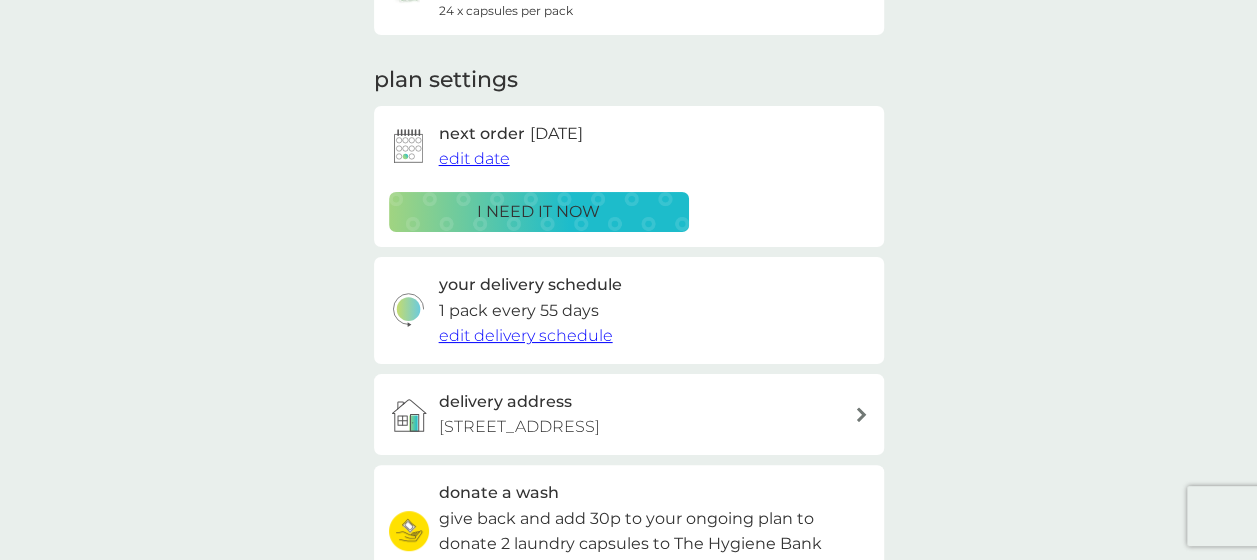 click on "edit delivery schedule" at bounding box center (526, 335) 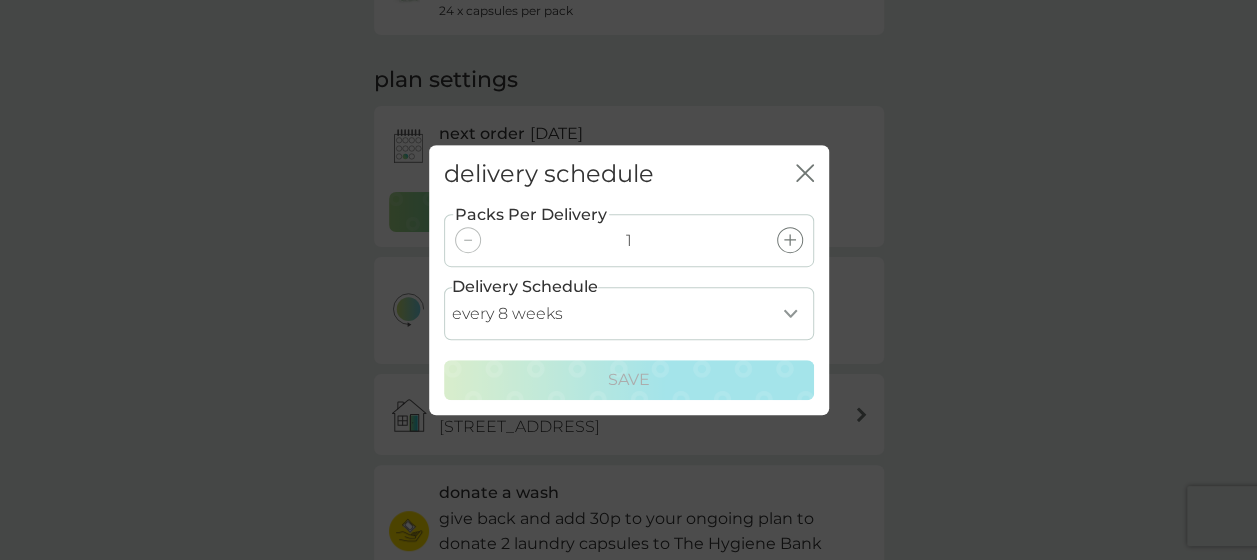 click on "every 1 week every 2 weeks every 3 weeks every 4 weeks every 5 weeks every 6 weeks every 7 weeks every 8 weeks every 9 weeks every 10 weeks every 11 weeks every 12 weeks every 13 weeks every 14 weeks every 15 weeks every 16 weeks every 17 weeks" at bounding box center [629, 313] 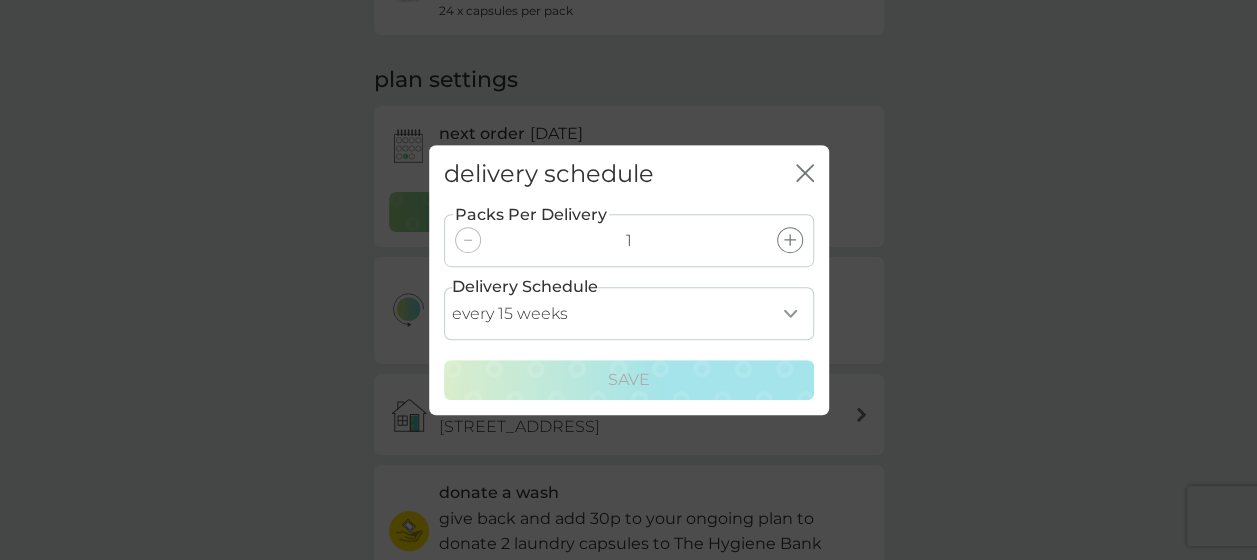 click on "every 1 week every 2 weeks every 3 weeks every 4 weeks every 5 weeks every 6 weeks every 7 weeks every 8 weeks every 9 weeks every 10 weeks every 11 weeks every 12 weeks every 13 weeks every 14 weeks every 15 weeks every 16 weeks every 17 weeks" at bounding box center (629, 313) 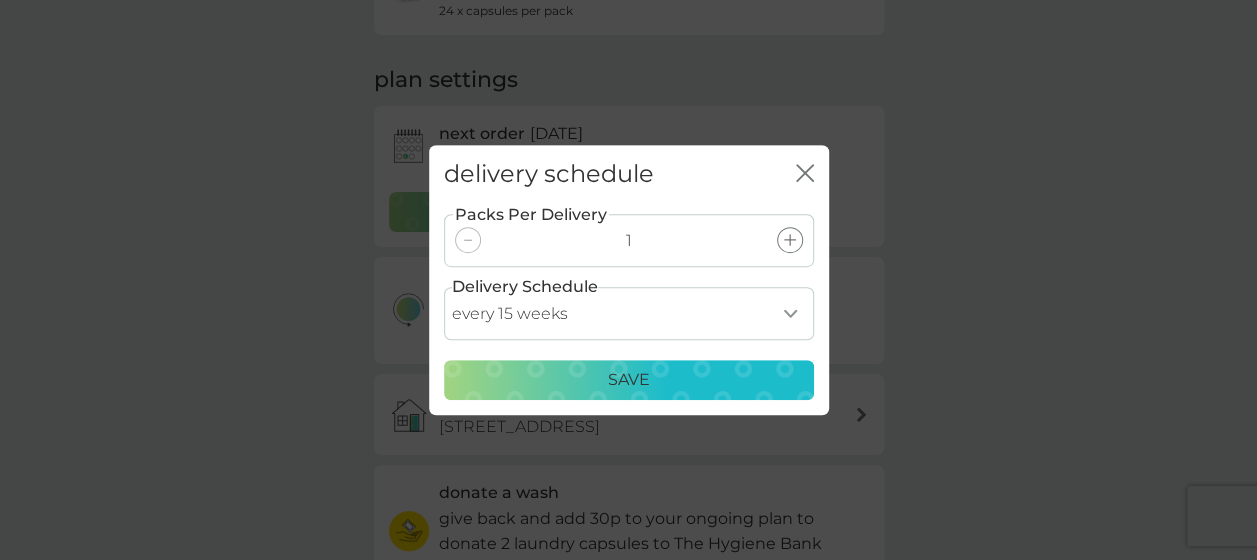 click on "Save" at bounding box center [629, 380] 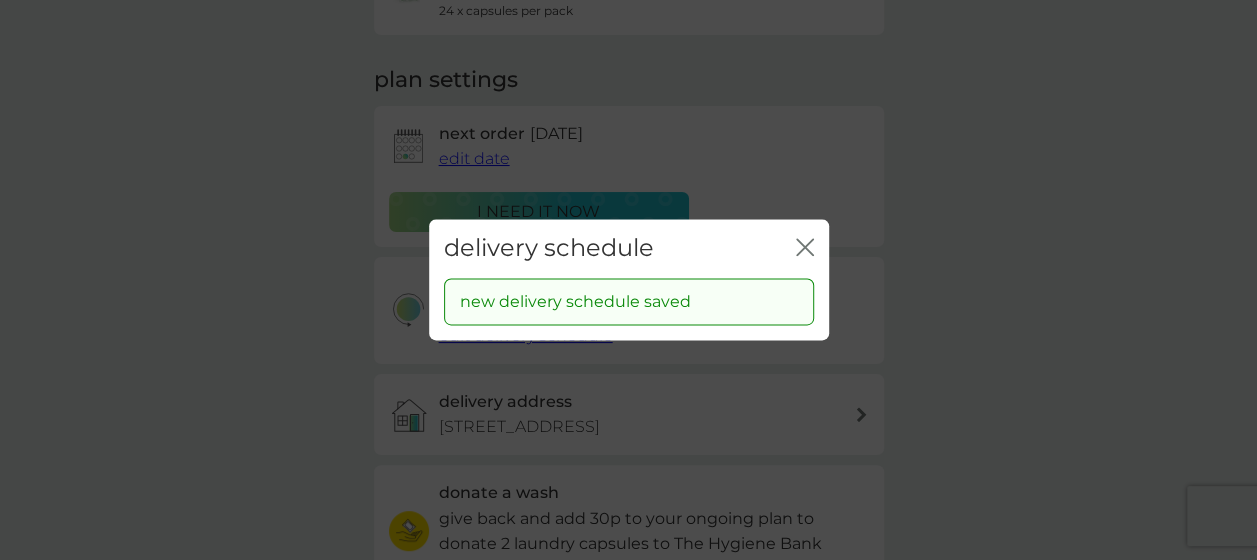 click on "close" 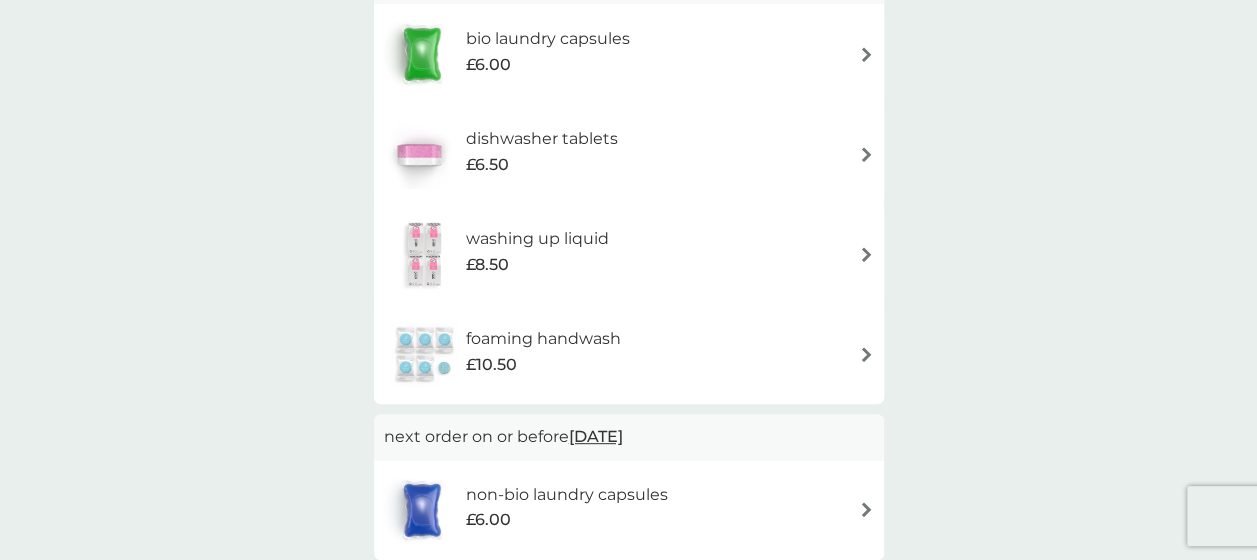 scroll, scrollTop: 78, scrollLeft: 0, axis: vertical 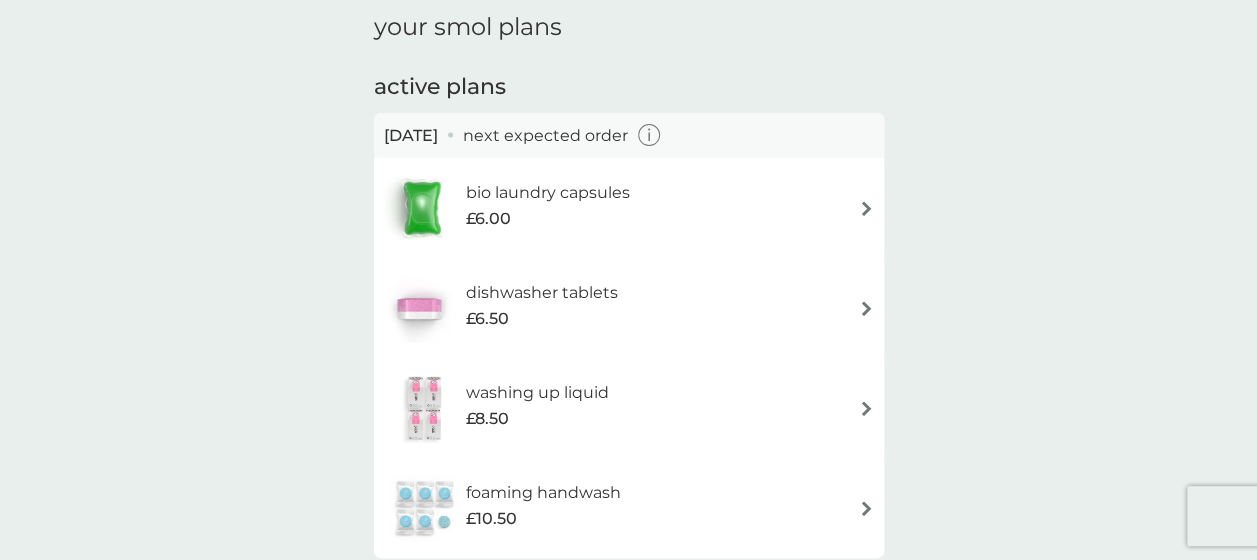 click on "your smol plans active plans 3 Sep 2025 next expected order bio laundry capsules £6.00 dishwasher tablets £6.50 washing up liquid £8.50 foaming handwash £10.50 next order on or before  23 Oct 2025 non-bio laundry capsules £6.00 next order on or before  29 Jan 2026 fragrance-free laundry capsules £6.00 cancelled plans multi purpose spray £7.00 you've cancelled this plan Re-activate Plan anti-perspirant £12.50 you've cancelled this plan Re-activate Plan foaming handwash £10.50 you've cancelled this plan Re-activate Plan stain gel £12.50 you've cancelled this plan Re-activate Plan fabric conditioner £11.50 you've cancelled this plan Re-activate Plan floor cleaner £7.00 you've cancelled this plan Re-activate Plan buy again bio laundry storage caddy £8.50" at bounding box center [628, 1037] 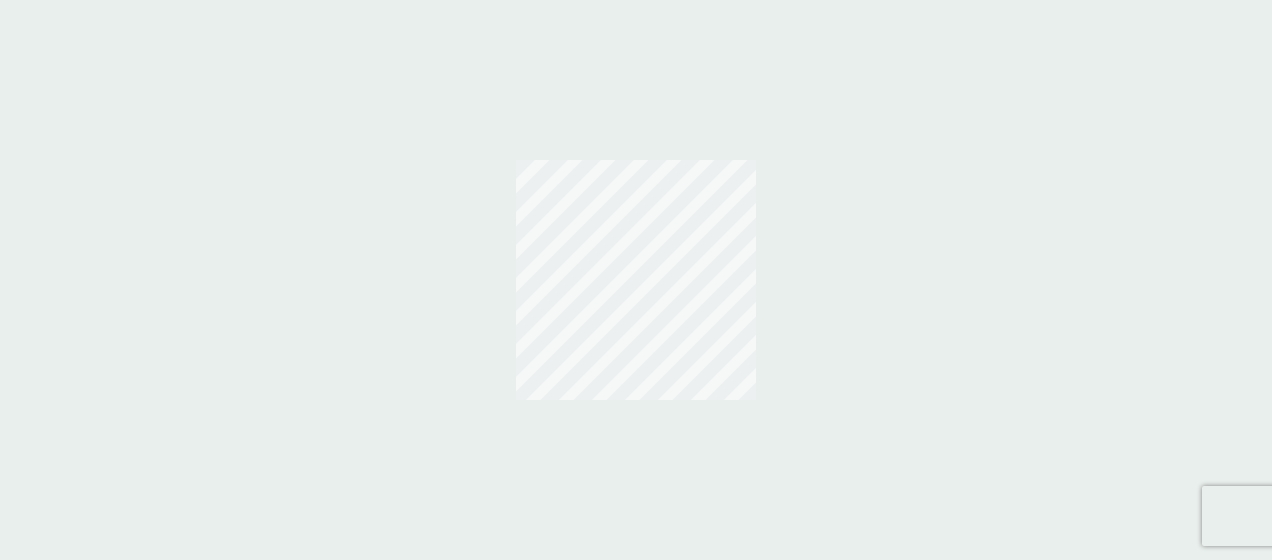 scroll, scrollTop: 0, scrollLeft: 0, axis: both 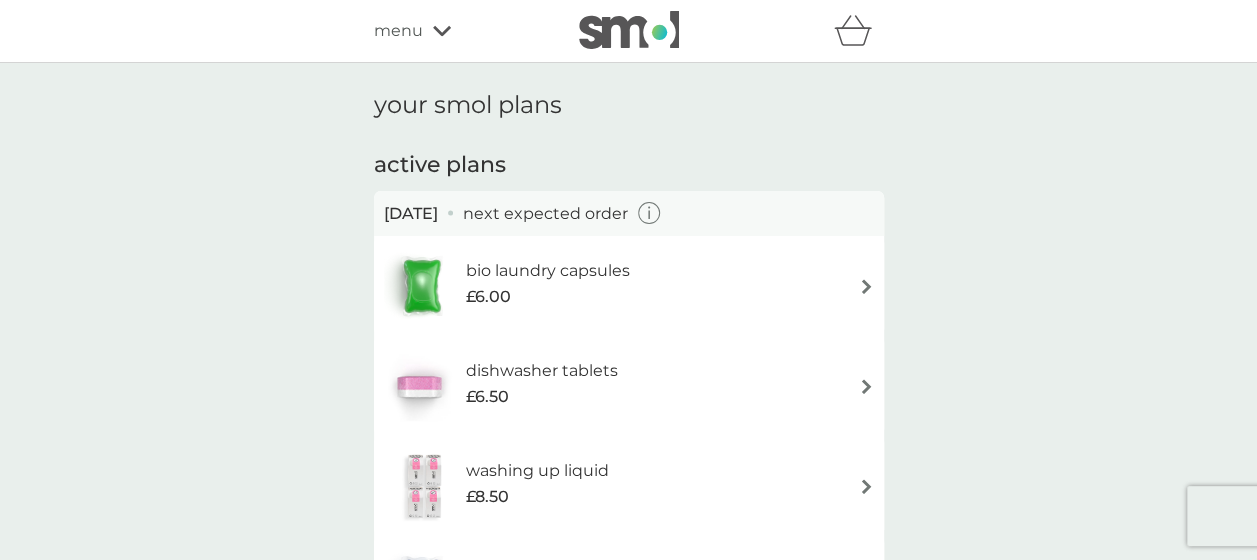 click on "menu" at bounding box center [459, 31] 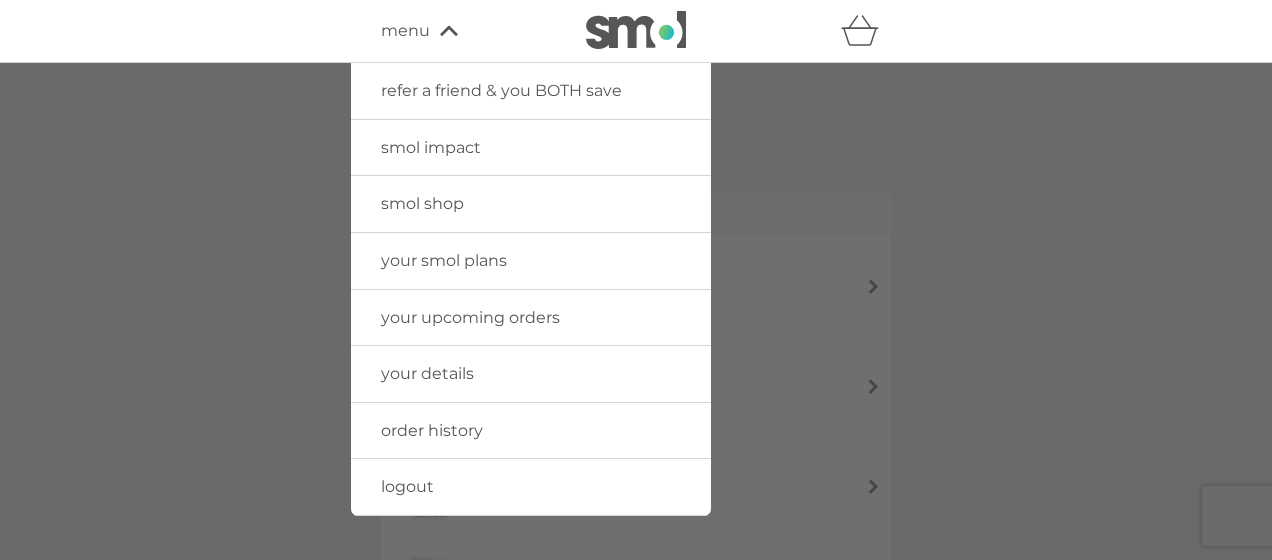 click on "order history" at bounding box center [432, 430] 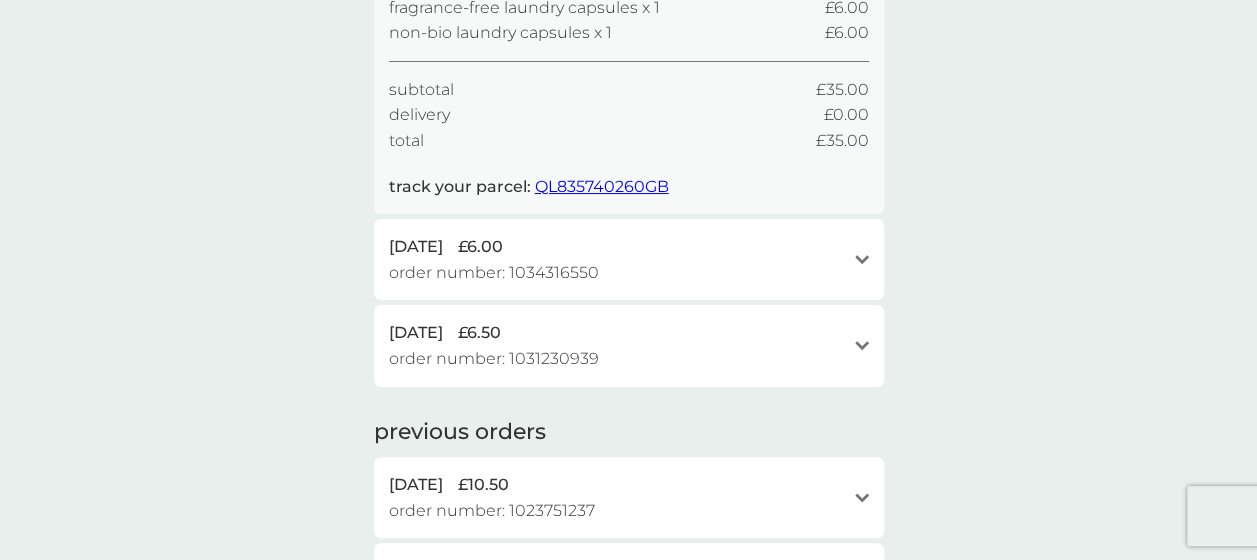 scroll, scrollTop: 384, scrollLeft: 0, axis: vertical 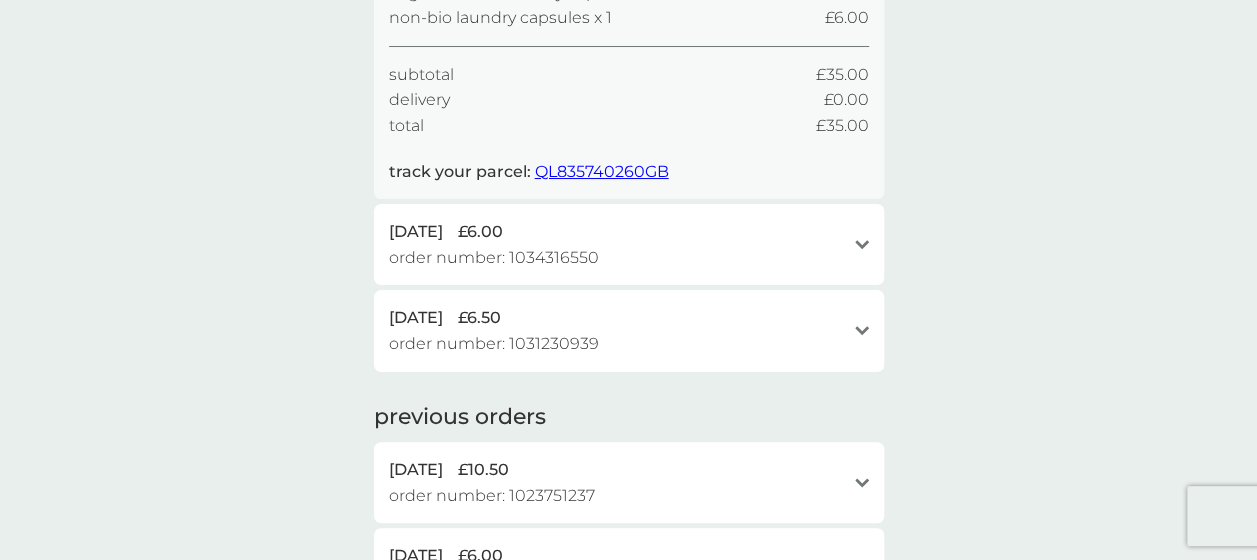 click on "25 Jun 2025 £6.00 order number:   1034316550 open" at bounding box center [629, 244] 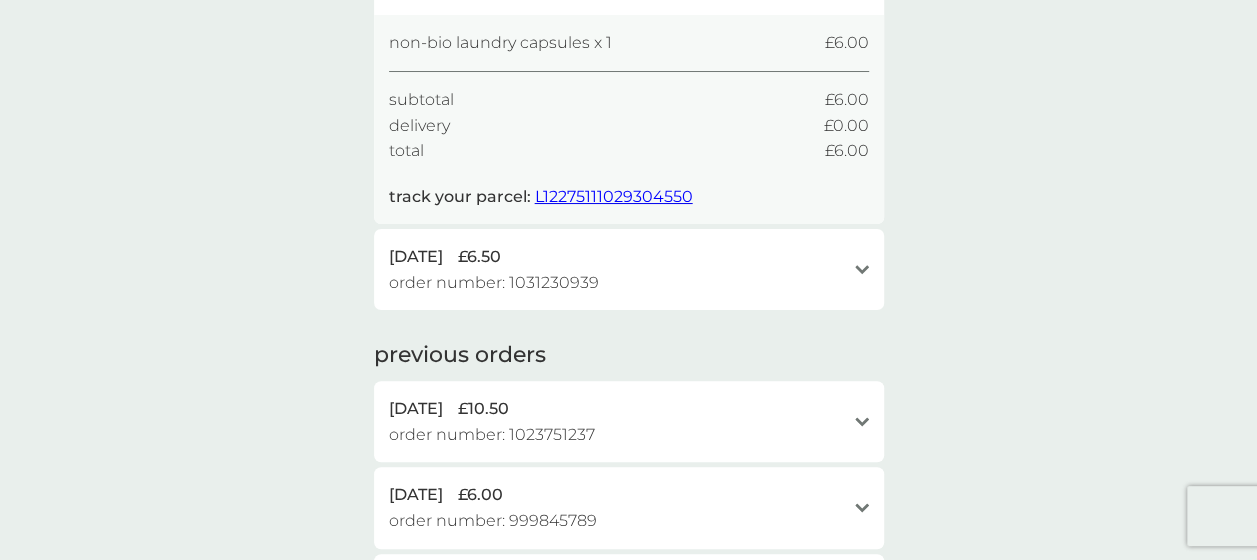 scroll, scrollTop: 674, scrollLeft: 0, axis: vertical 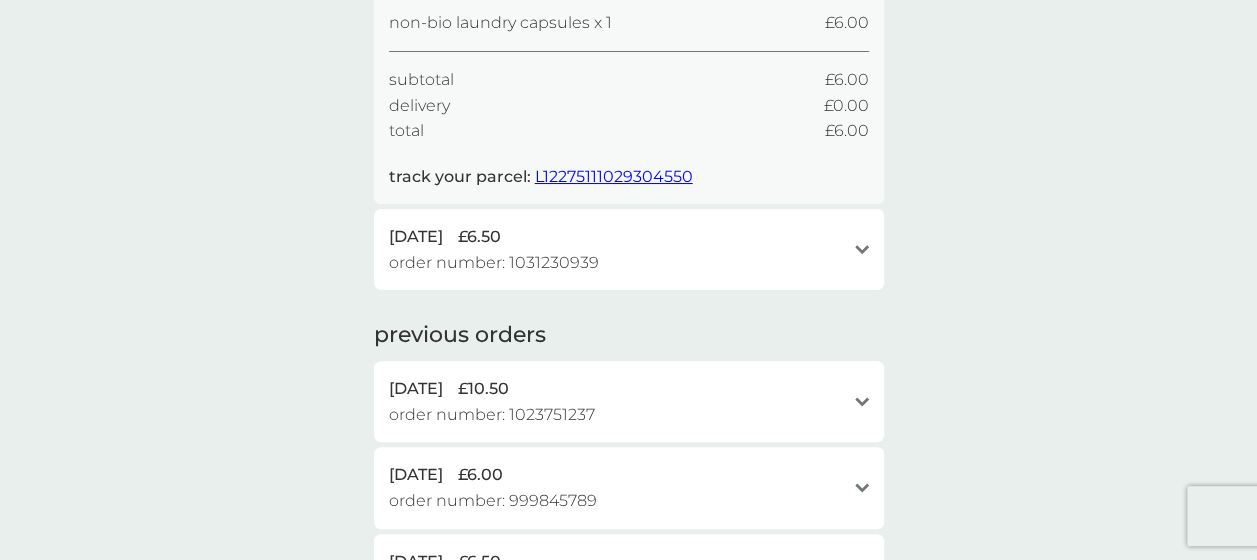 click on "21 Jun 2025 £6.50 order number:   1031230939 open" at bounding box center (629, 249) 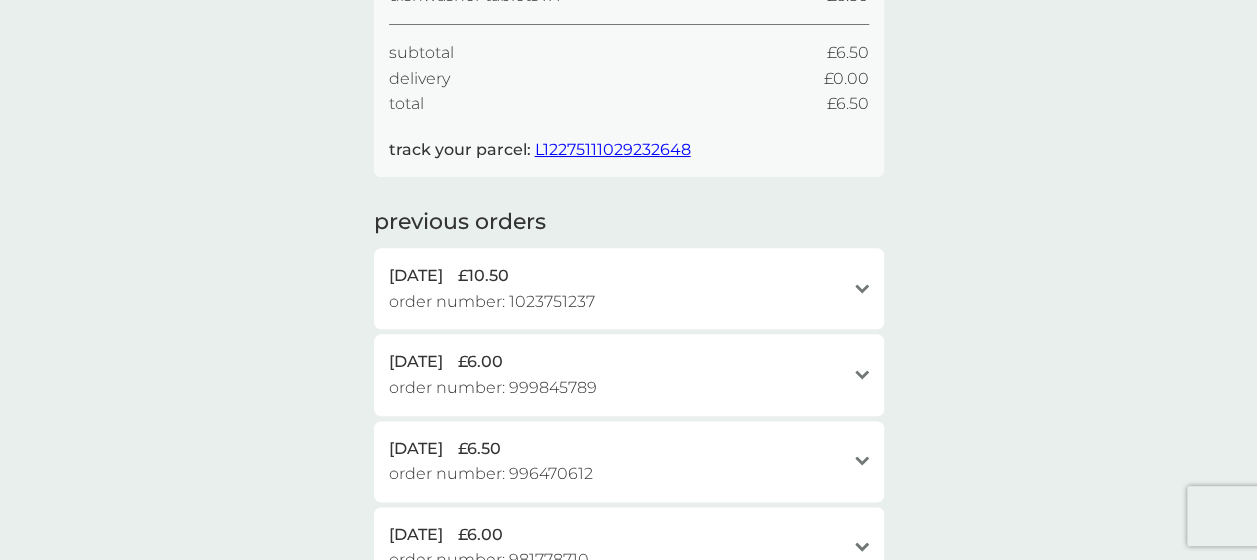 scroll, scrollTop: 1068, scrollLeft: 0, axis: vertical 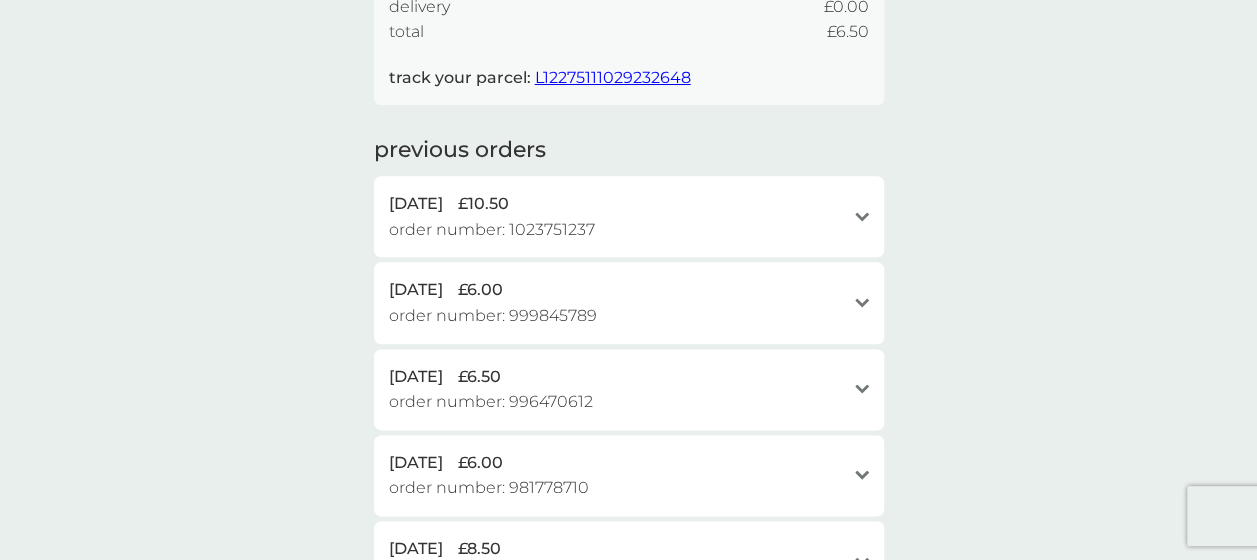 click 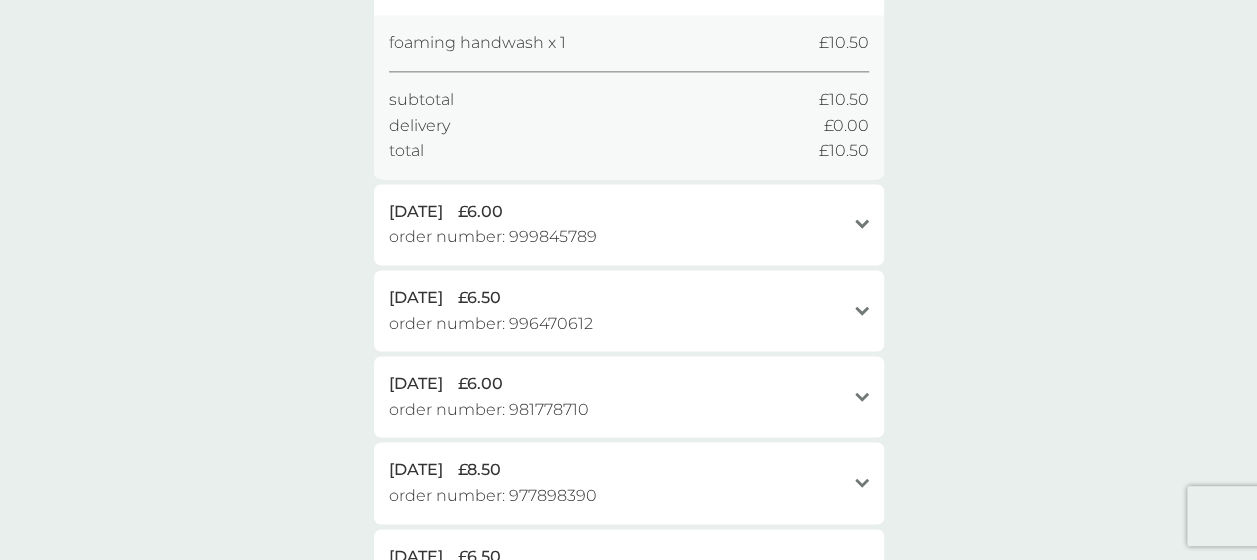 scroll, scrollTop: 1366, scrollLeft: 0, axis: vertical 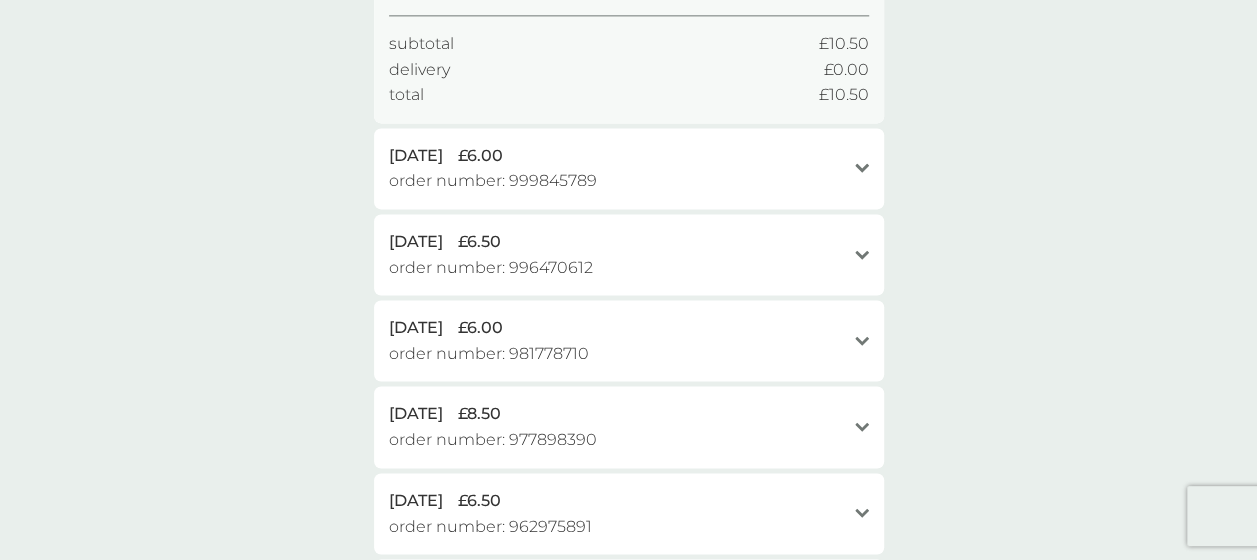 click on "open" 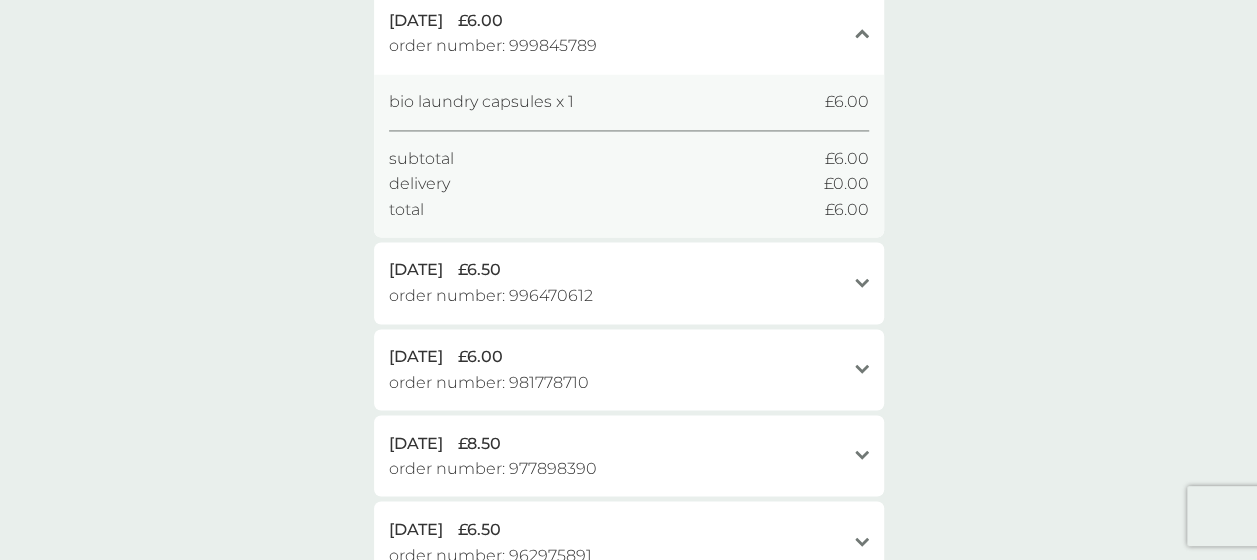 scroll, scrollTop: 1518, scrollLeft: 0, axis: vertical 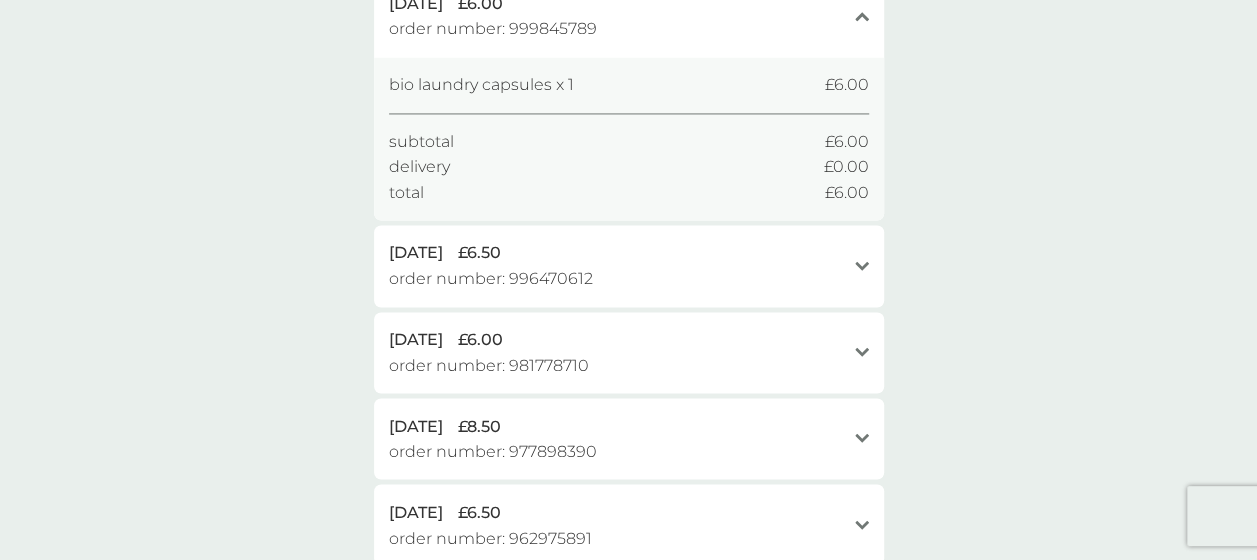 click 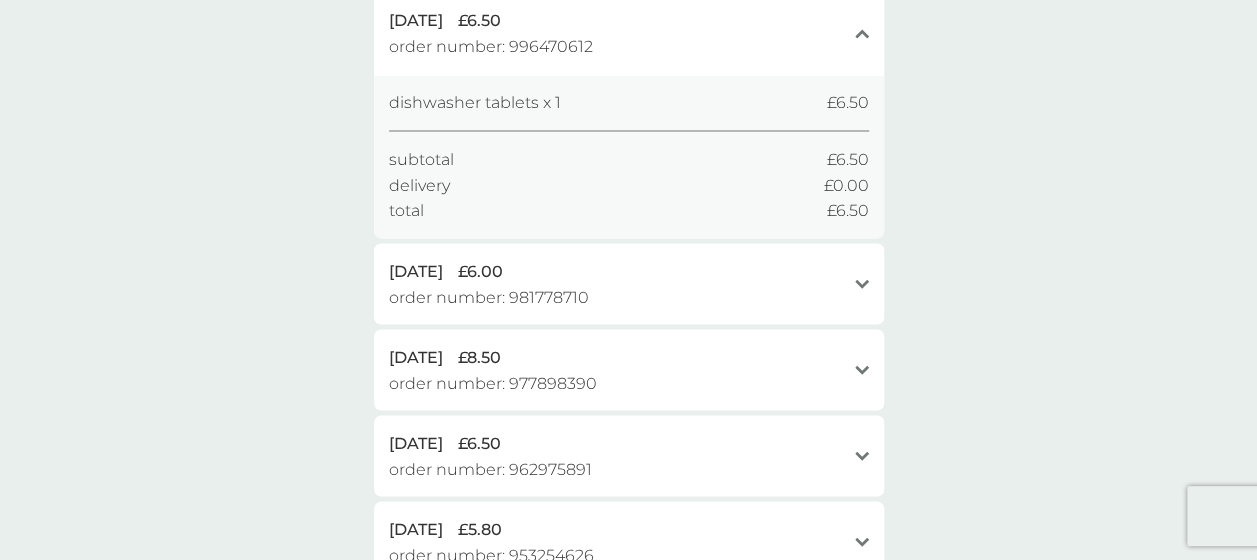 scroll, scrollTop: 1780, scrollLeft: 0, axis: vertical 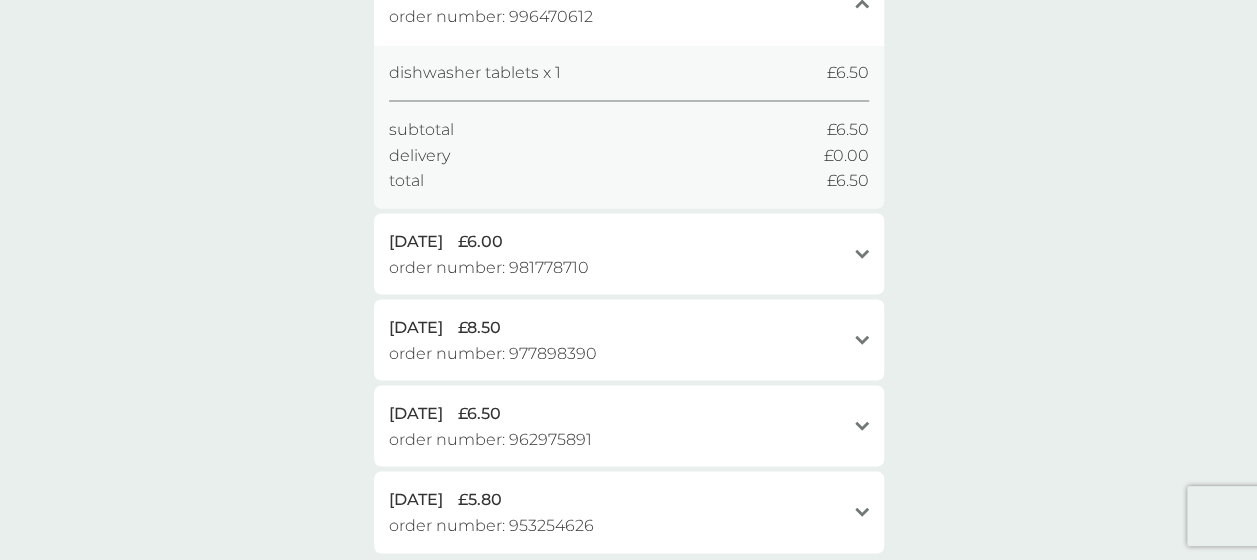 click 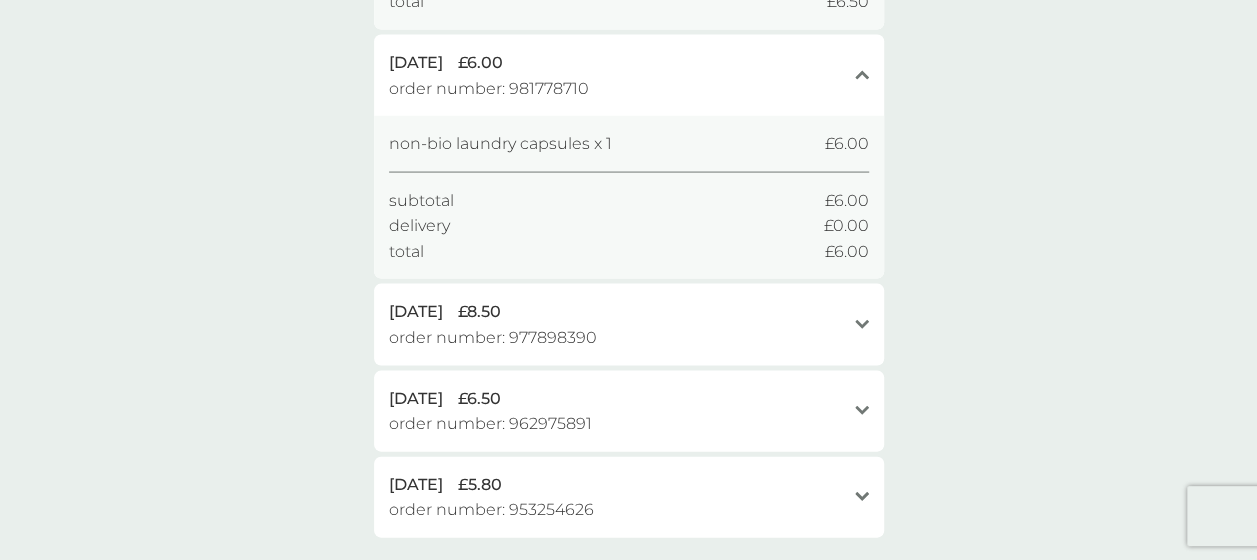scroll, scrollTop: 2026, scrollLeft: 0, axis: vertical 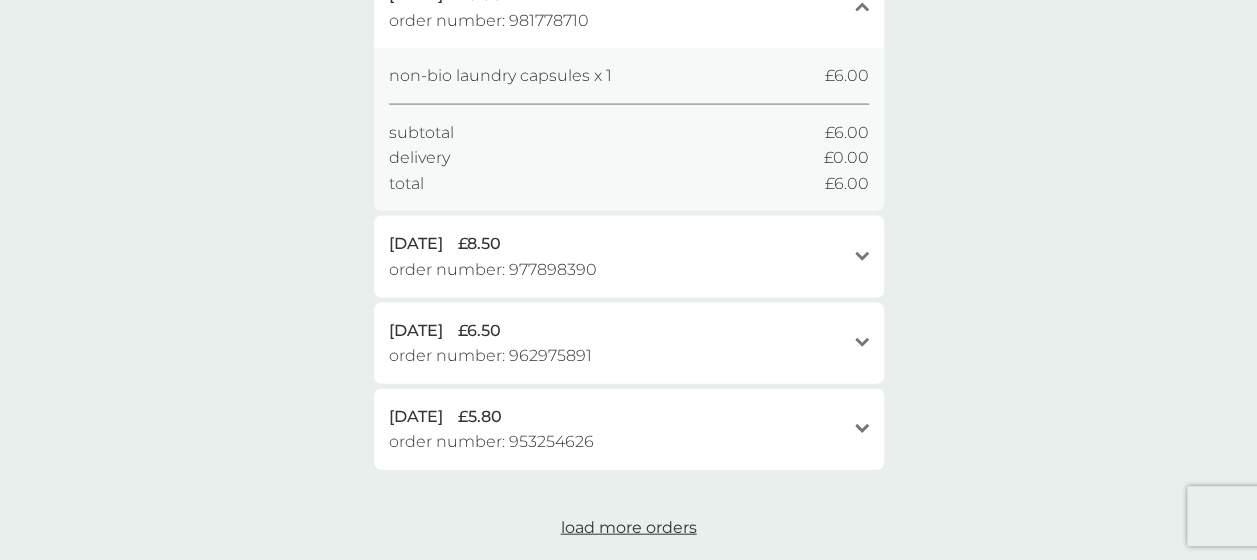 click on "open" 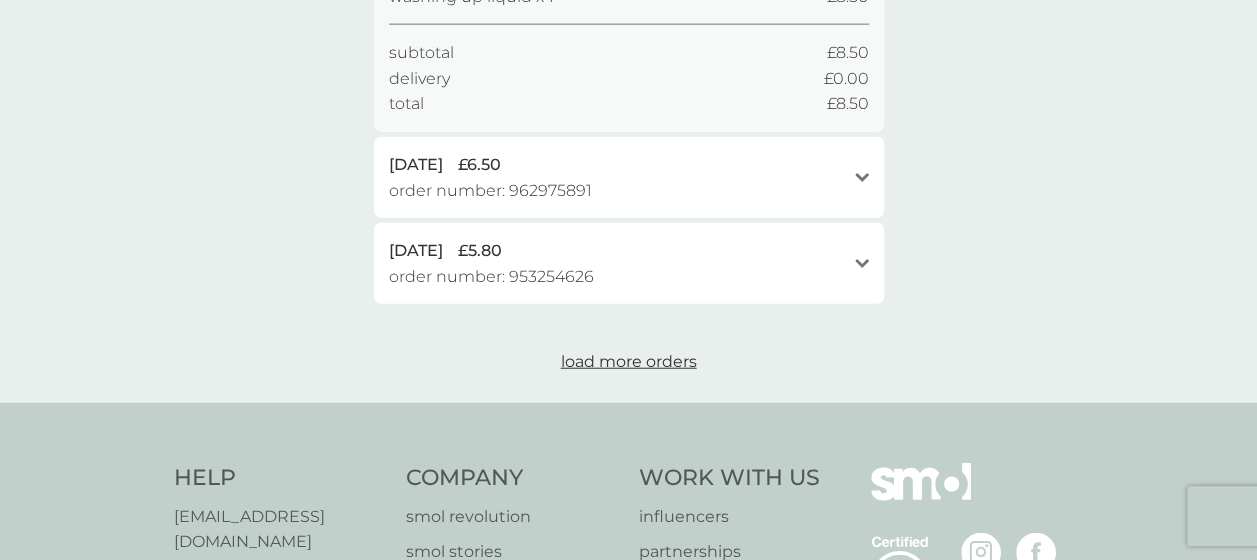 scroll, scrollTop: 2376, scrollLeft: 0, axis: vertical 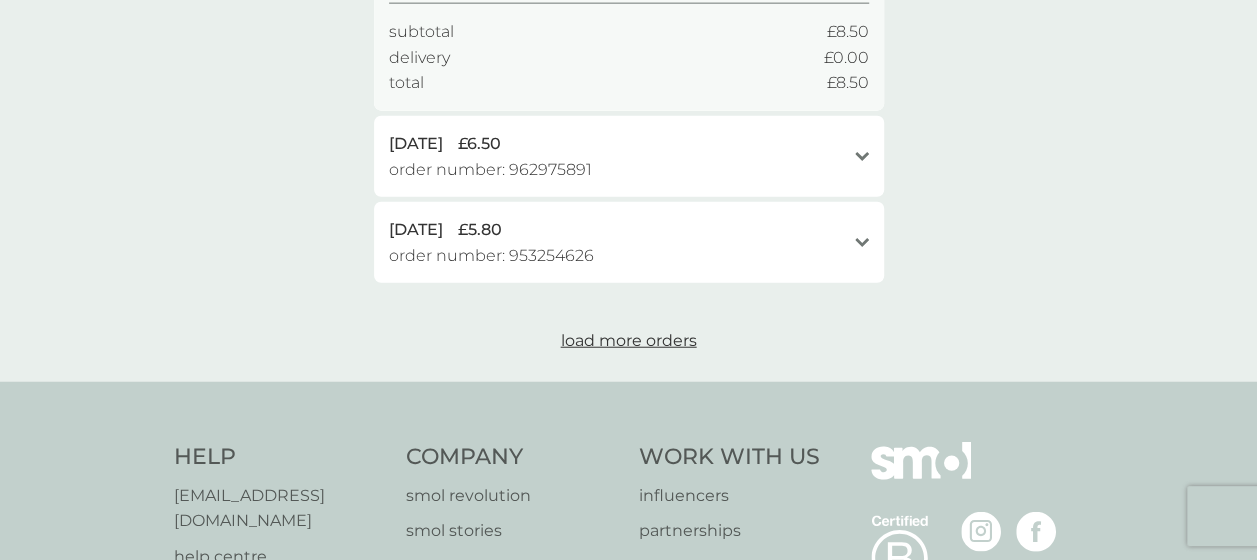 click on "open" at bounding box center [862, 157] 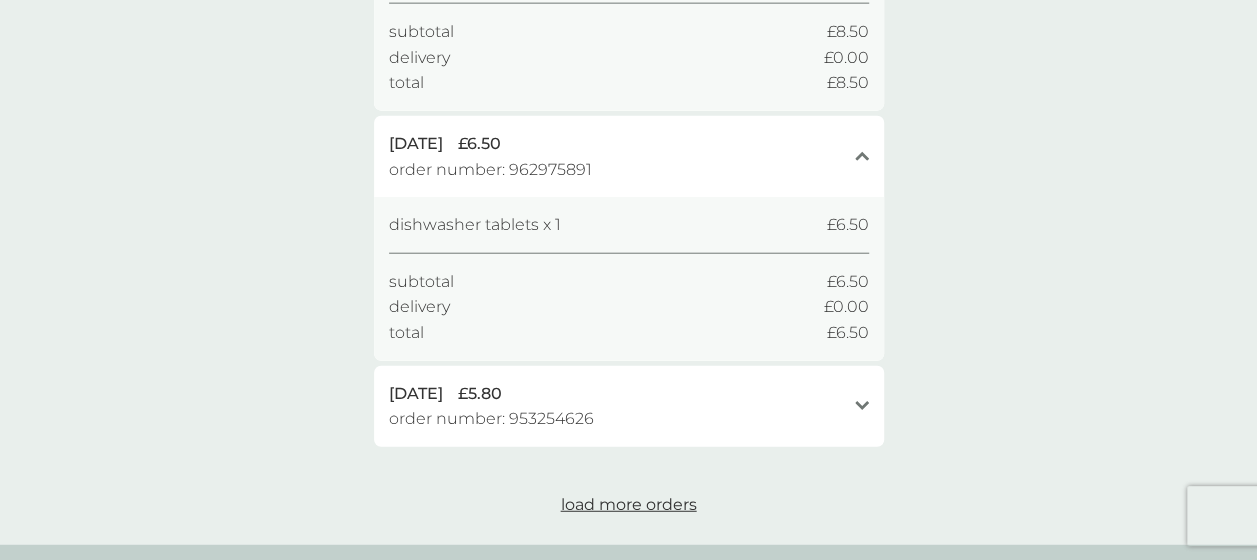 click on "open" at bounding box center (862, 406) 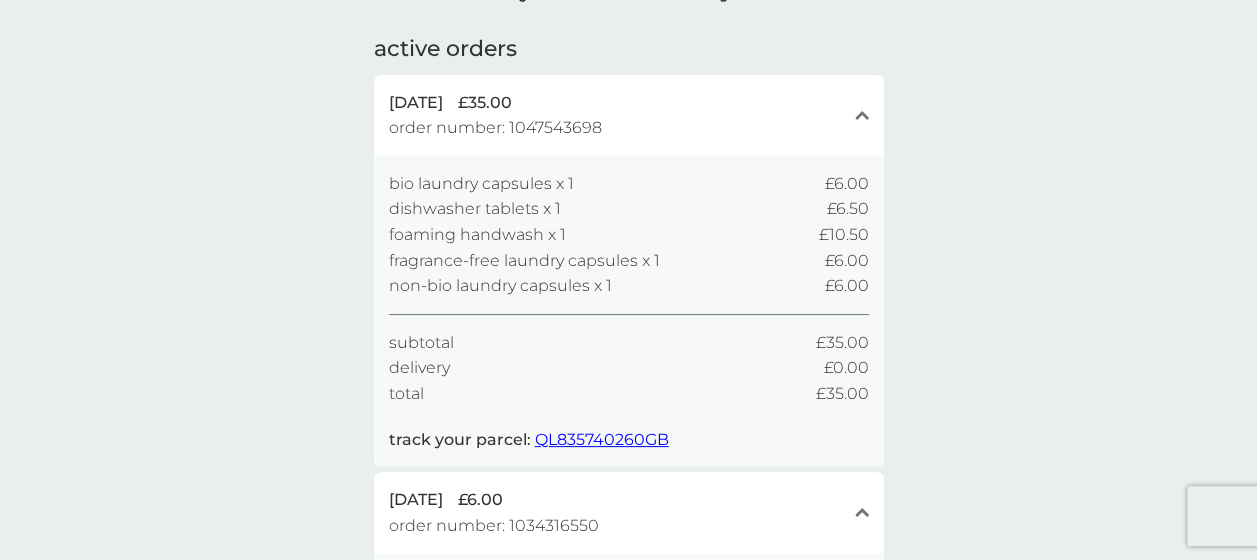 scroll, scrollTop: 0, scrollLeft: 0, axis: both 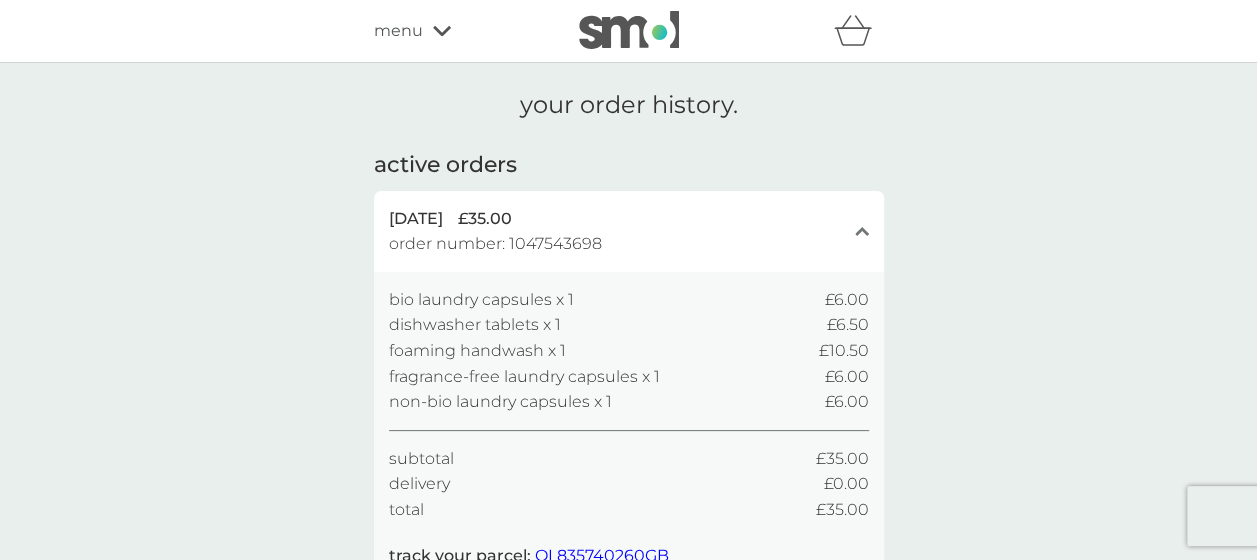 click on "menu" at bounding box center (459, 31) 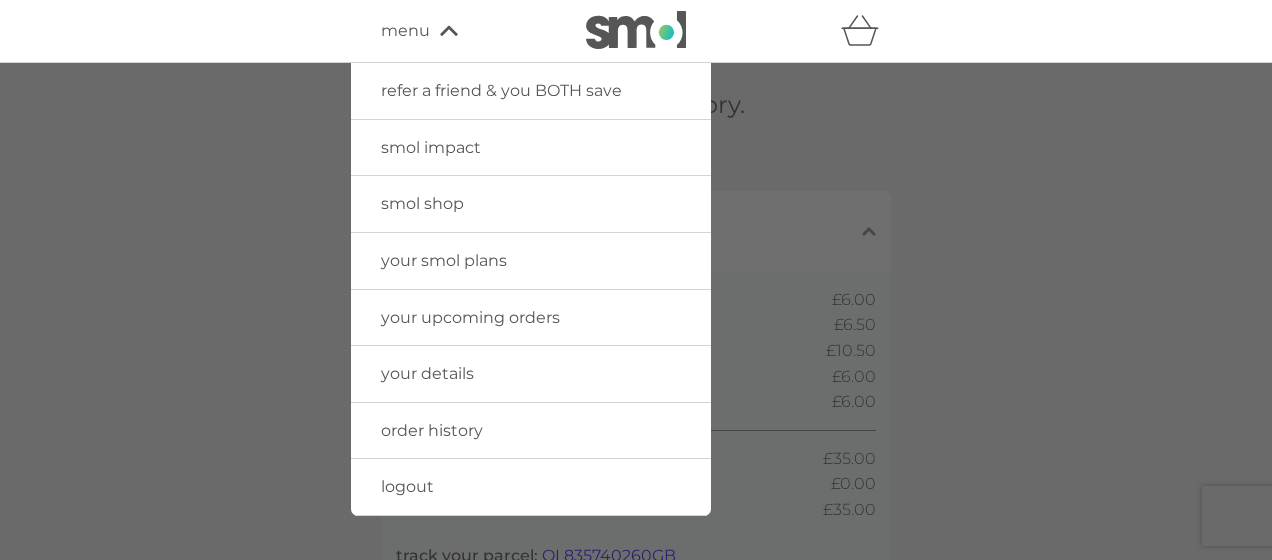click on "your smol plans" at bounding box center (444, 260) 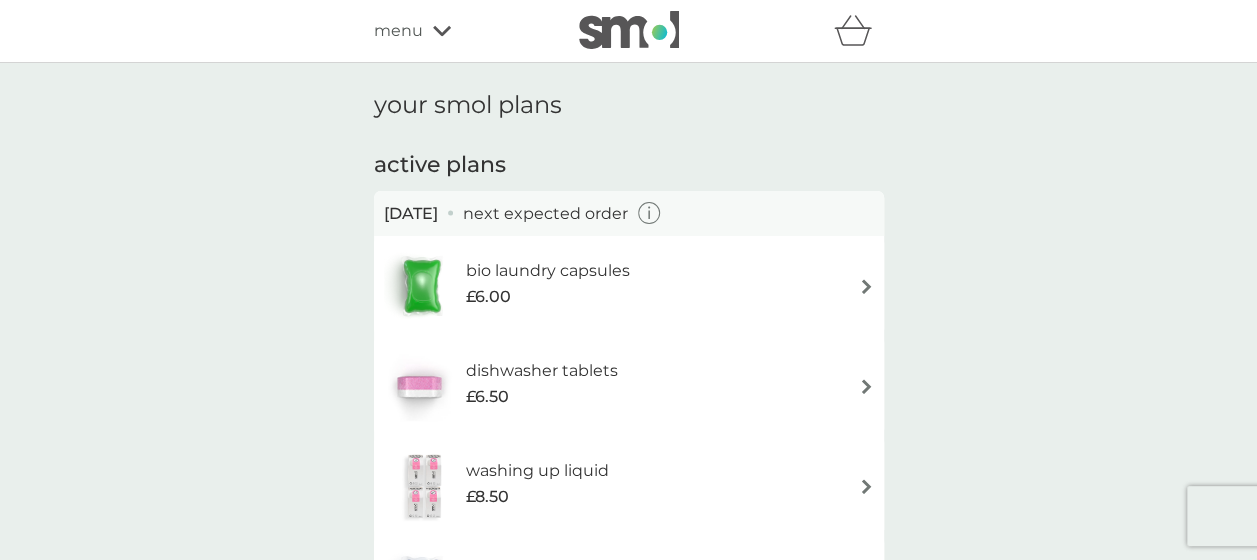 click on "your smol plans active plans 3 Sep 2025 next expected order bio laundry capsules £6.00 dishwasher tablets £6.50 washing up liquid £8.50 non-bio laundry capsules £6.00 next order on or before  29 Jan 2026 fragrance-free laundry capsules £6.00 cancelled plans multi purpose spray £7.00 you've cancelled this plan Re-activate Plan anti-perspirant £12.50 you've cancelled this plan Re-activate Plan foaming handwash £10.50 you've cancelled this plan Re-activate Plan stain gel £12.50 you've cancelled this plan Re-activate Plan fabric conditioner £11.50 you've cancelled this plan Re-activate Plan floor cleaner £7.00 you've cancelled this plan Re-activate Plan buy again bio laundry storage caddy £8.50" at bounding box center (628, 1037) 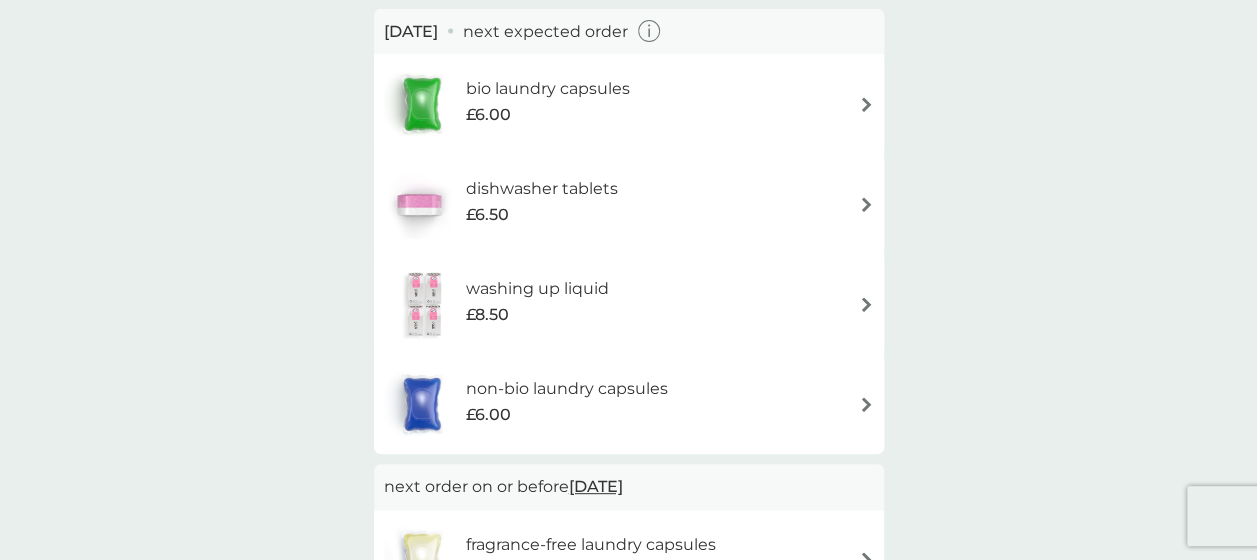 scroll, scrollTop: 201, scrollLeft: 0, axis: vertical 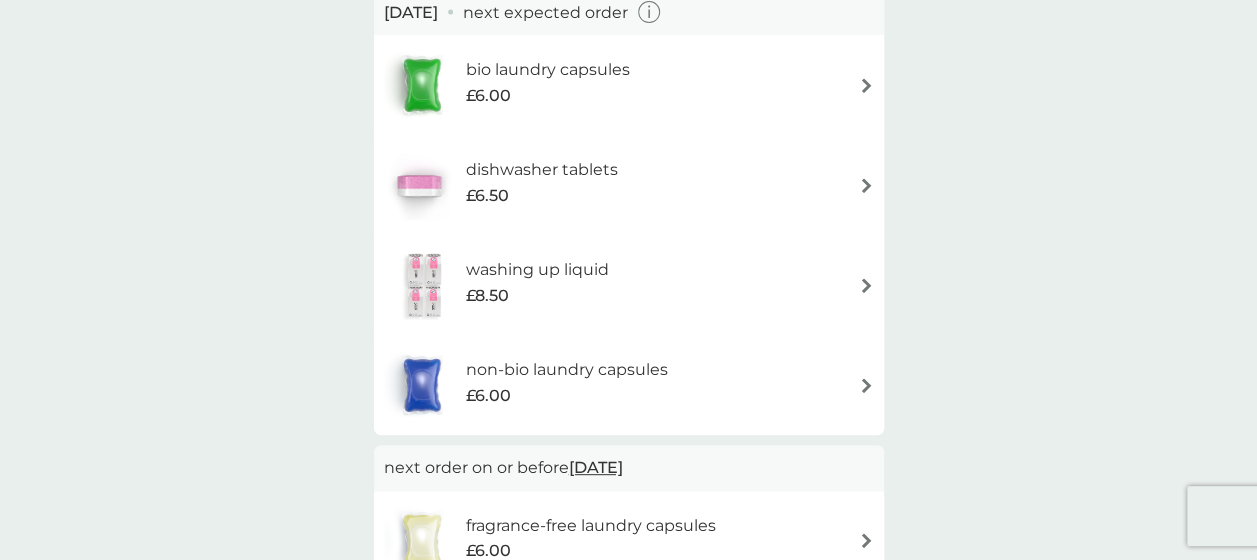 click at bounding box center [866, 285] 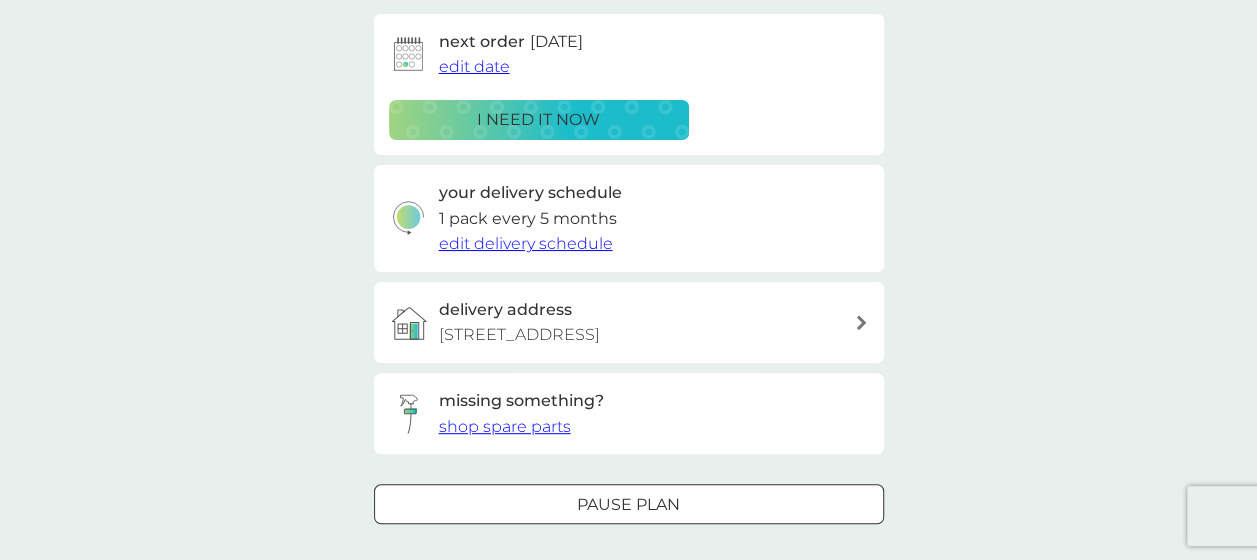 scroll, scrollTop: 326, scrollLeft: 0, axis: vertical 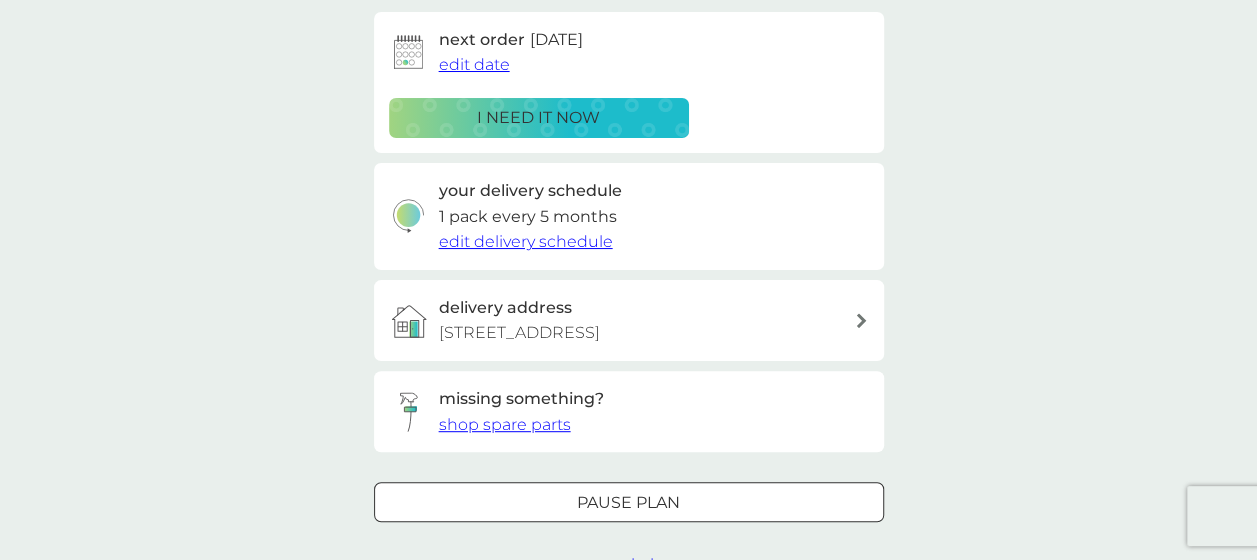 click on "edit delivery schedule" at bounding box center (526, 241) 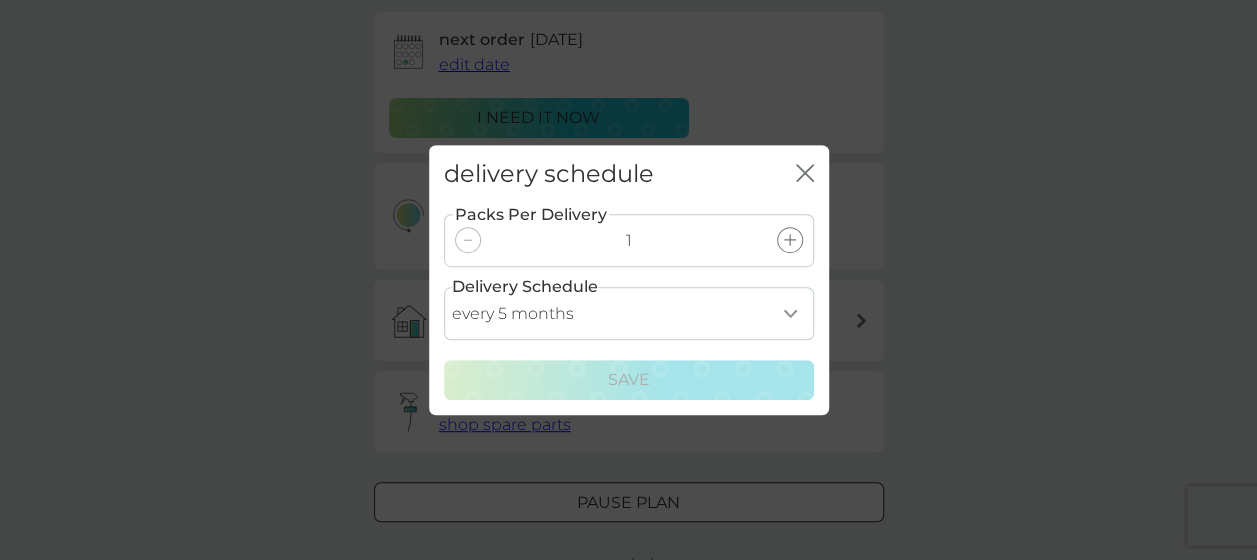 click on "every 1 month every 2 months every 3 months every 4 months every 5 months every 6 months every 7 months" at bounding box center (629, 313) 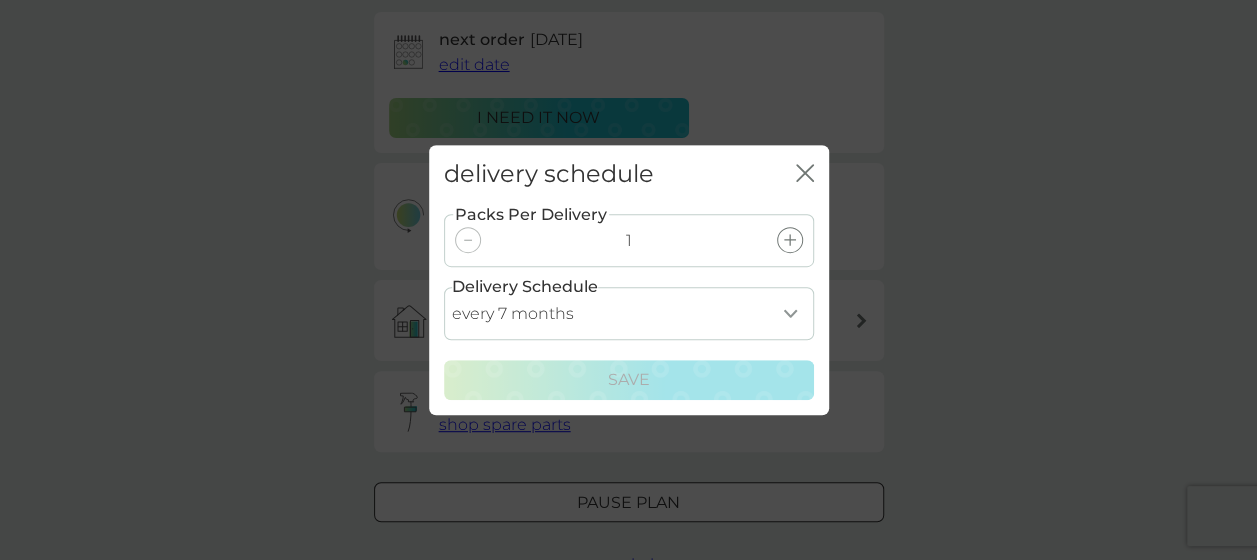 click on "every 1 month every 2 months every 3 months every 4 months every 5 months every 6 months every 7 months" at bounding box center [629, 313] 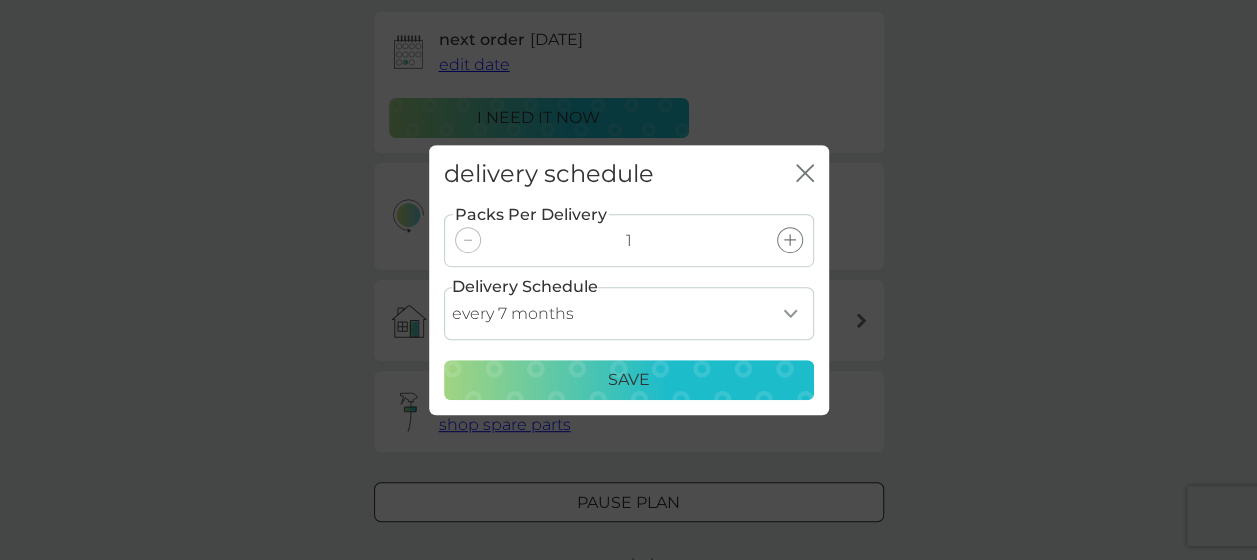 click on "Save" at bounding box center [629, 380] 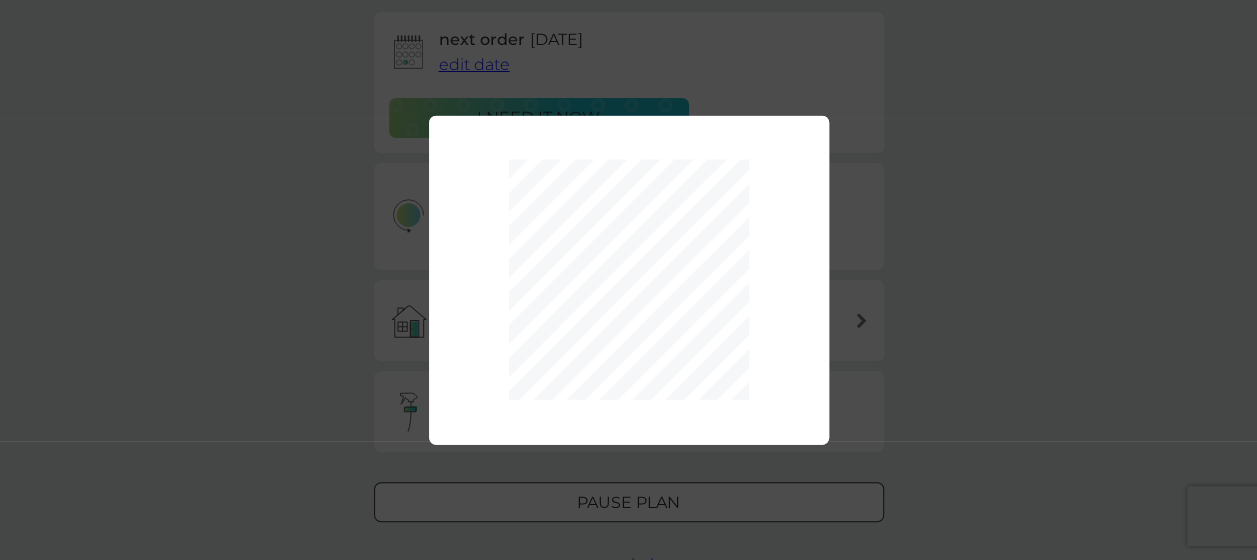 click on "Packs Per Delivery 1 Delivery Schedule every 1 month every 2 months every 3 months every 4 months every 5 months every 6 months every 7 months Save" at bounding box center (628, 280) 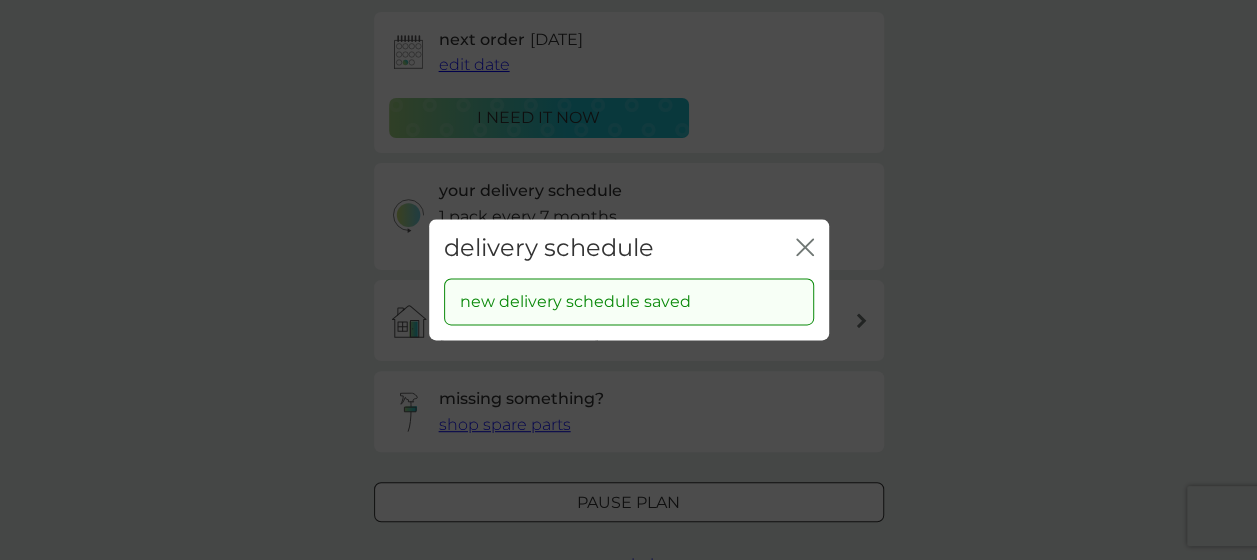 click 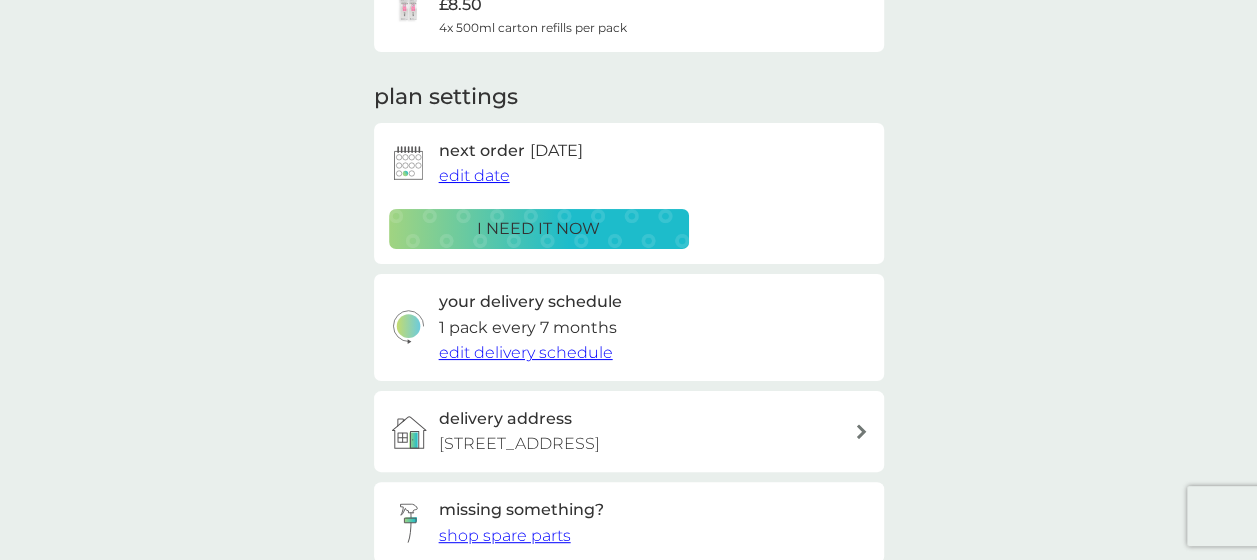 scroll, scrollTop: 0, scrollLeft: 0, axis: both 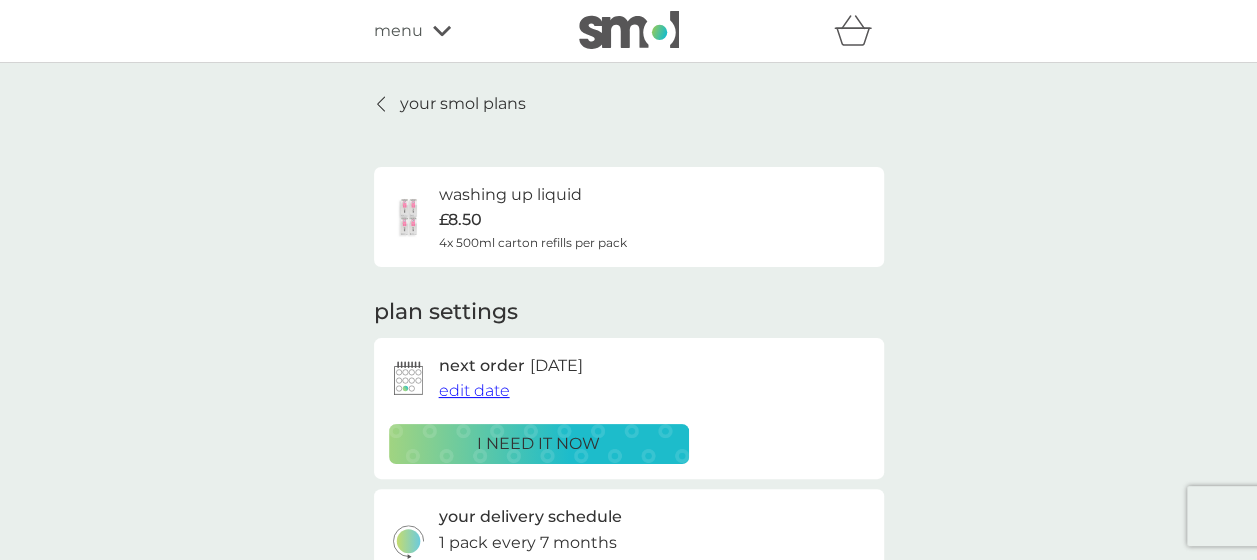 click on "menu" at bounding box center [459, 31] 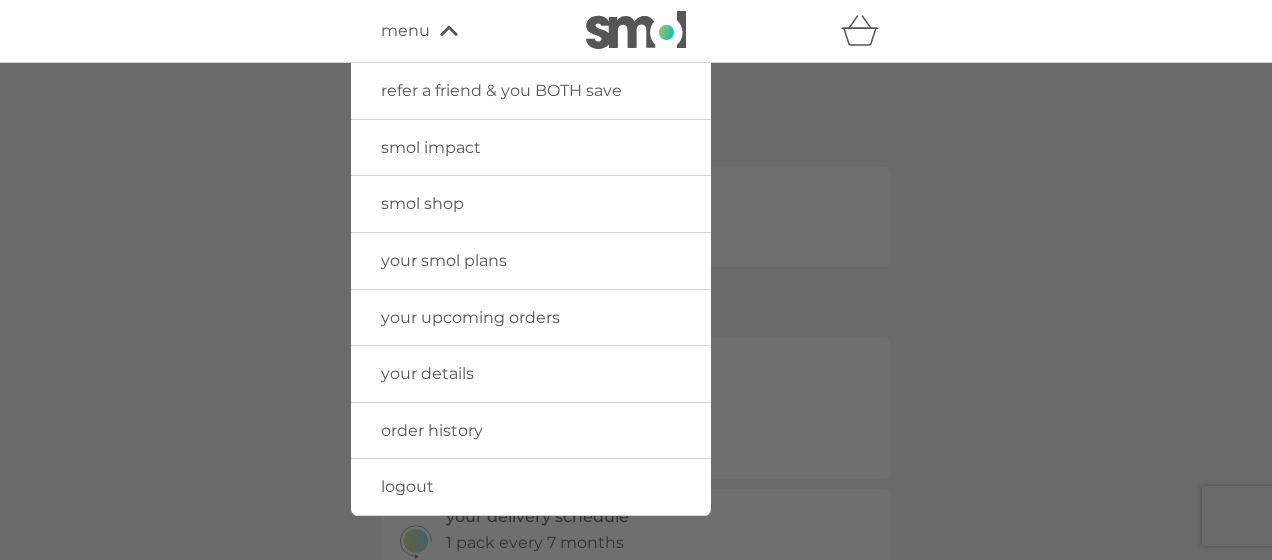 click on "your smol plans" at bounding box center [444, 260] 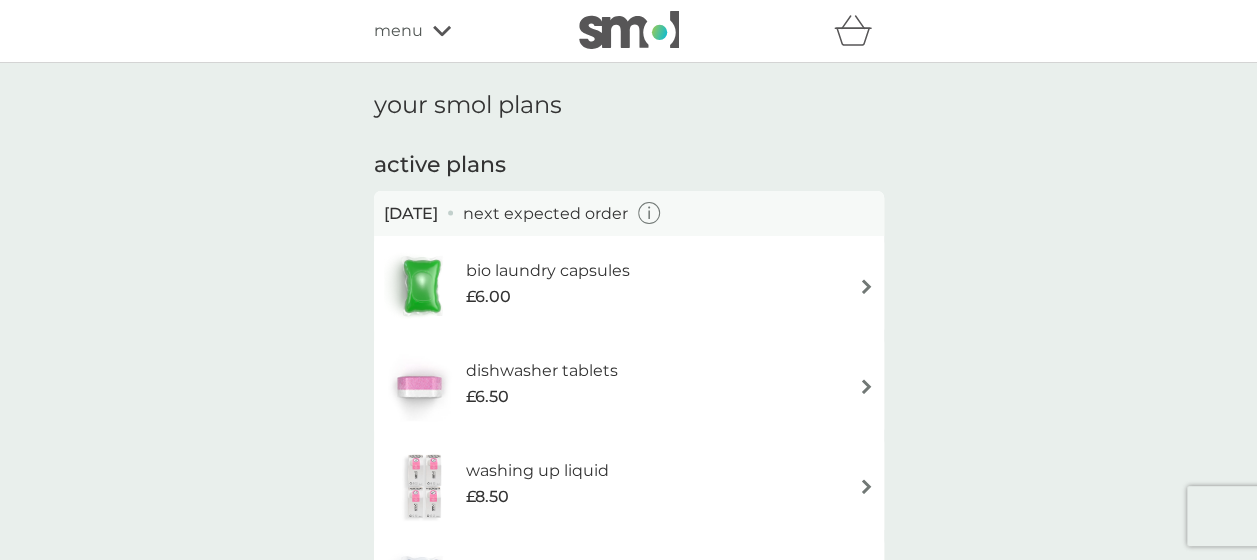 click on "your smol plans active plans 3 Sep 2025 next expected order bio laundry capsules £6.00 dishwasher tablets £6.50 washing up liquid £8.50 non-bio laundry capsules £6.00 next order on or before  29 Jan 2026 fragrance-free laundry capsules £6.00 cancelled plans multi purpose spray £7.00 you've cancelled this plan Re-activate Plan anti-perspirant £12.50 you've cancelled this plan Re-activate Plan foaming handwash £10.50 you've cancelled this plan Re-activate Plan stain gel £12.50 you've cancelled this plan Re-activate Plan fabric conditioner £11.50 you've cancelled this plan Re-activate Plan floor cleaner £7.00 you've cancelled this plan Re-activate Plan buy again bio laundry storage caddy £8.50" at bounding box center [628, 1037] 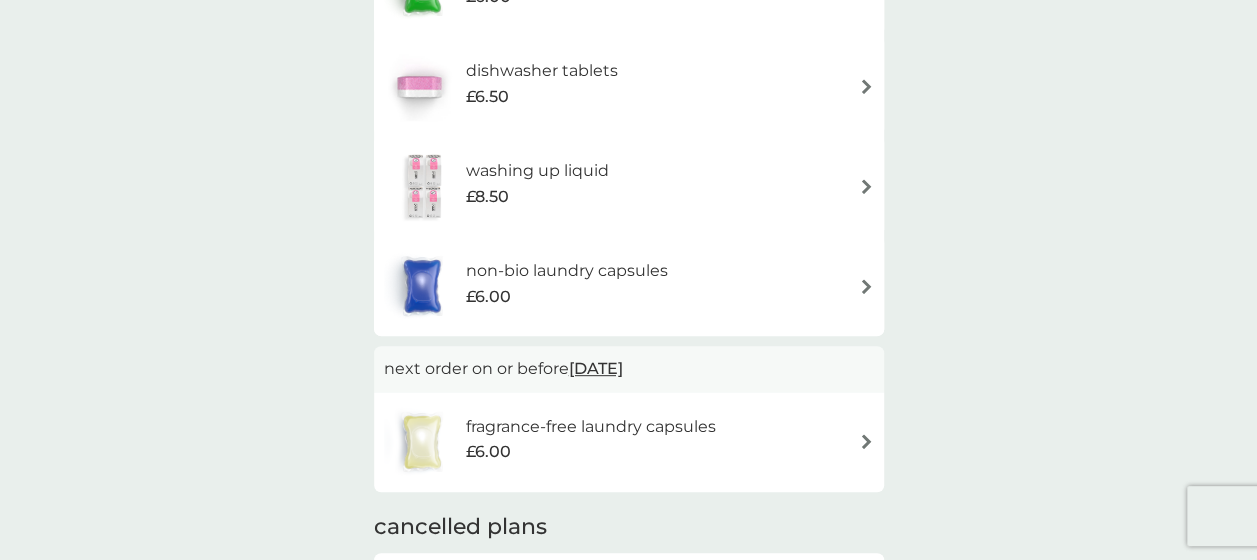 scroll, scrollTop: 312, scrollLeft: 0, axis: vertical 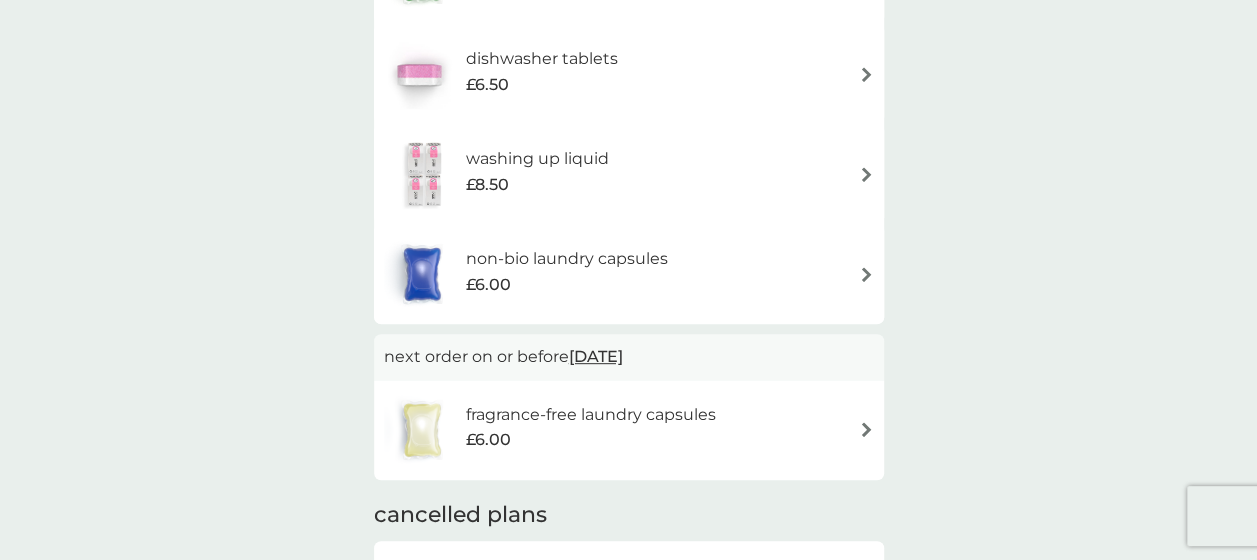 click at bounding box center (866, 429) 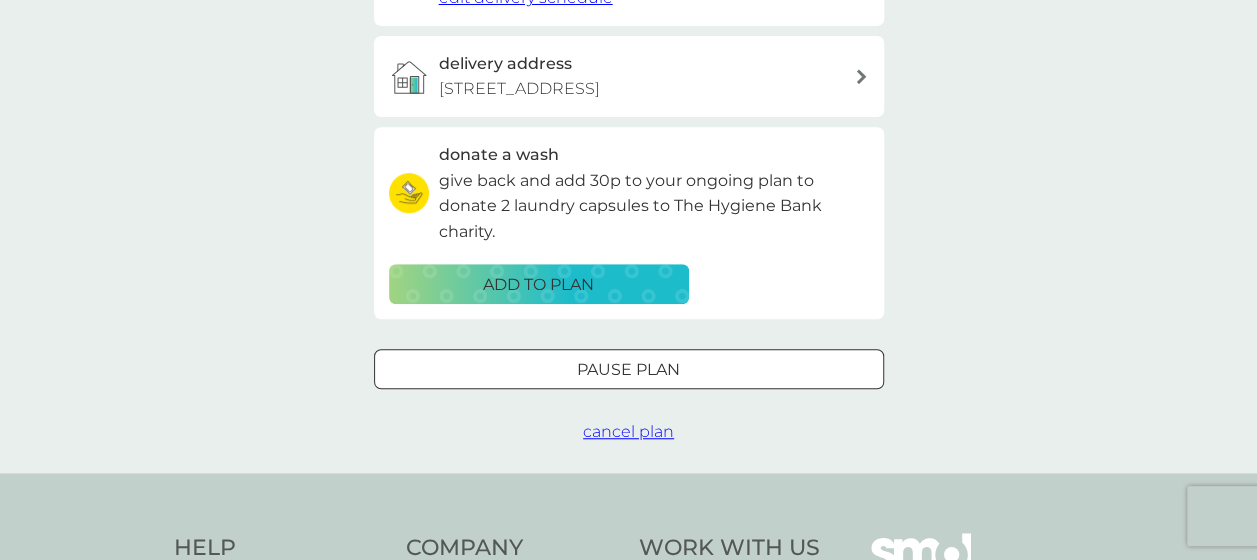 scroll, scrollTop: 572, scrollLeft: 0, axis: vertical 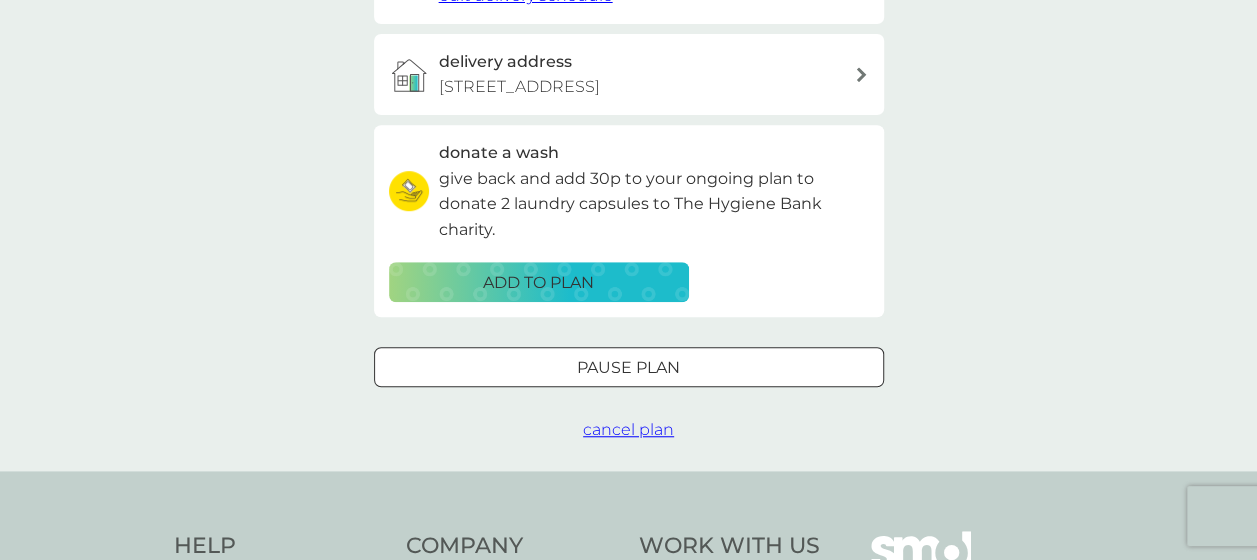click on "cancel plan" at bounding box center (628, 429) 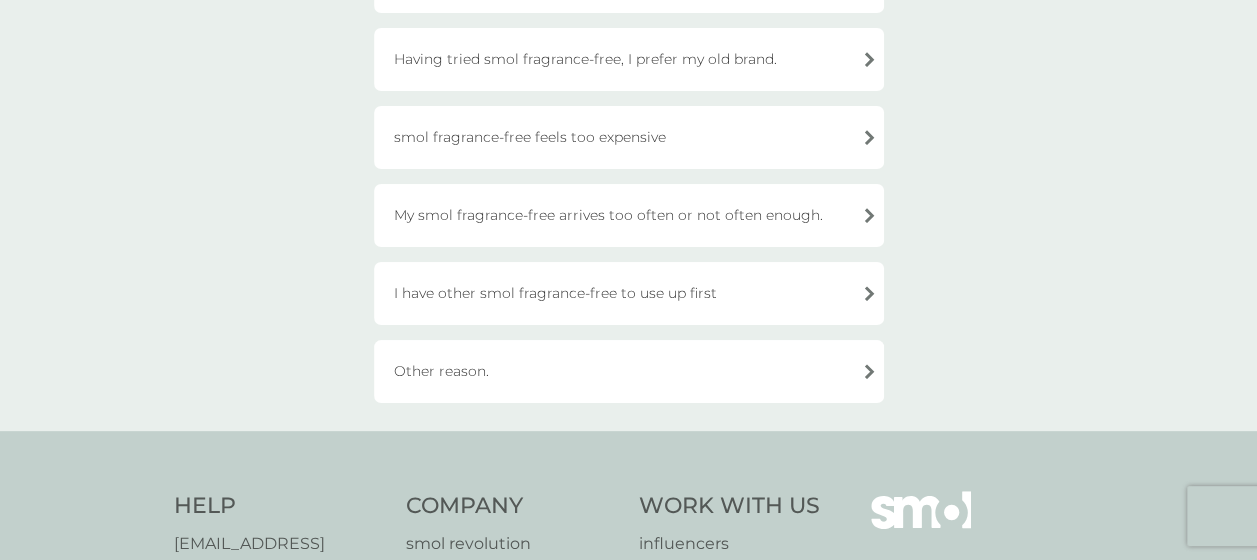 scroll, scrollTop: 522, scrollLeft: 0, axis: vertical 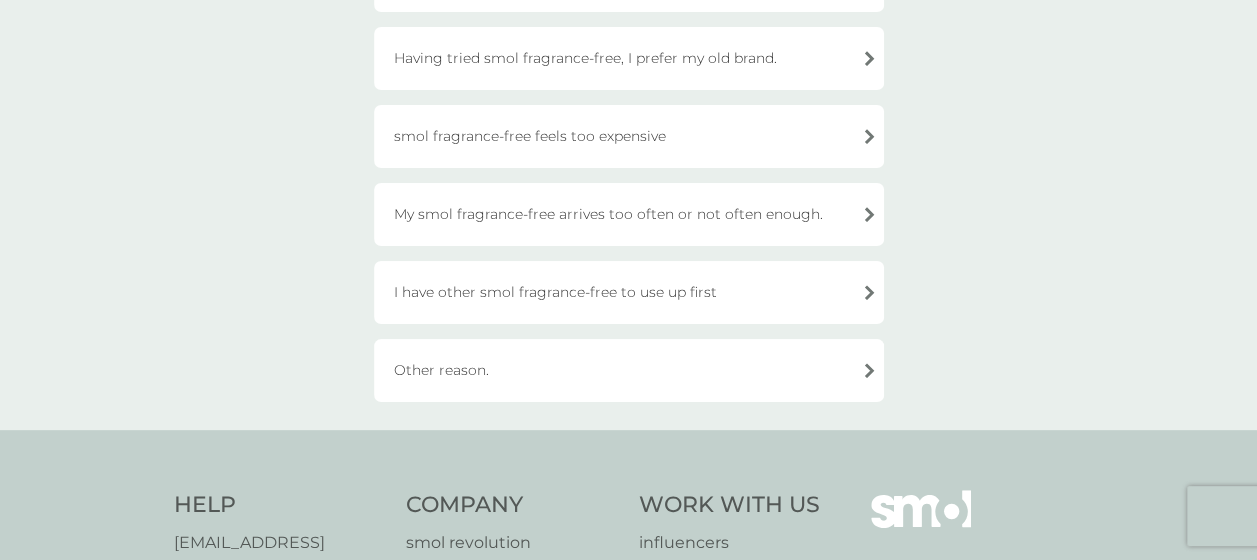 click on "Other reason." at bounding box center [629, 370] 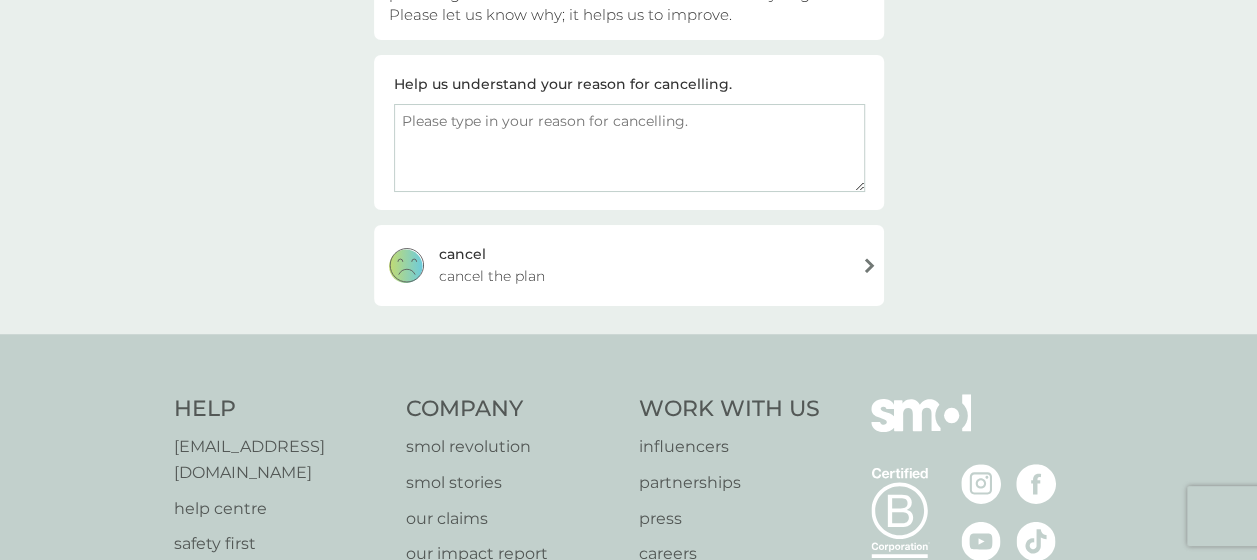 scroll, scrollTop: 283, scrollLeft: 0, axis: vertical 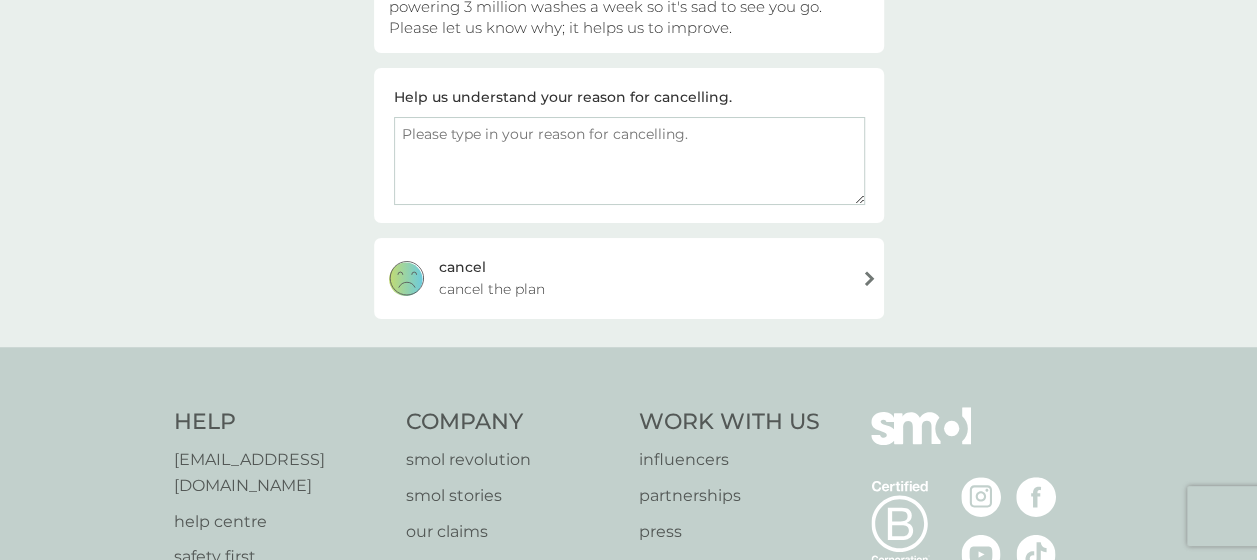 click at bounding box center [629, 161] 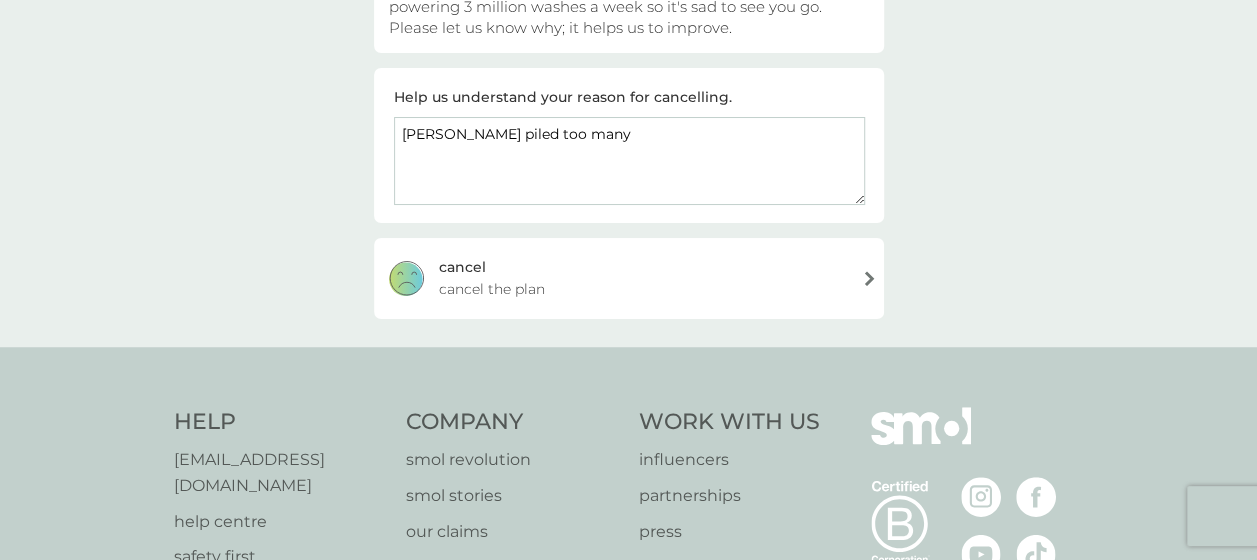 click on "stoick piled too many" at bounding box center [629, 161] 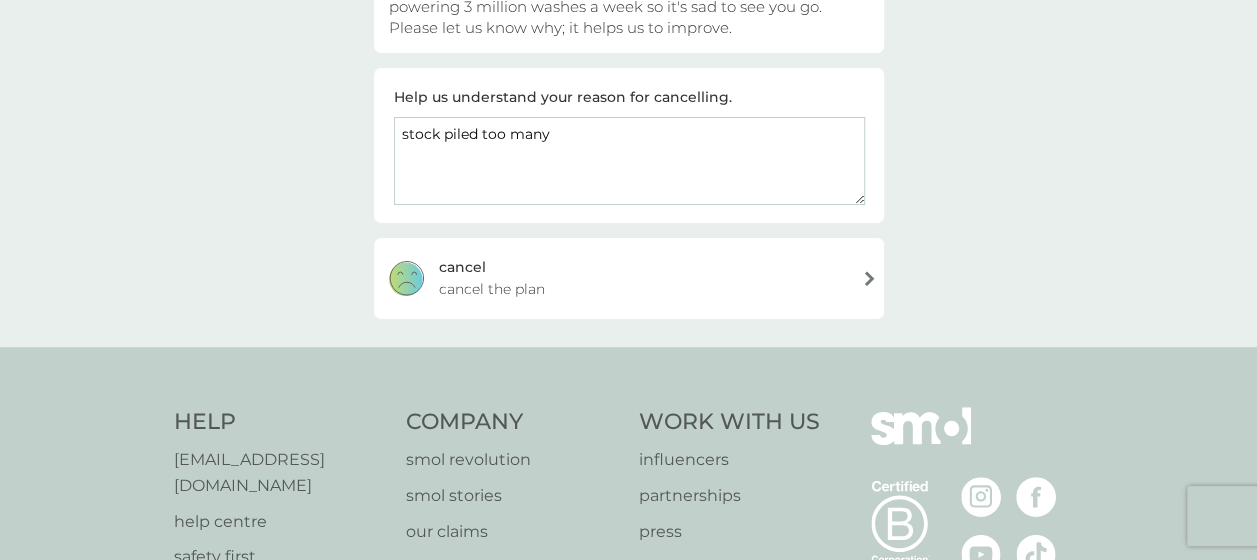 type on "stock piled too many" 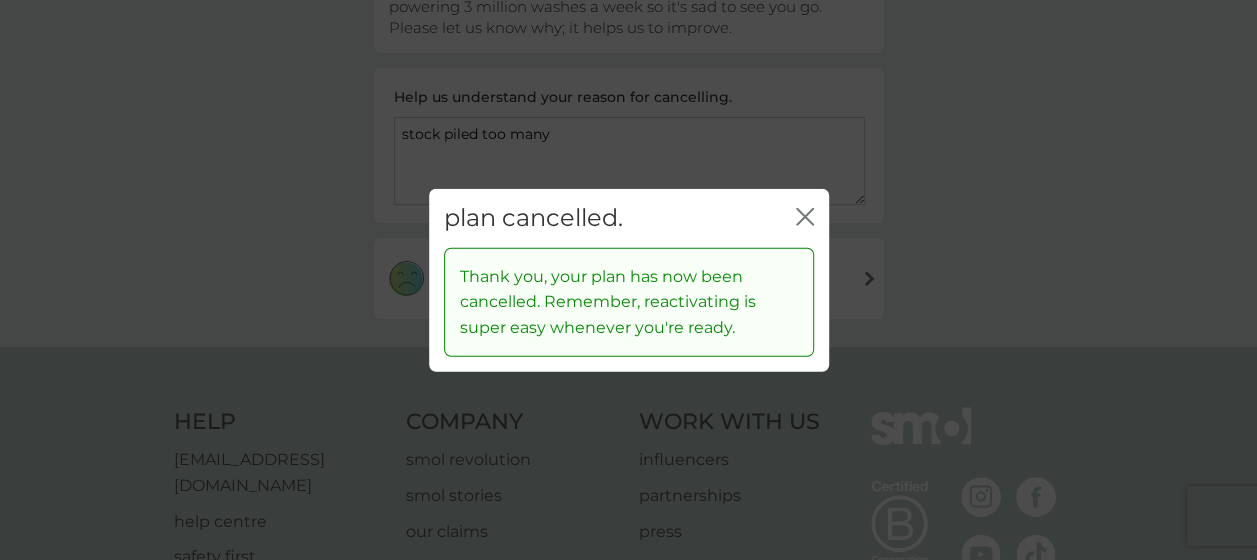 click on "close" 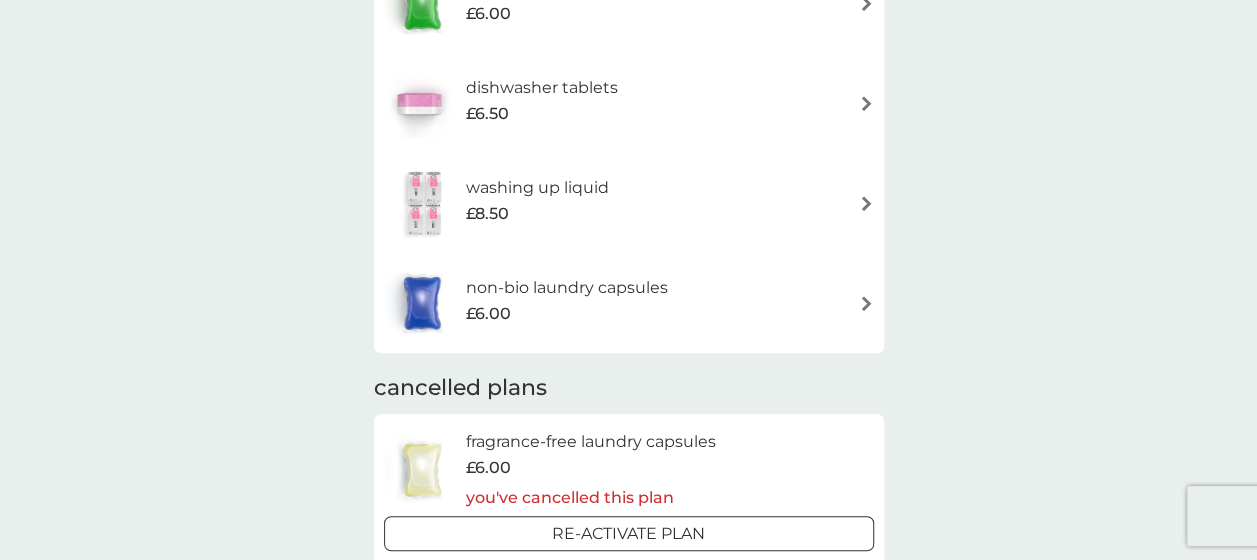 scroll, scrollTop: 0, scrollLeft: 0, axis: both 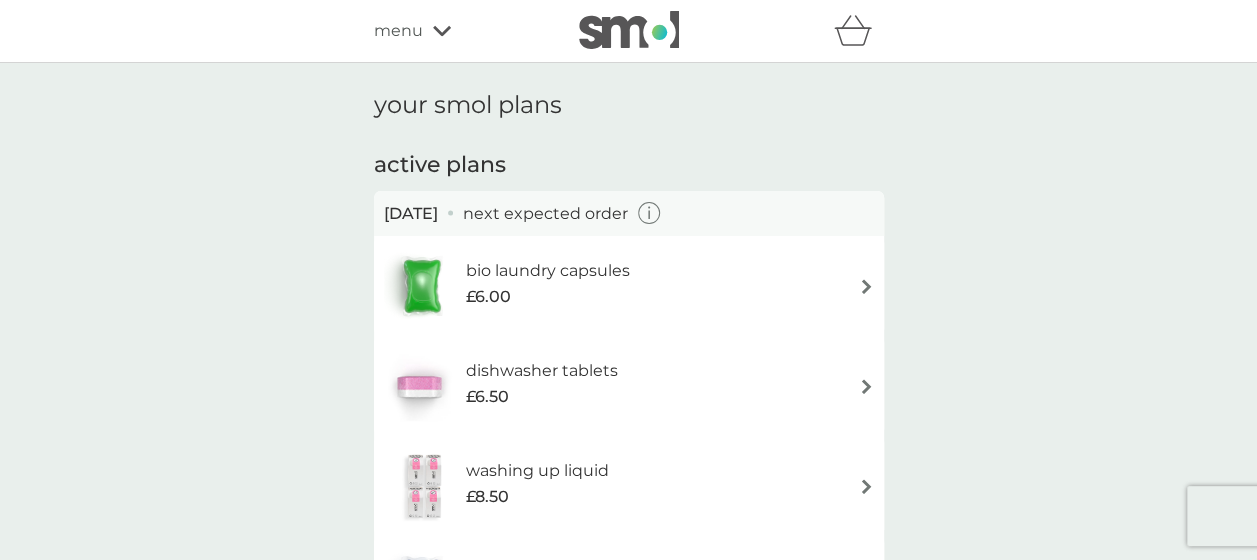 click on "your smol plans active plans 3 Sep 2025 next expected order bio laundry capsules £6.00 dishwasher tablets £6.50 washing up liquid £8.50 non-bio laundry capsules £6.00 cancelled plans fragrance-free laundry capsules £6.00 you've cancelled this plan Re-activate Plan multi purpose spray £7.00 you've cancelled this plan Re-activate Plan anti-perspirant £12.50 you've cancelled this plan Re-activate Plan foaming handwash £10.50 you've cancelled this plan Re-activate Plan stain gel £12.50 you've cancelled this plan Re-activate Plan fabric conditioner £11.50 you've cancelled this plan Re-activate Plan floor cleaner £7.00 you've cancelled this plan Re-activate Plan buy again bio laundry storage caddy £8.50" at bounding box center [628, 1040] 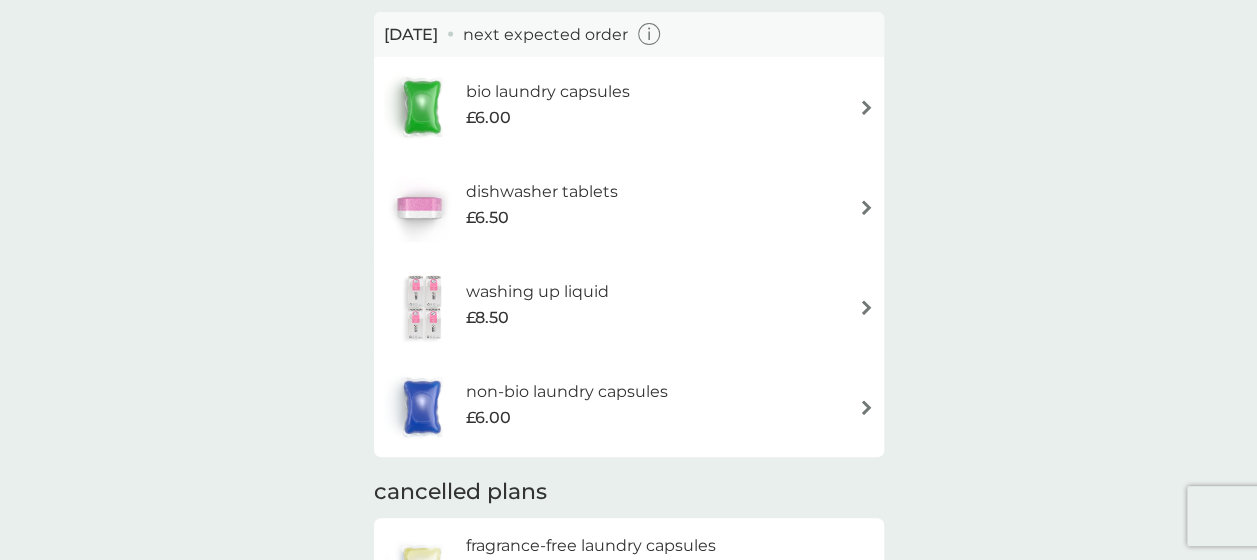 scroll, scrollTop: 176, scrollLeft: 0, axis: vertical 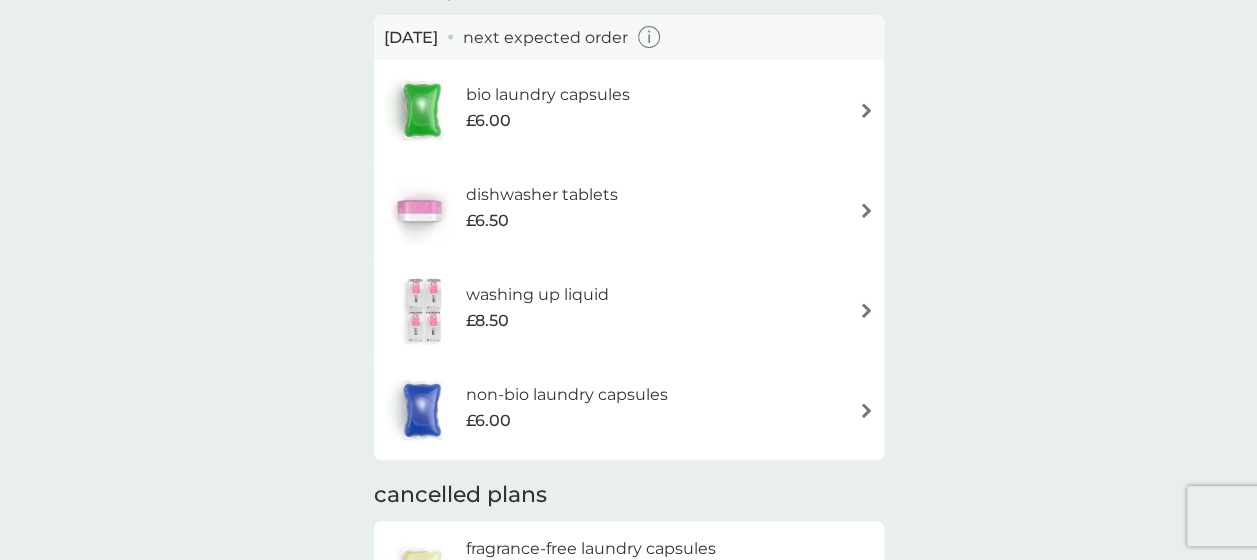 click at bounding box center (866, 310) 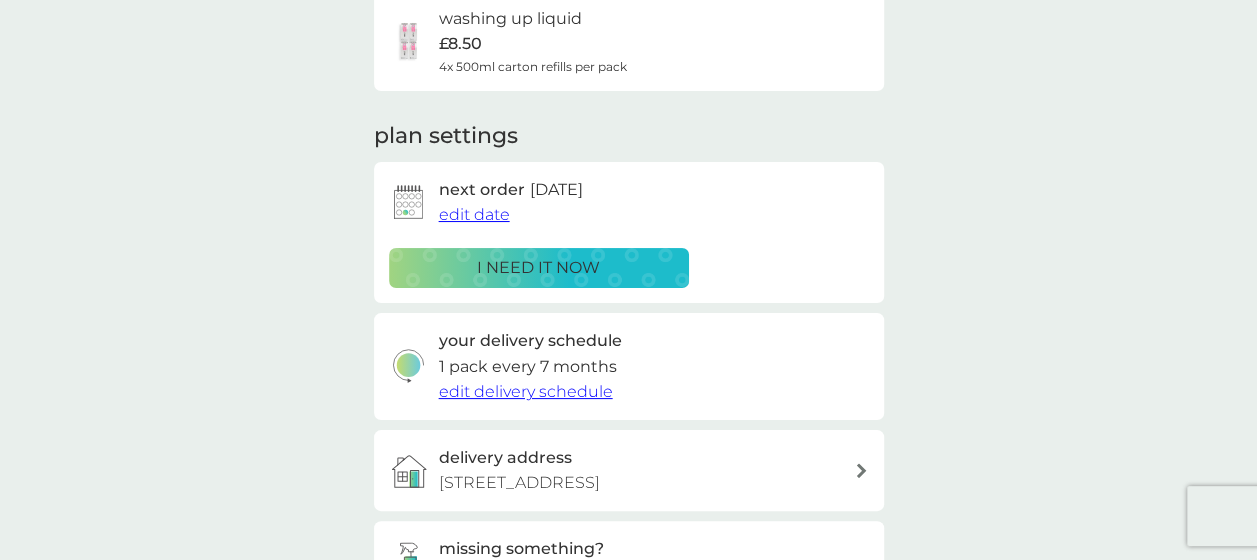 scroll, scrollTop: 0, scrollLeft: 0, axis: both 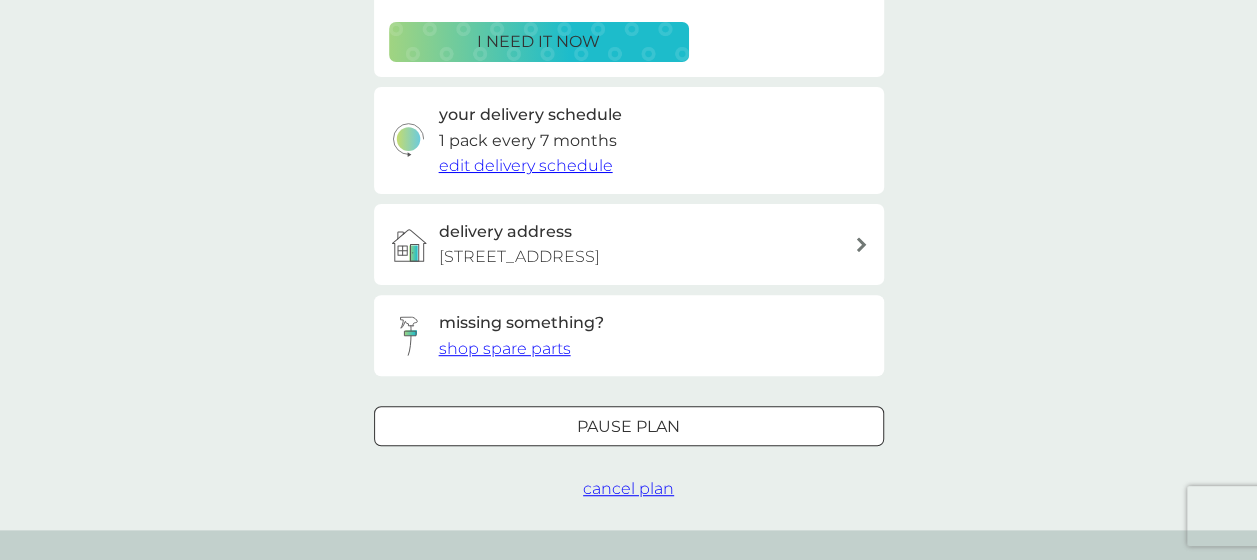 click on "cancel plan" at bounding box center (628, 488) 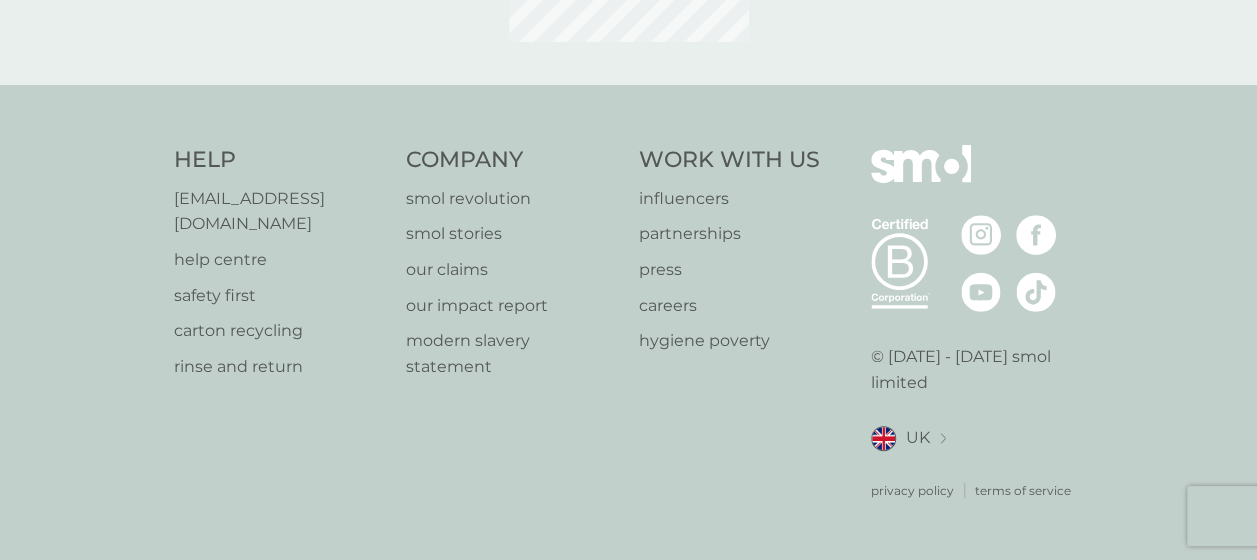 scroll, scrollTop: 0, scrollLeft: 0, axis: both 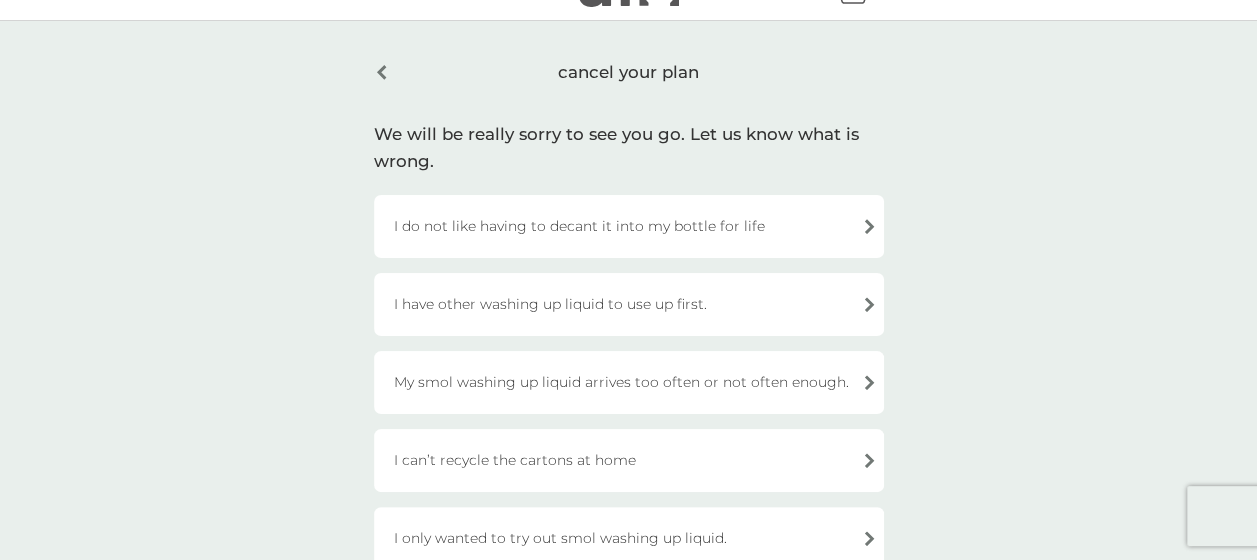 click on "I have other washing up liquid to use up first." at bounding box center (629, 304) 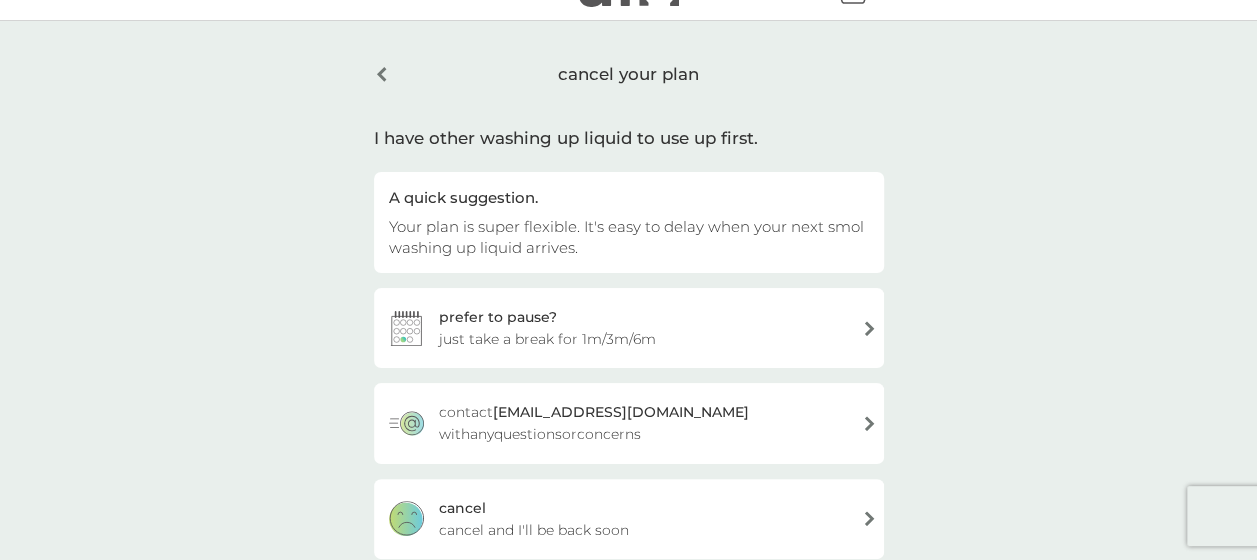 click on "cancel and I'll be back soon" at bounding box center [534, 530] 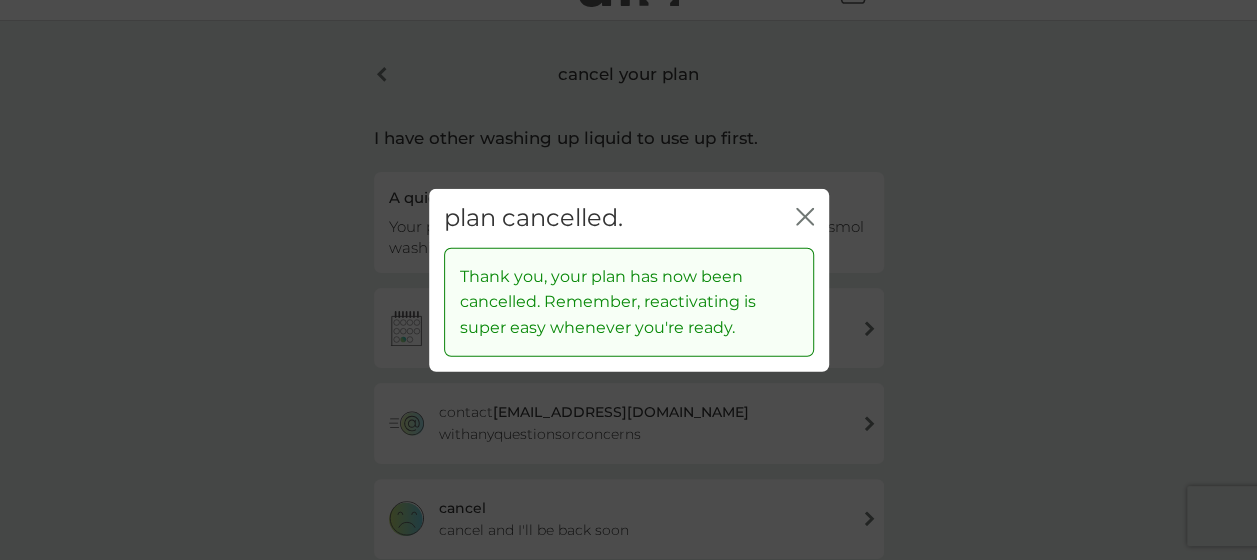 click on "close" 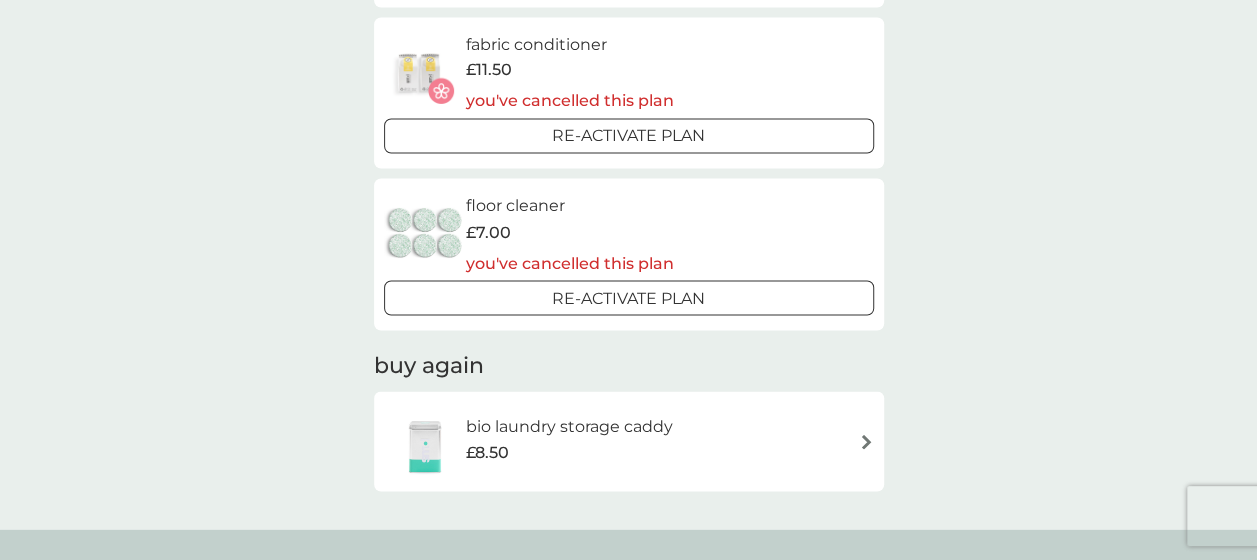 scroll, scrollTop: 1620, scrollLeft: 0, axis: vertical 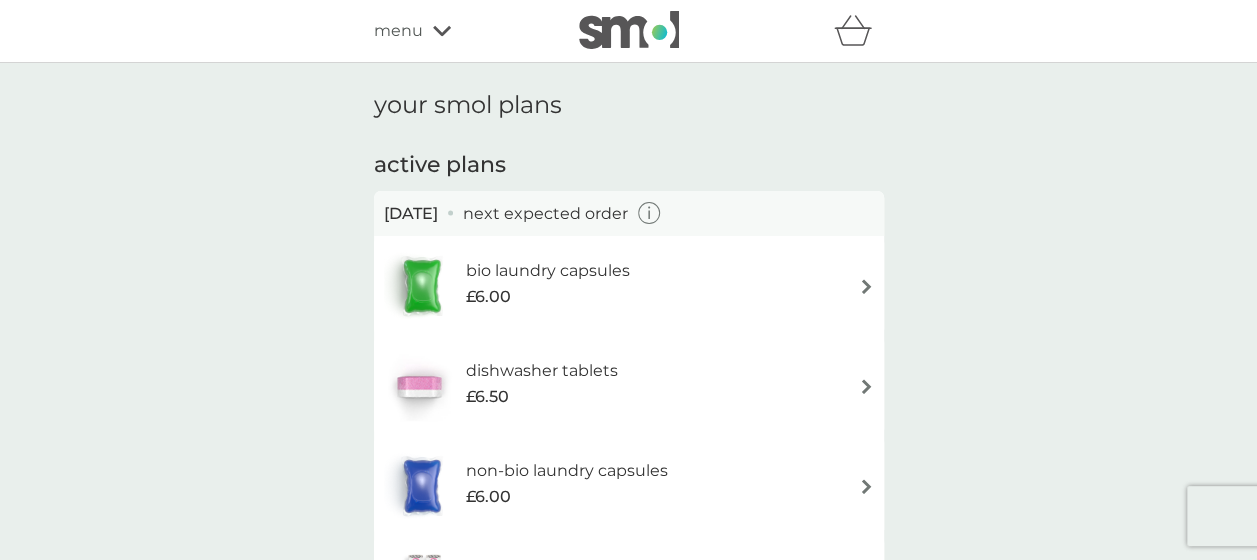 click on "menu" at bounding box center (398, 31) 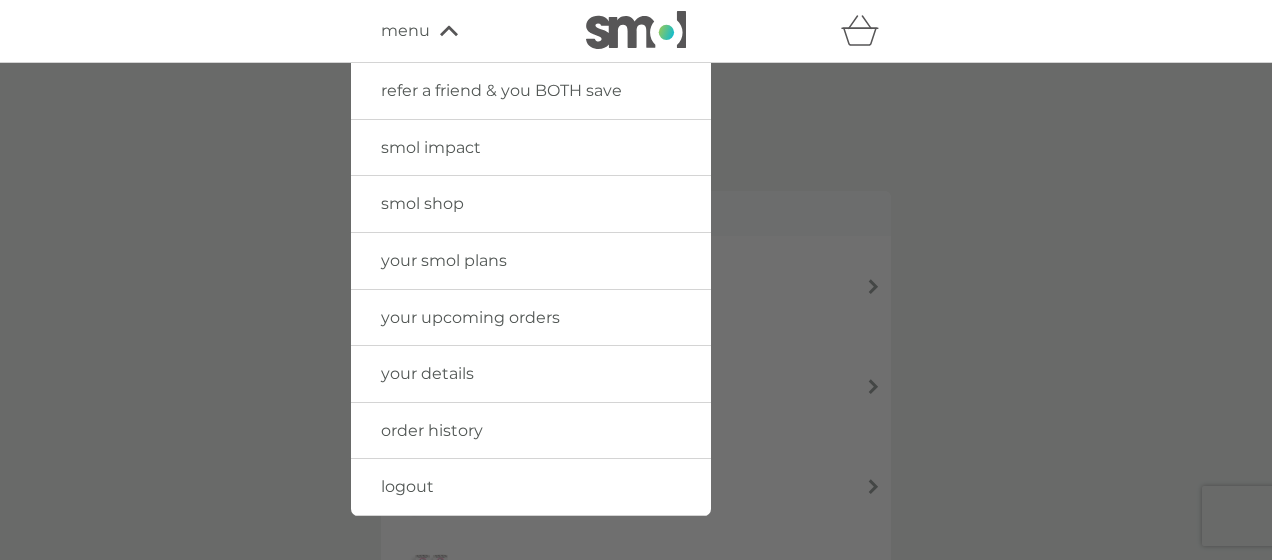 click on "smol shop" at bounding box center [422, 203] 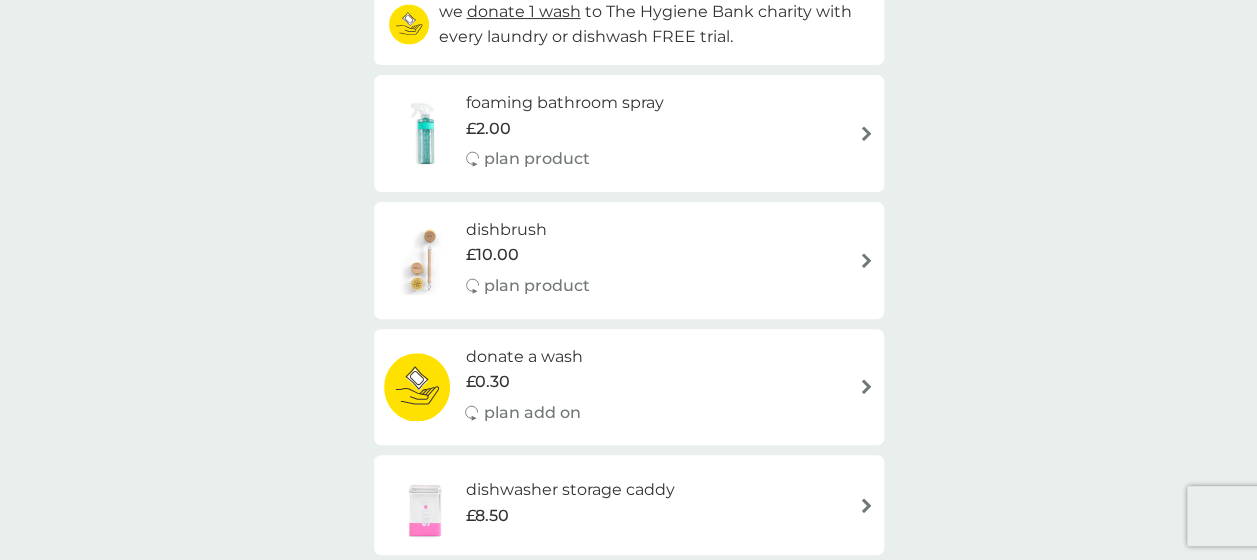 scroll, scrollTop: 264, scrollLeft: 0, axis: vertical 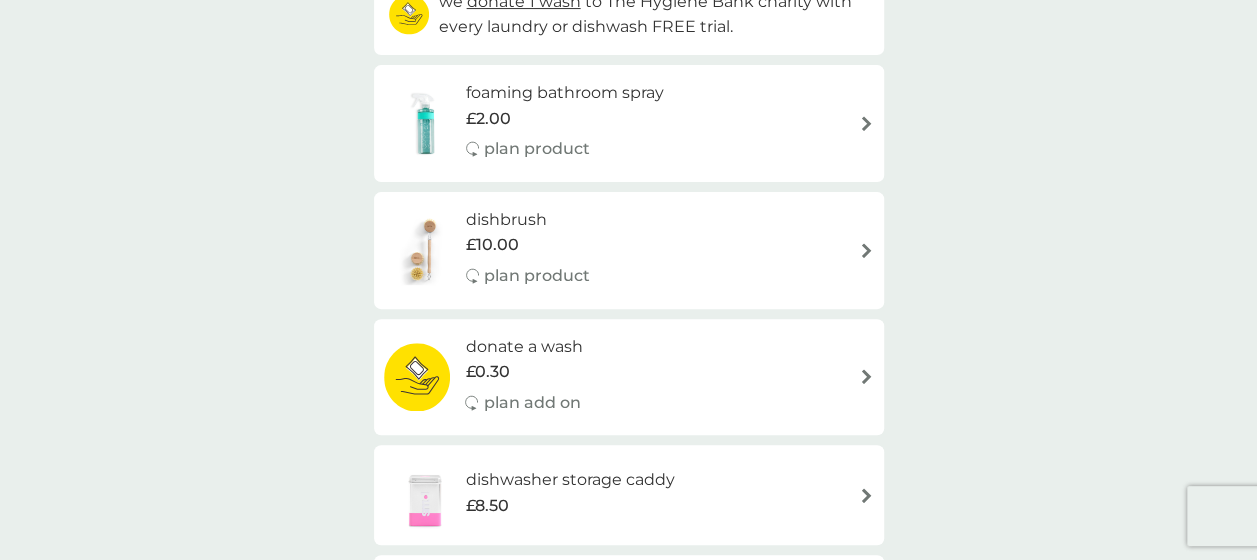 click at bounding box center [866, 123] 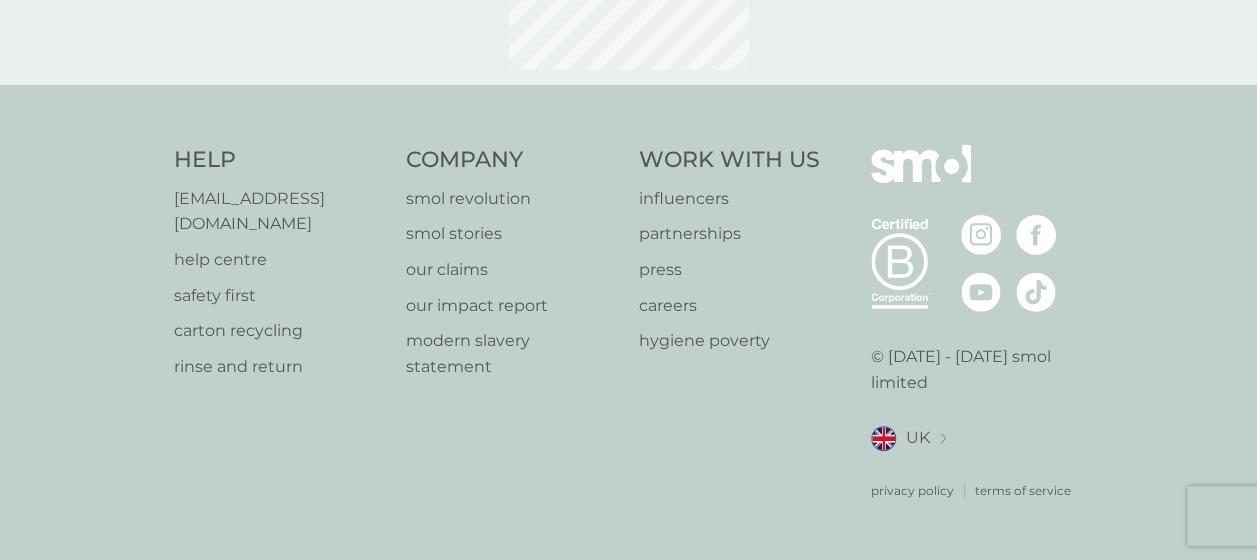scroll, scrollTop: 0, scrollLeft: 0, axis: both 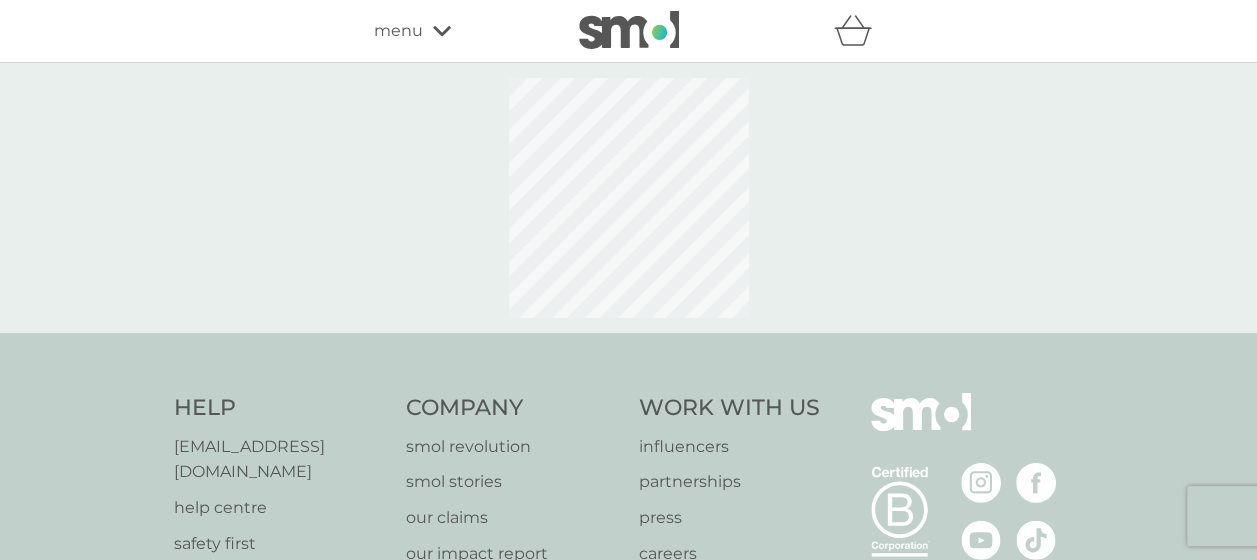 select on "182" 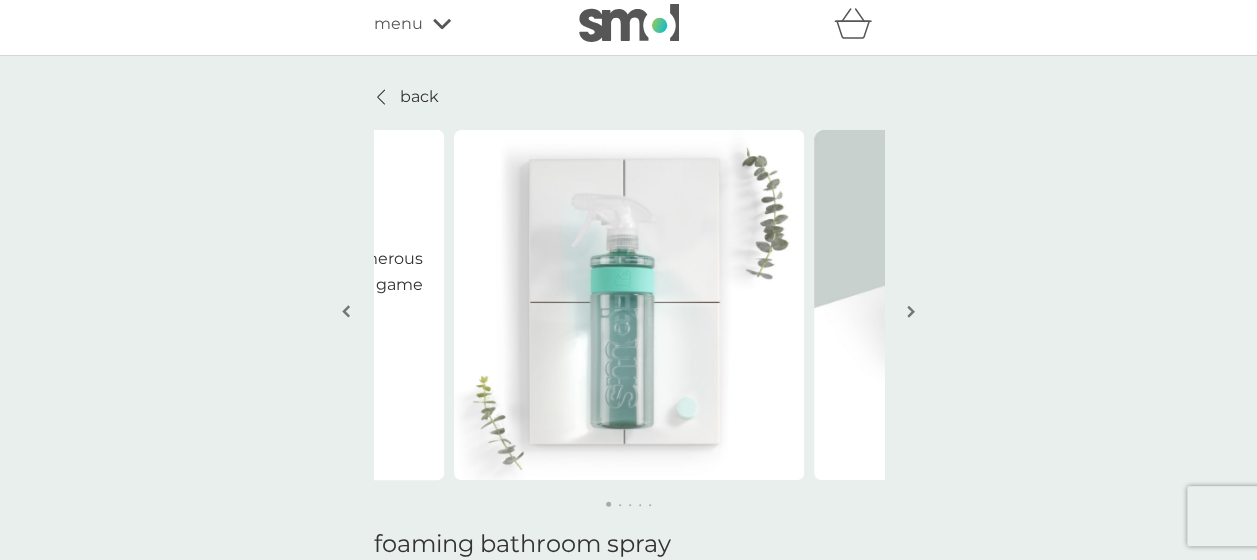 scroll, scrollTop: 0, scrollLeft: 0, axis: both 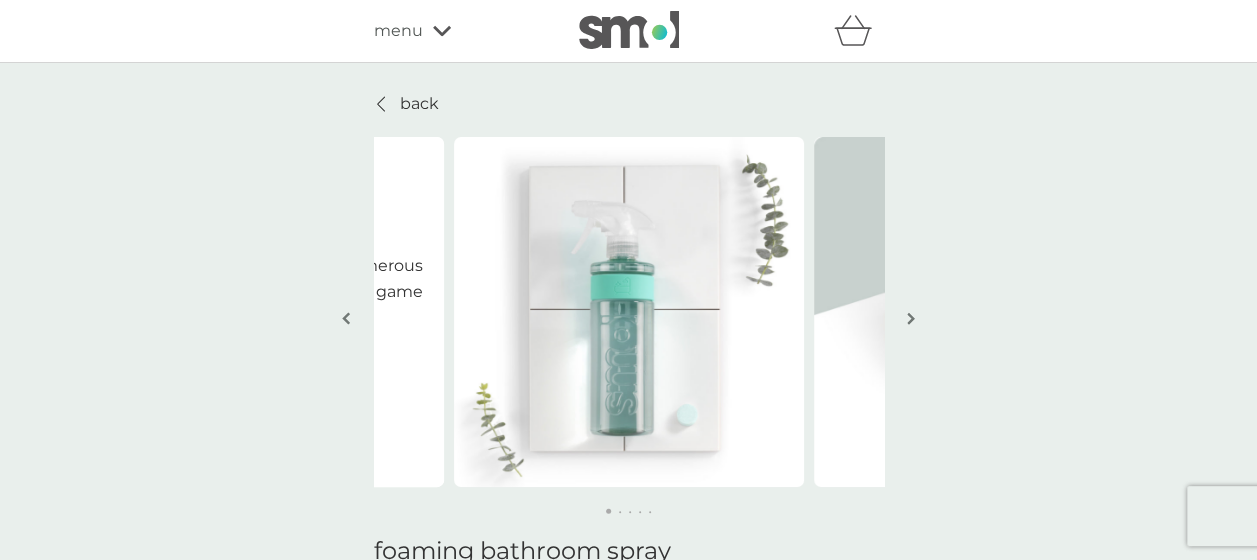 click on "back" at bounding box center (419, 104) 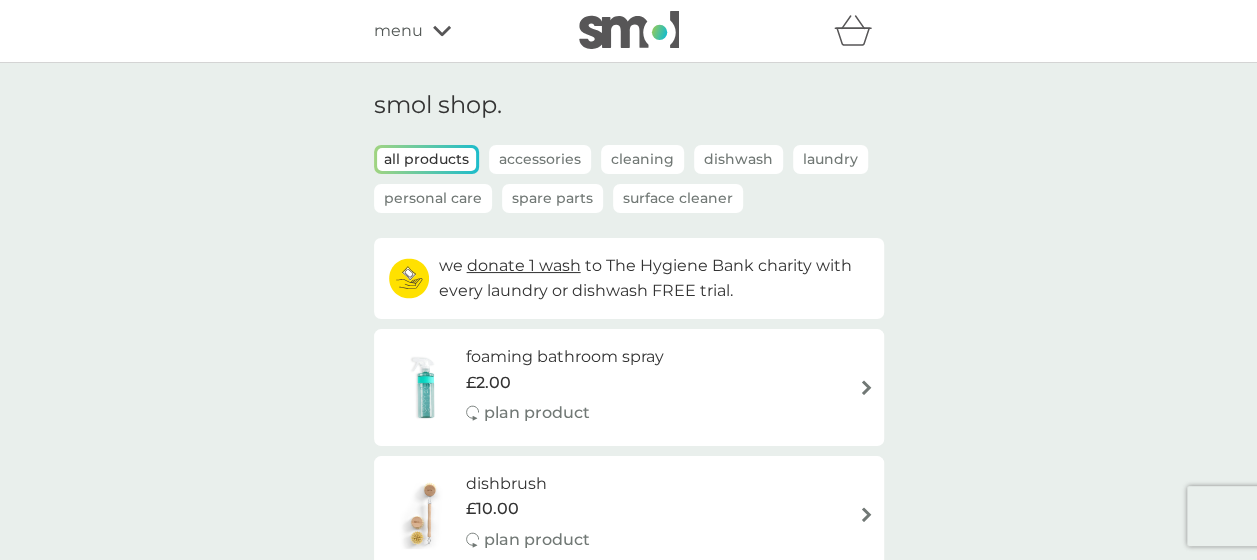 click on "Accessories" at bounding box center [540, 159] 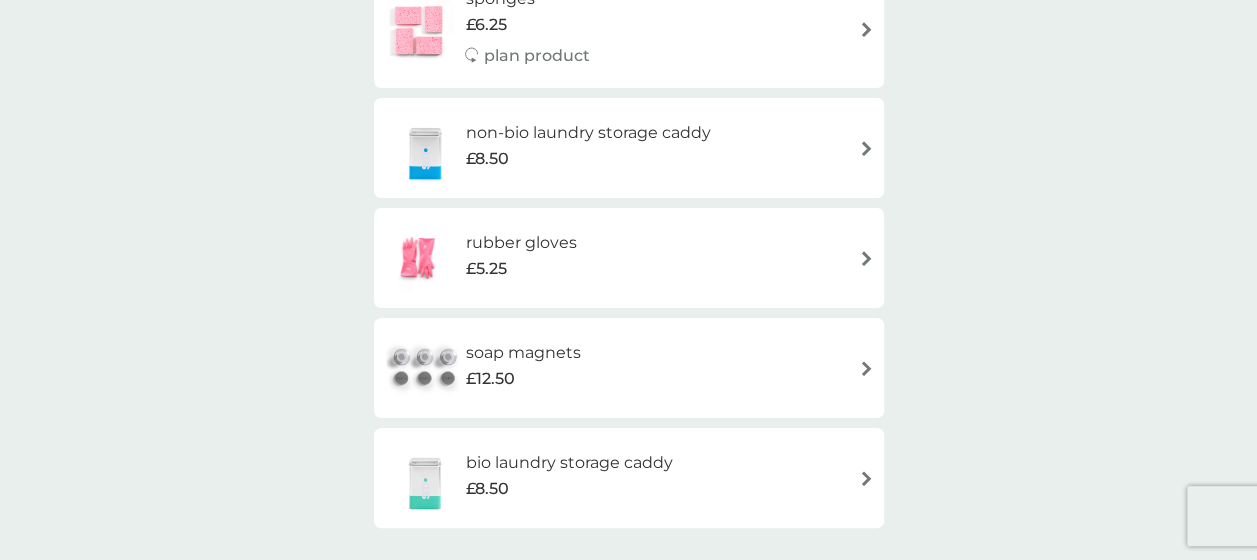 scroll, scrollTop: 656, scrollLeft: 0, axis: vertical 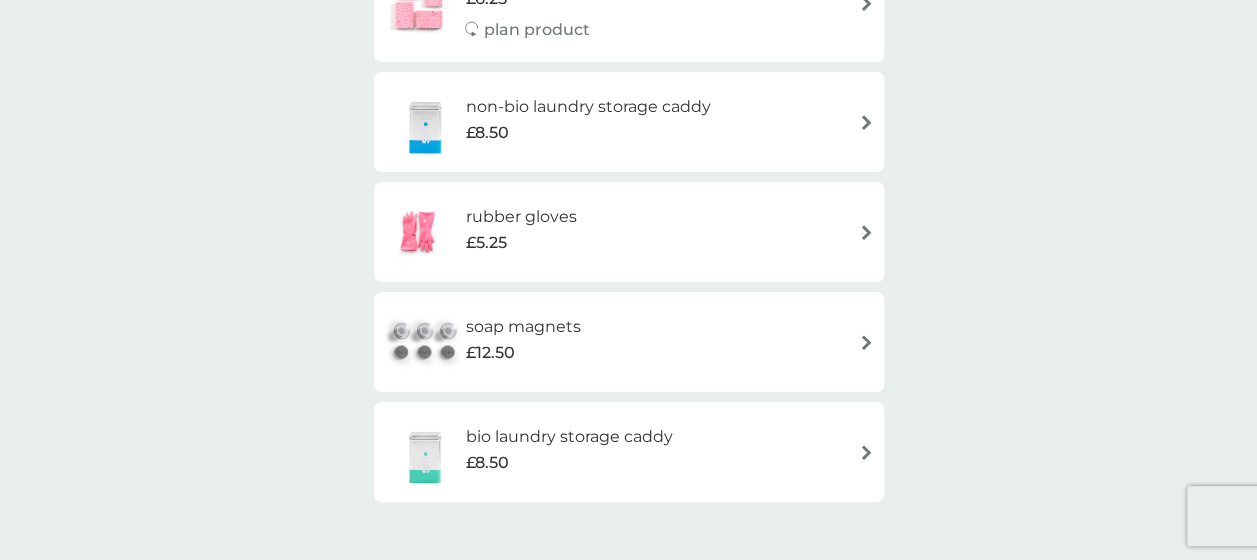 click on "bio laundry storage caddy" at bounding box center [569, 437] 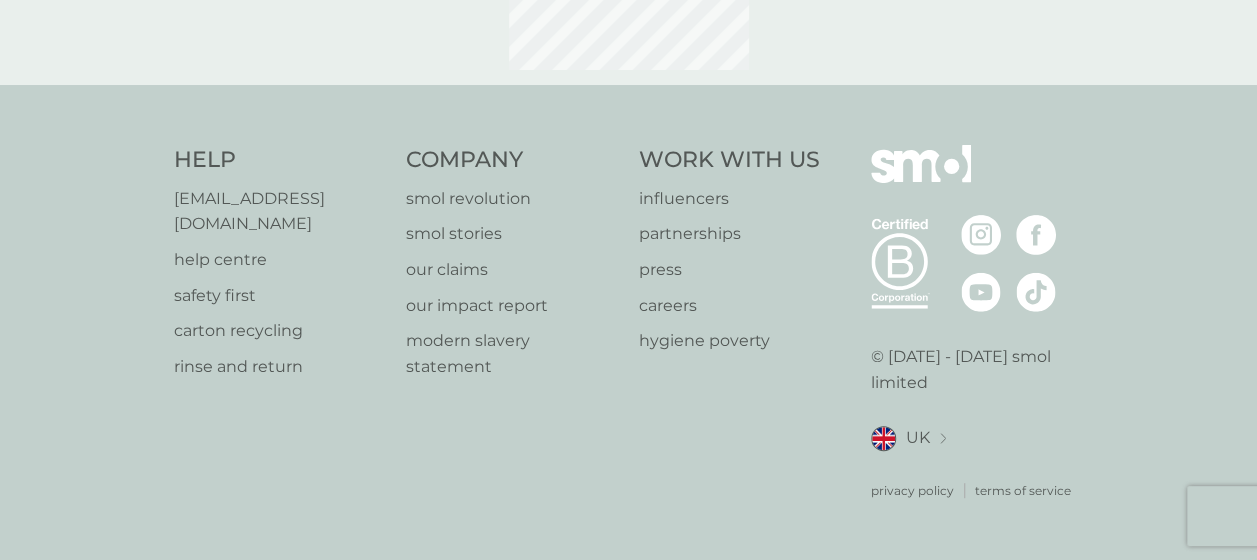 scroll, scrollTop: 0, scrollLeft: 0, axis: both 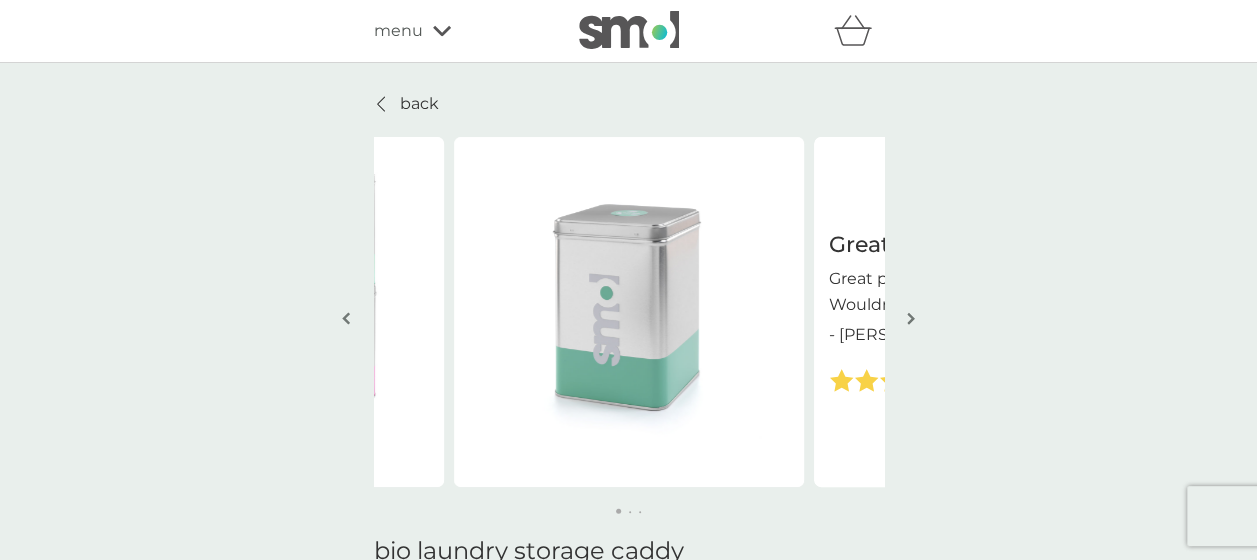 click at bounding box center (911, 318) 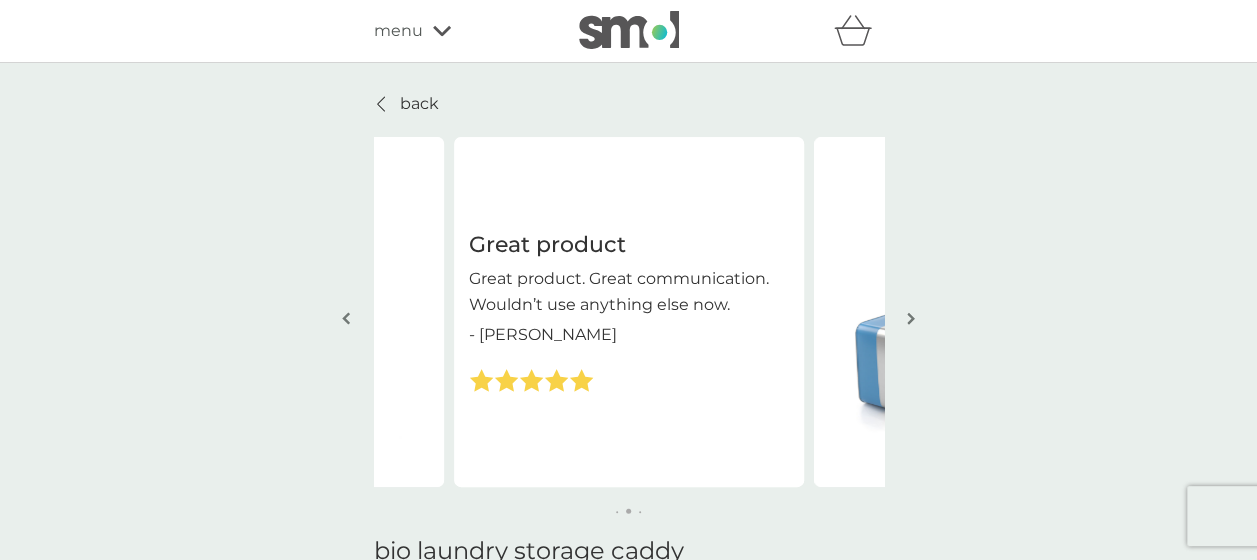 click at bounding box center (911, 318) 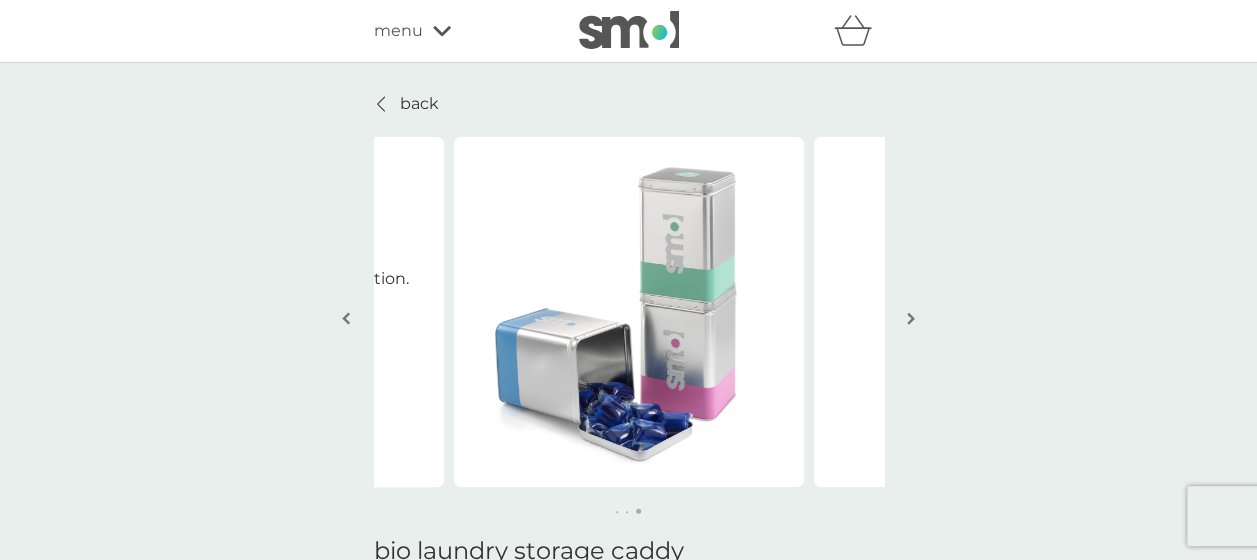 click at bounding box center (911, 318) 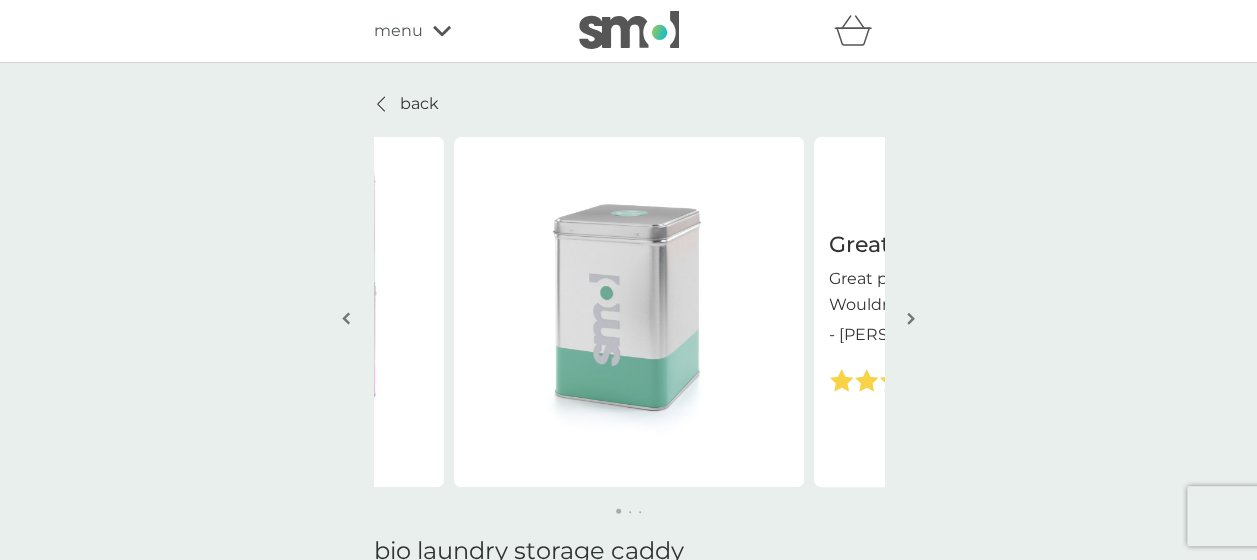 click at bounding box center [911, 318] 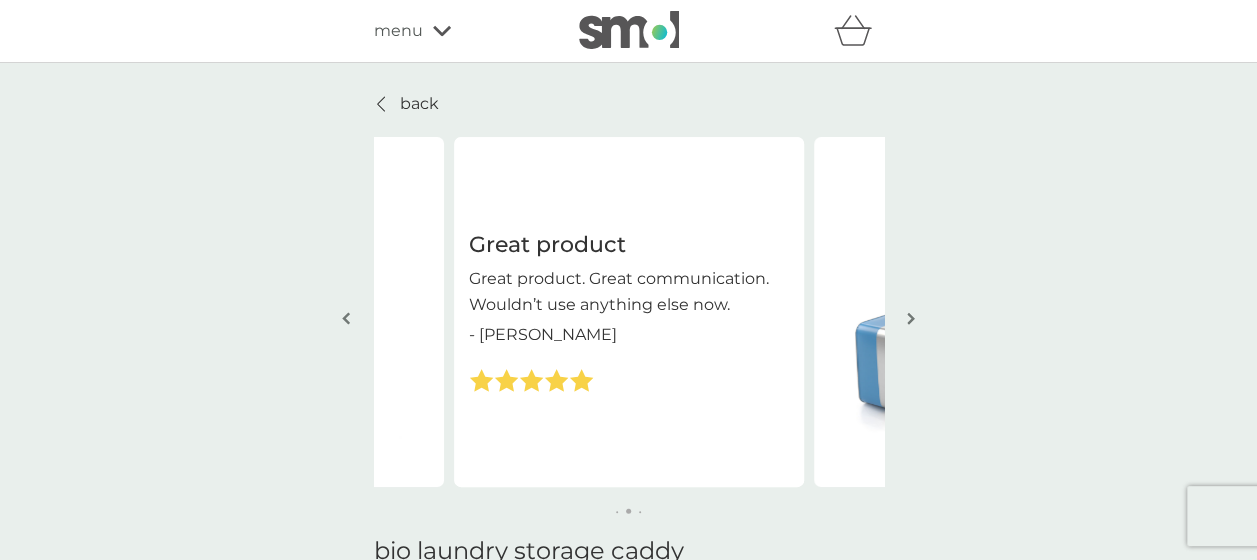 click at bounding box center [911, 318] 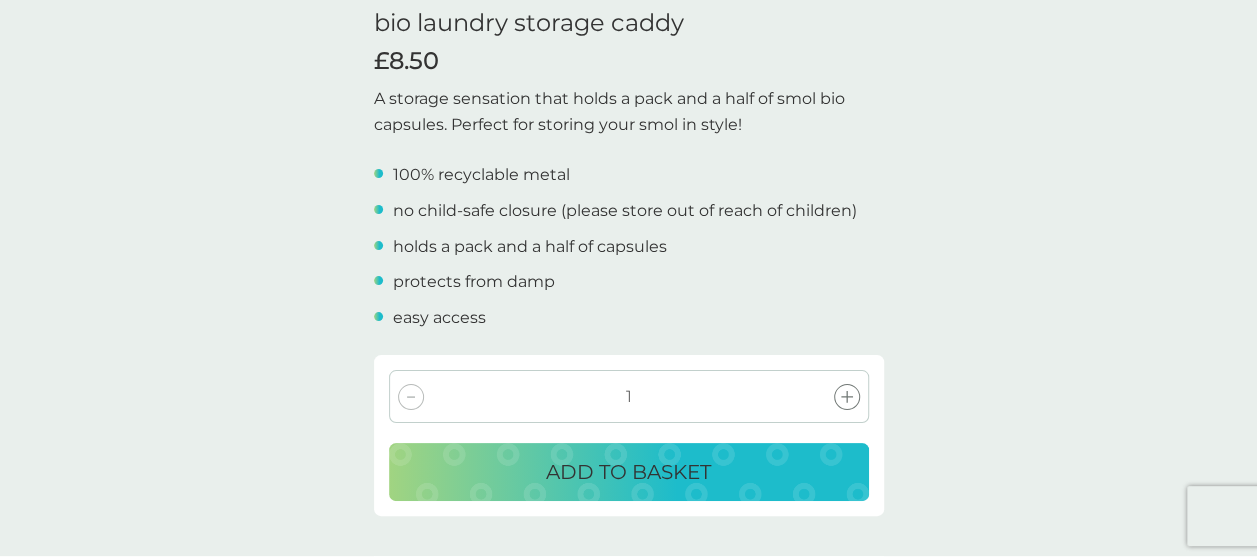 scroll, scrollTop: 535, scrollLeft: 0, axis: vertical 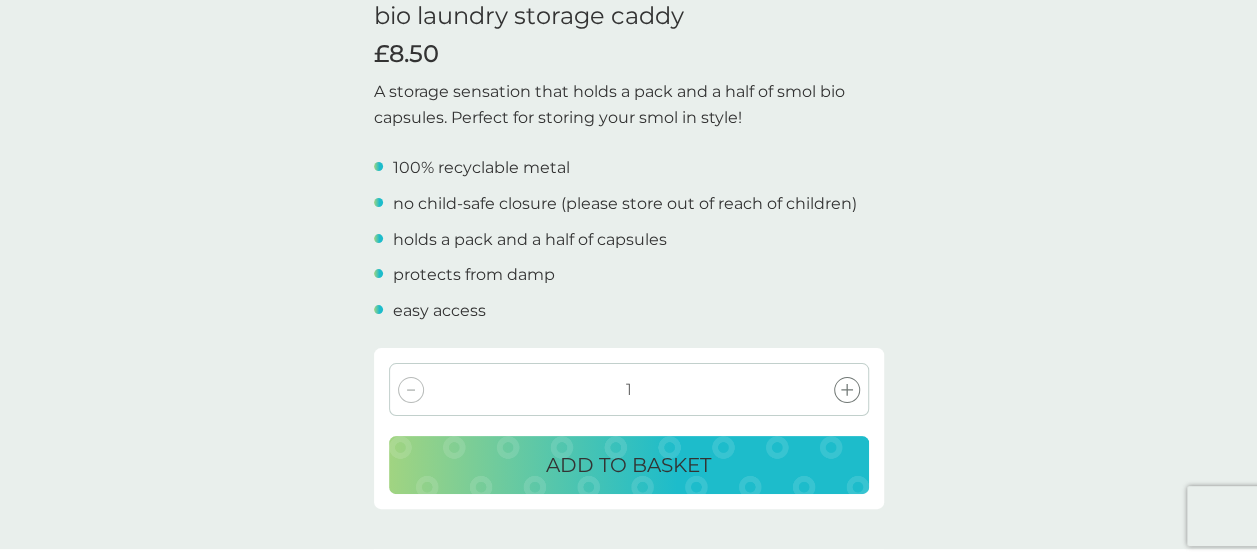 click on "ADD TO BASKET" at bounding box center (628, 465) 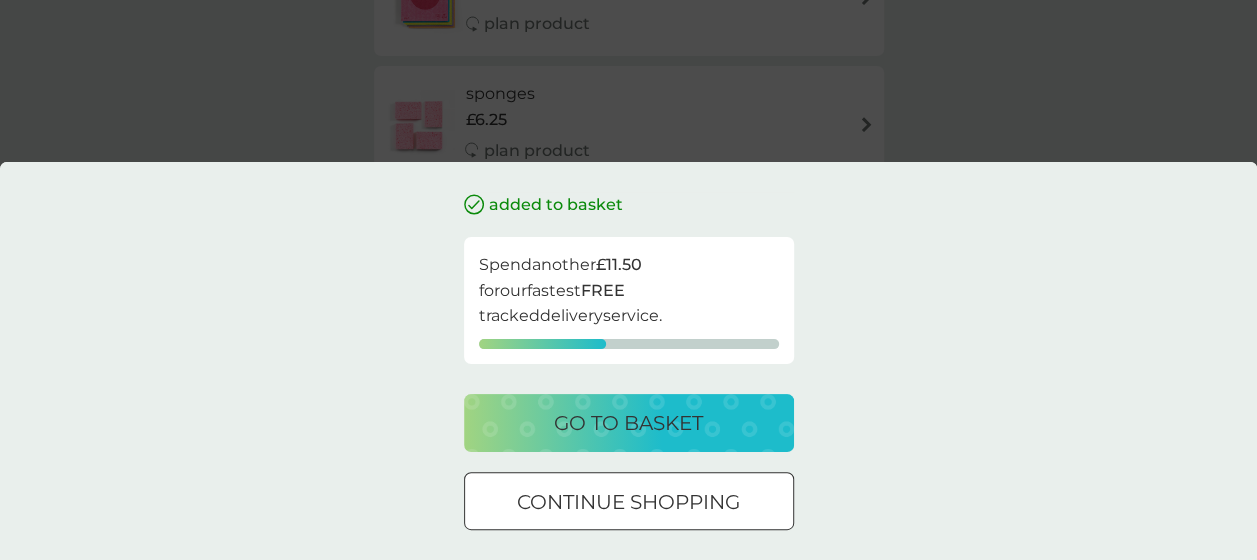 scroll, scrollTop: 0, scrollLeft: 0, axis: both 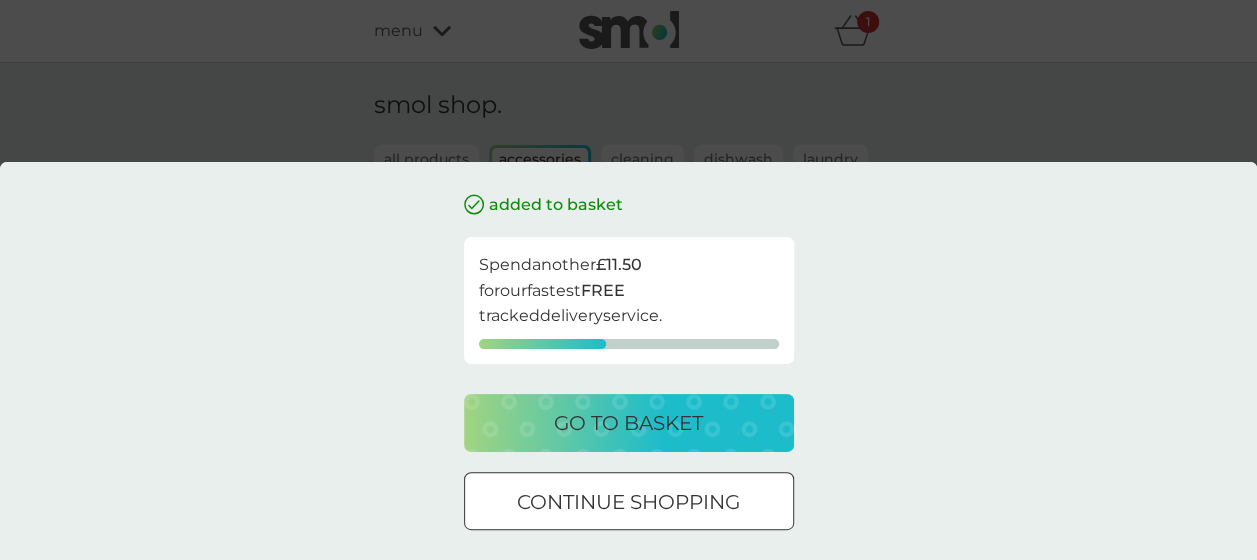 click on "continue shopping" at bounding box center [628, 502] 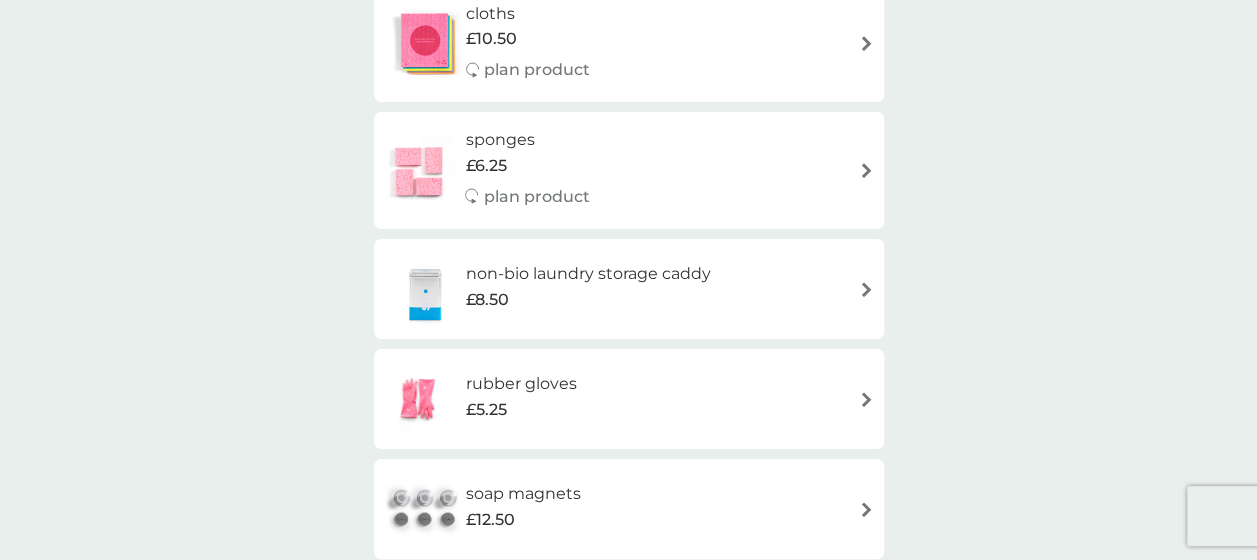 scroll, scrollTop: 458, scrollLeft: 0, axis: vertical 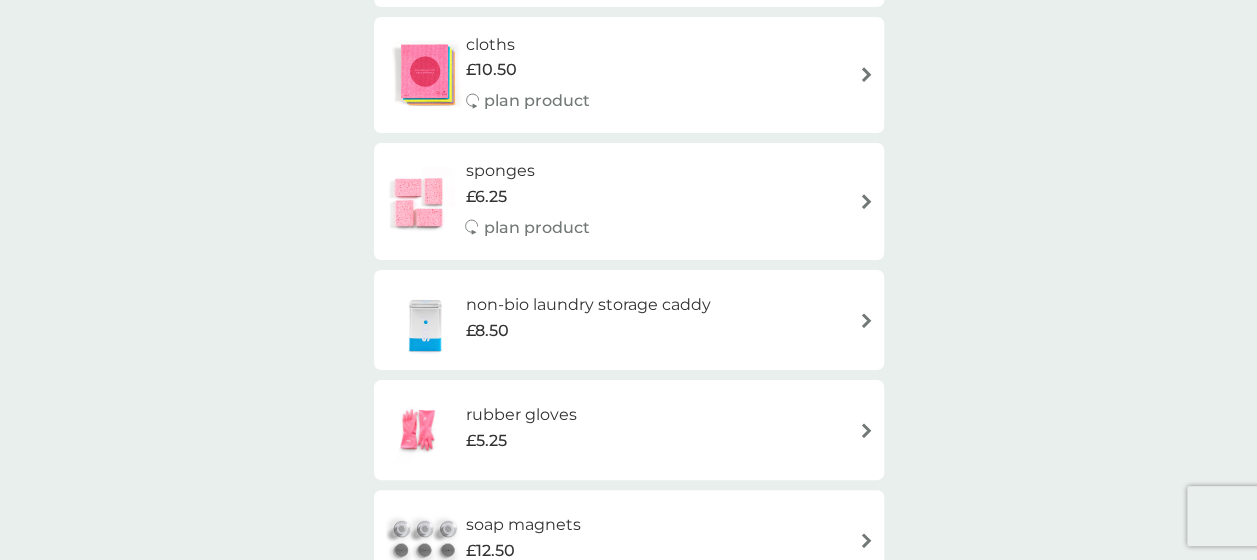 click on "non-bio laundry storage caddy £8.50" at bounding box center (598, 320) 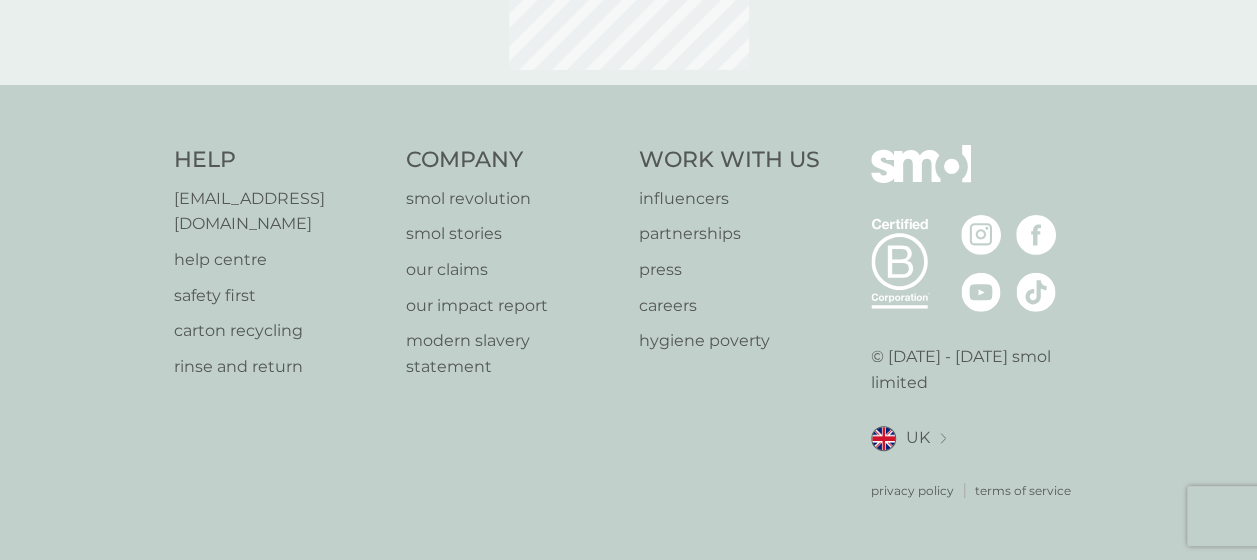 scroll, scrollTop: 0, scrollLeft: 0, axis: both 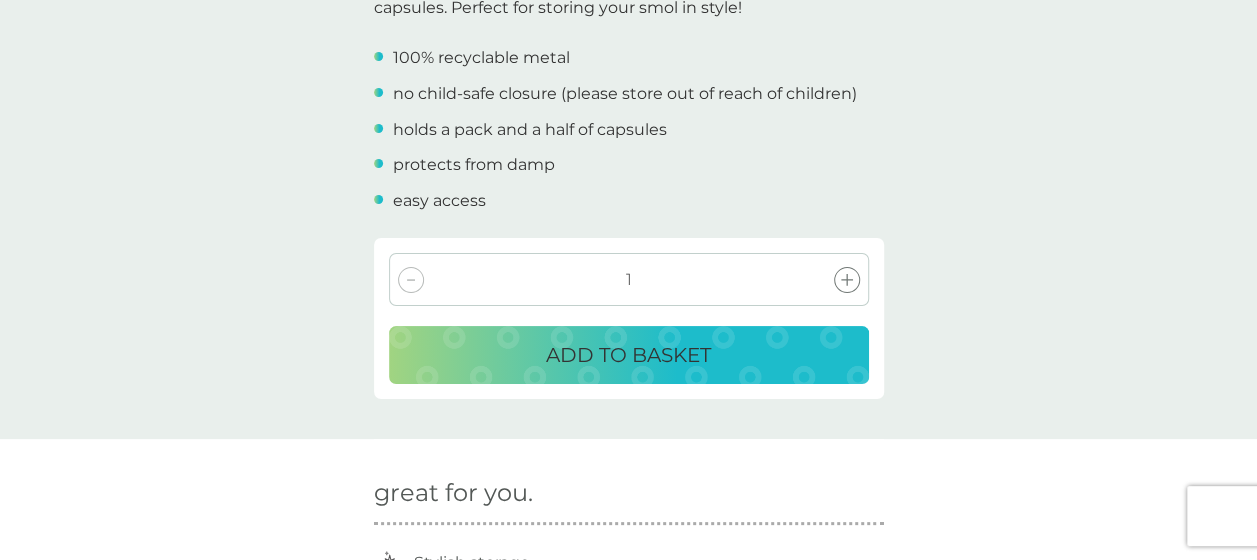 click on "ADD TO BASKET" at bounding box center [628, 355] 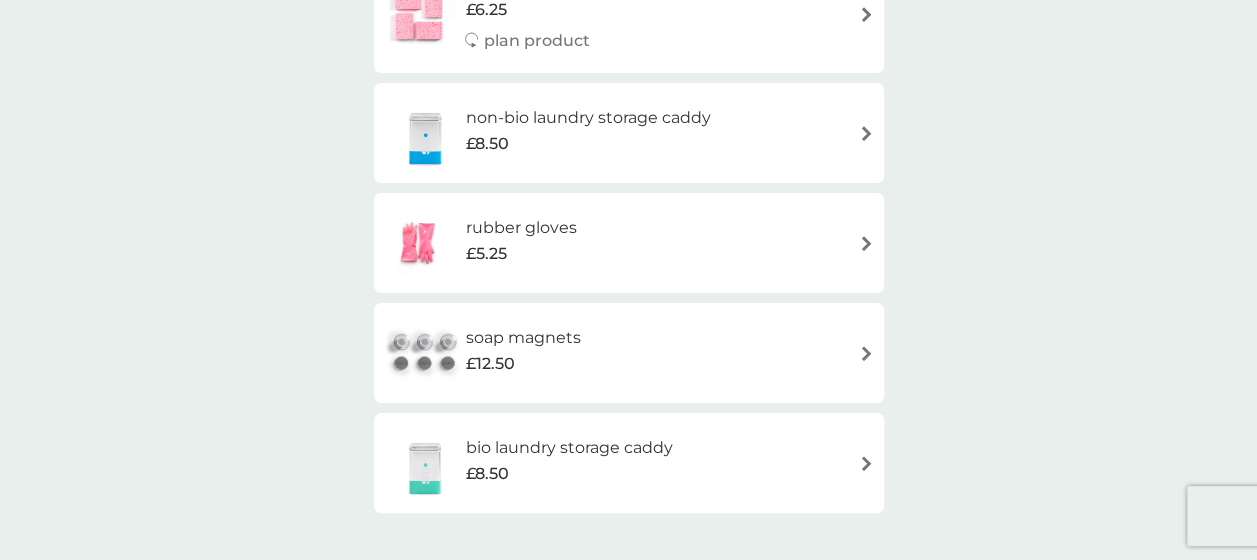 scroll, scrollTop: 0, scrollLeft: 0, axis: both 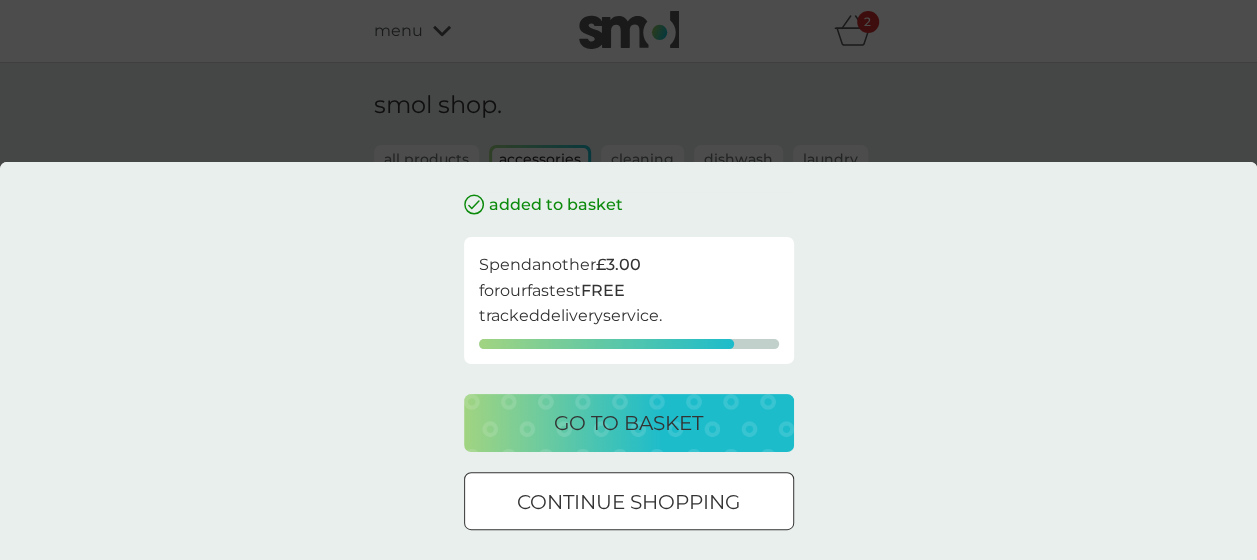 click on "continue shopping" at bounding box center (628, 502) 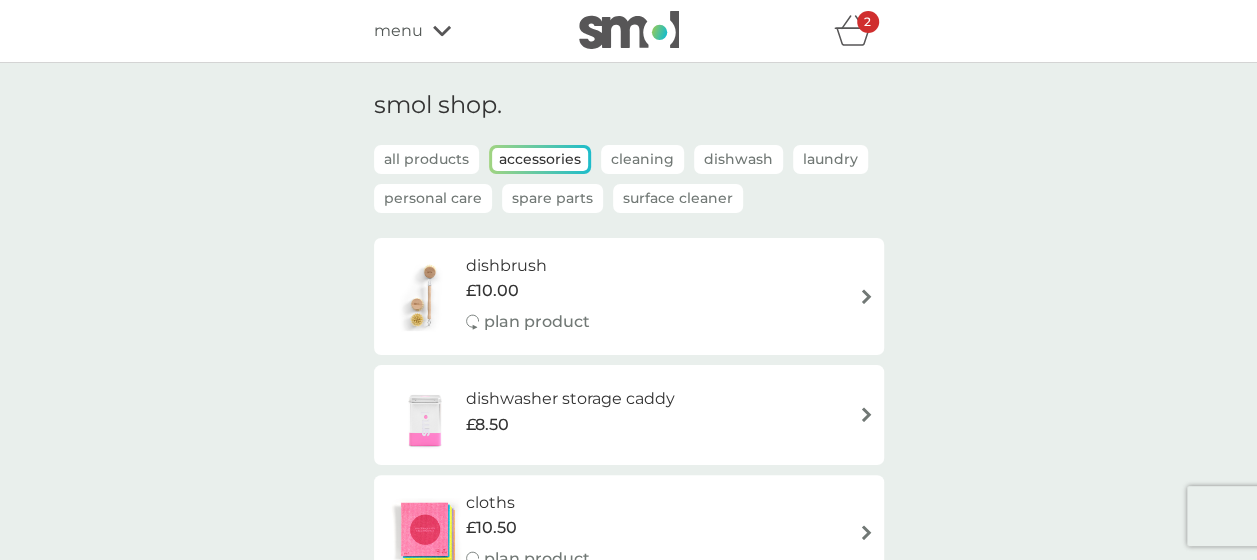 click on "£8.50" at bounding box center (570, 425) 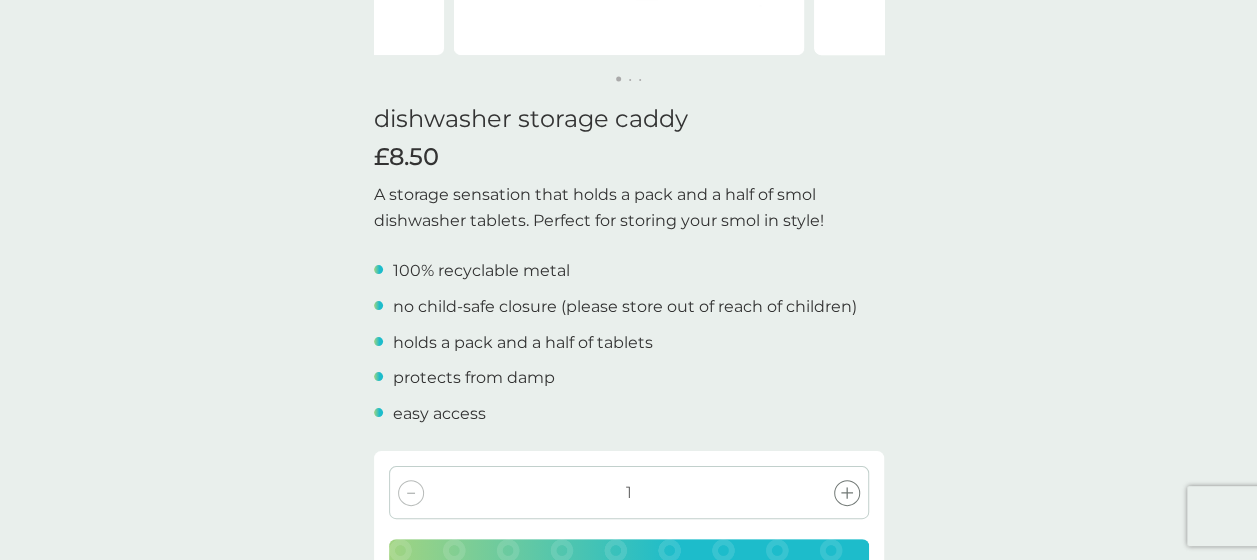 scroll, scrollTop: 438, scrollLeft: 0, axis: vertical 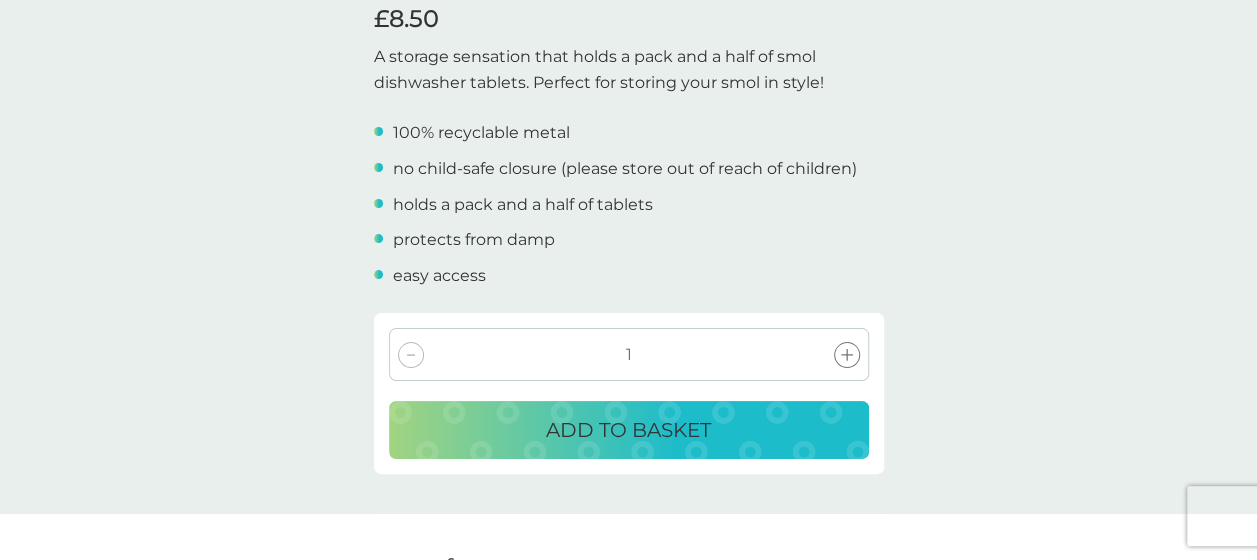 click on "ADD TO BASKET" at bounding box center [628, 430] 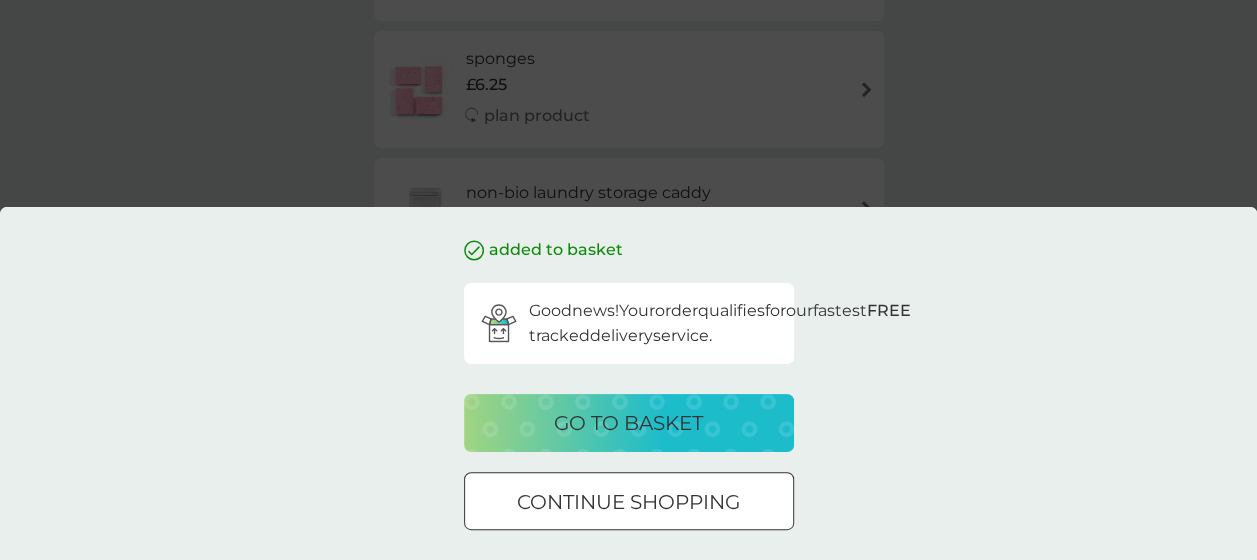 scroll, scrollTop: 0, scrollLeft: 0, axis: both 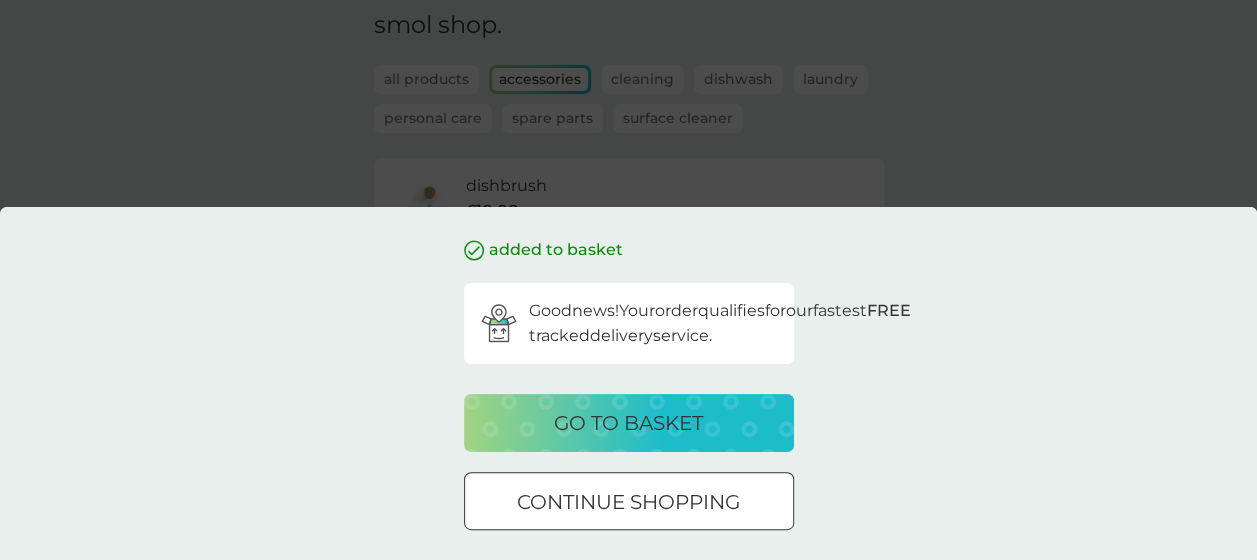 click on "go to basket" at bounding box center [628, 423] 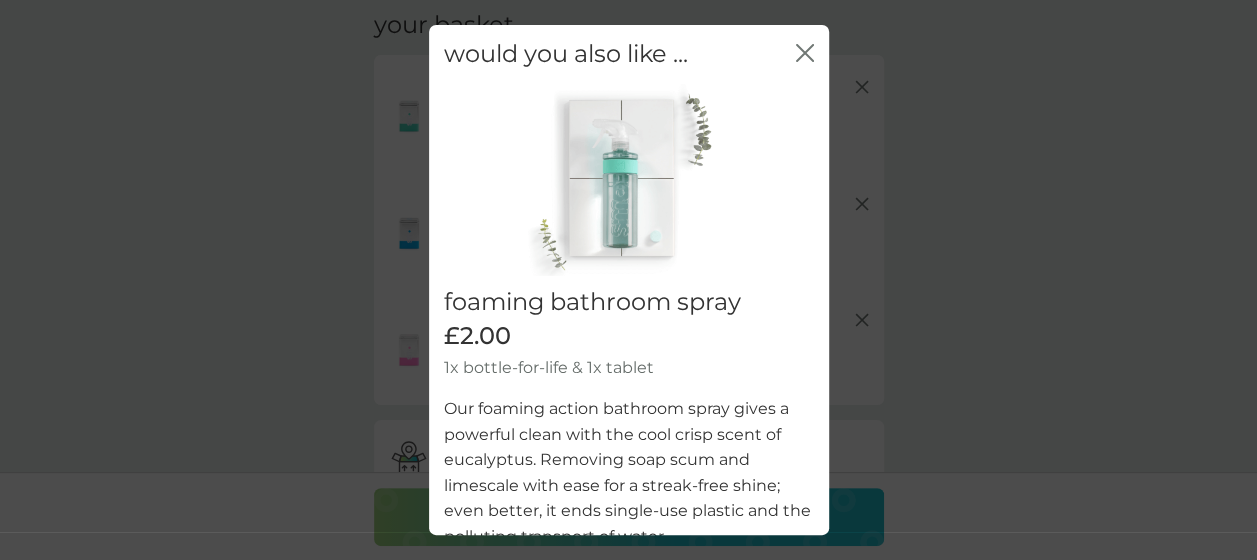 scroll, scrollTop: 0, scrollLeft: 0, axis: both 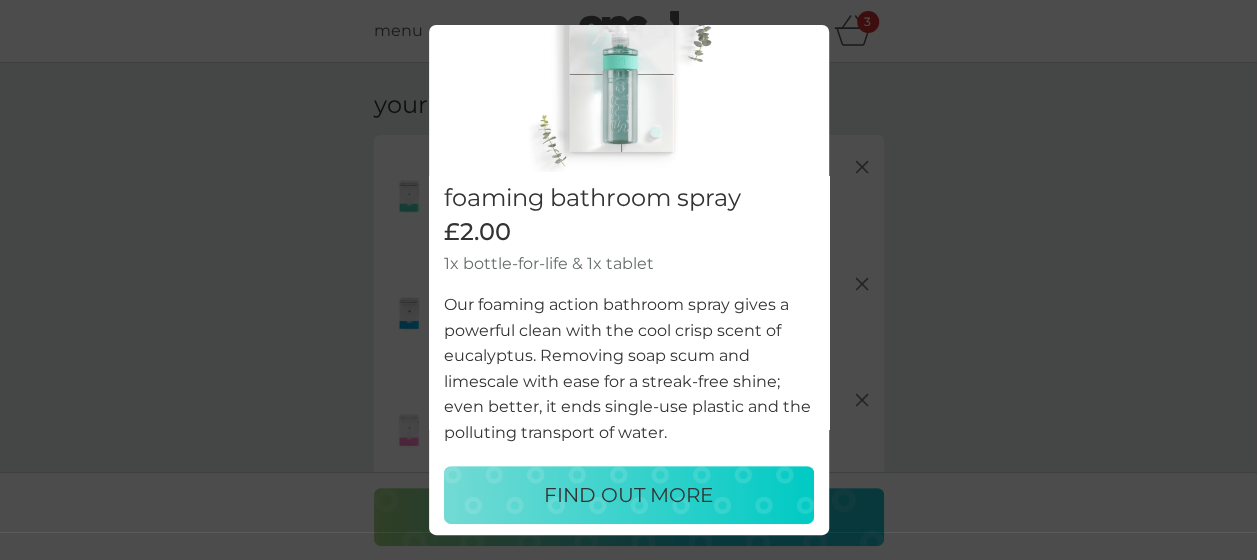click on "FIND OUT MORE" at bounding box center (628, 495) 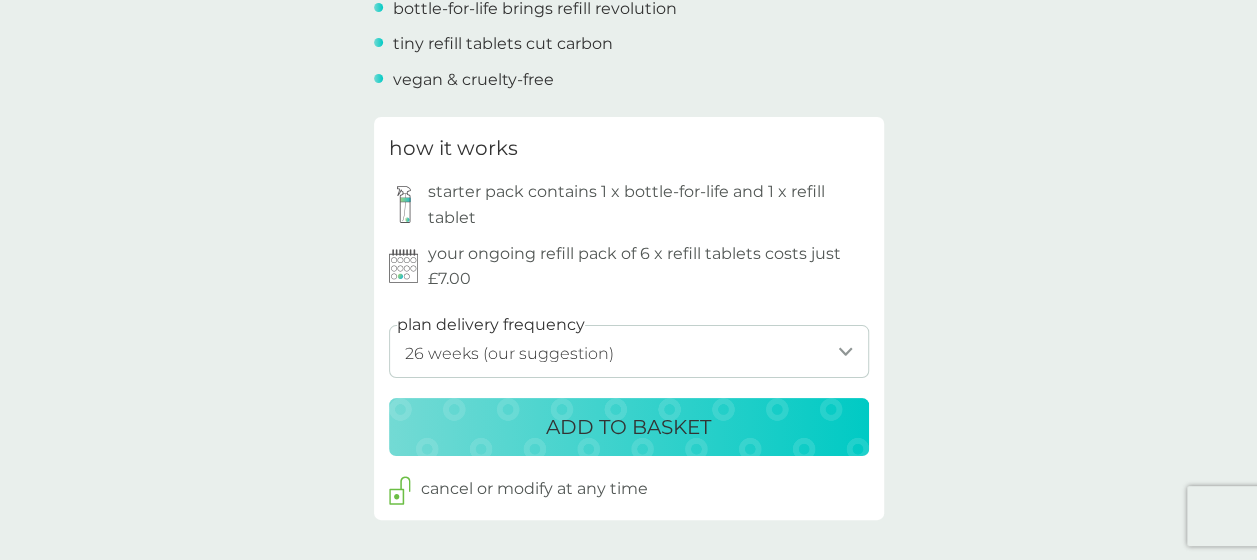 scroll, scrollTop: 932, scrollLeft: 0, axis: vertical 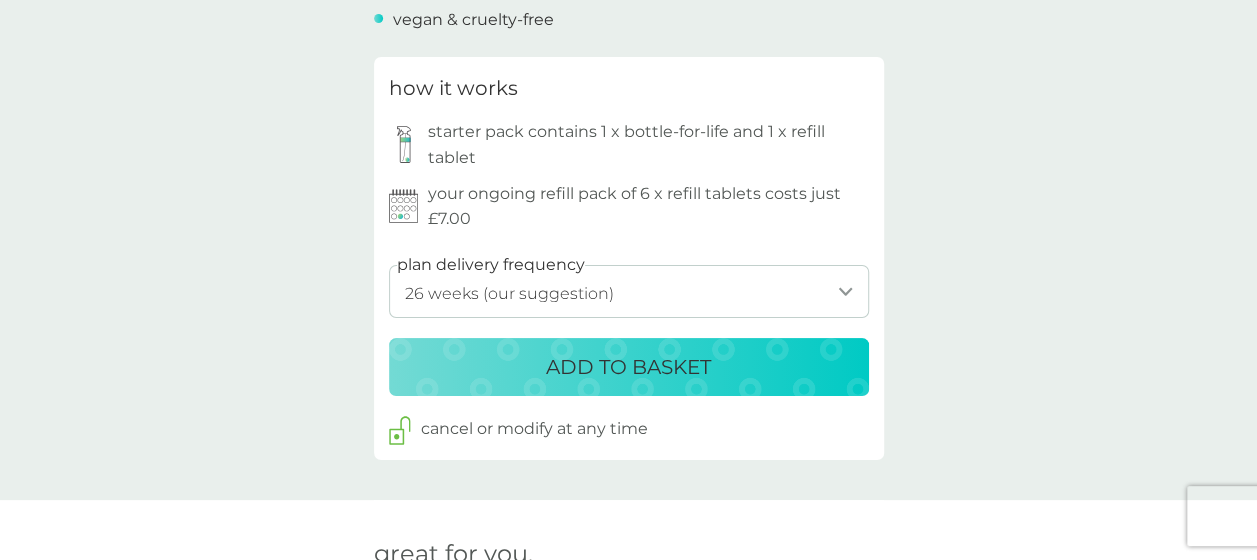 click on "ADD TO BASKET" at bounding box center [628, 367] 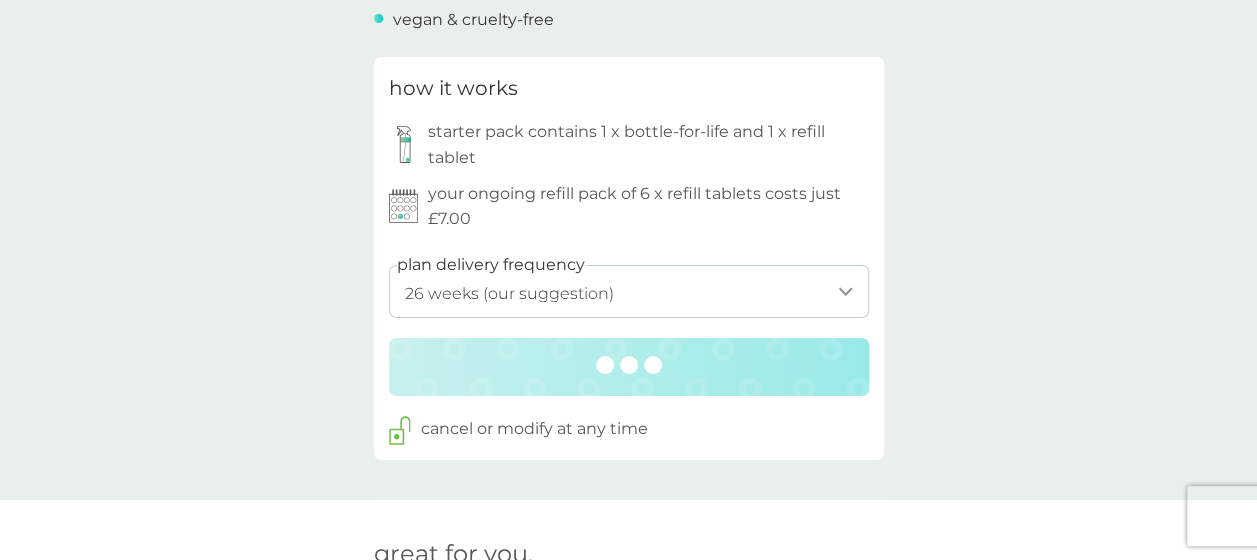 scroll, scrollTop: 0, scrollLeft: 0, axis: both 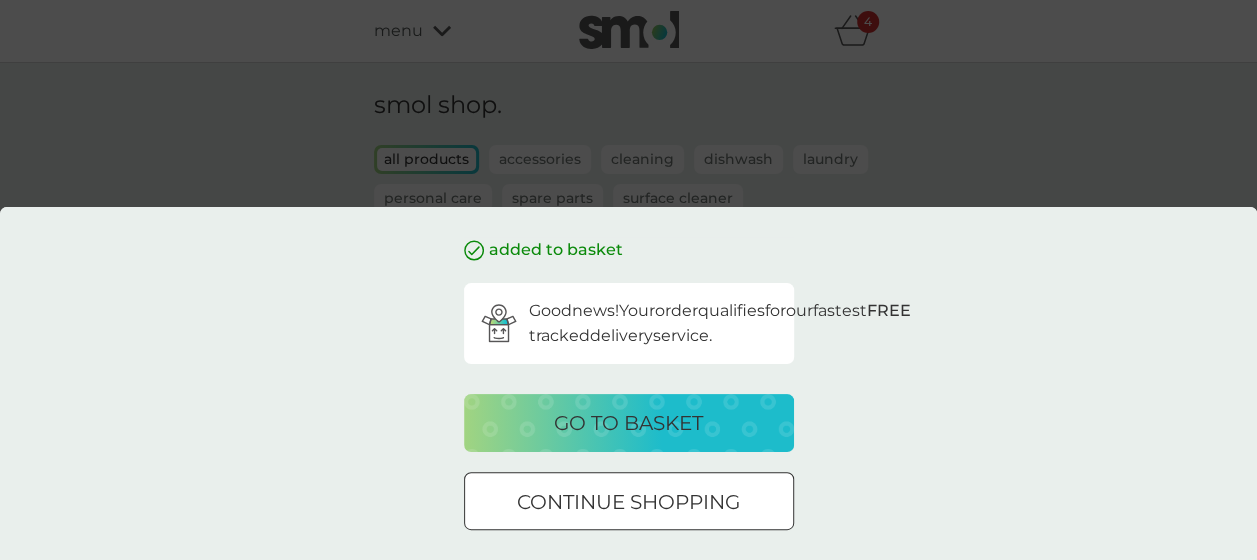 click on "go to basket" at bounding box center (628, 423) 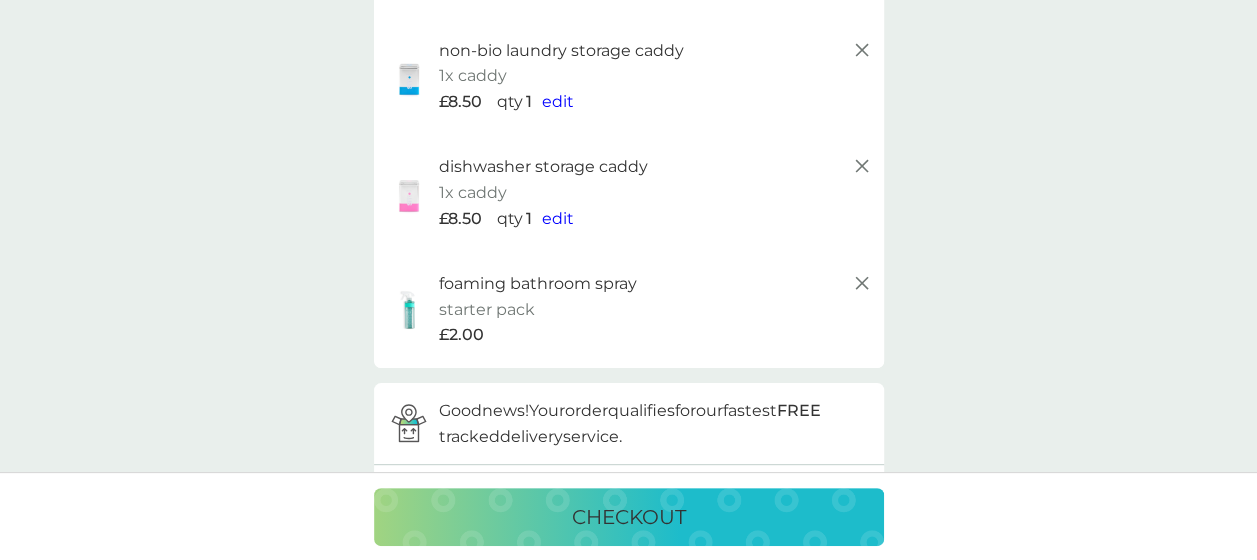 scroll, scrollTop: 0, scrollLeft: 0, axis: both 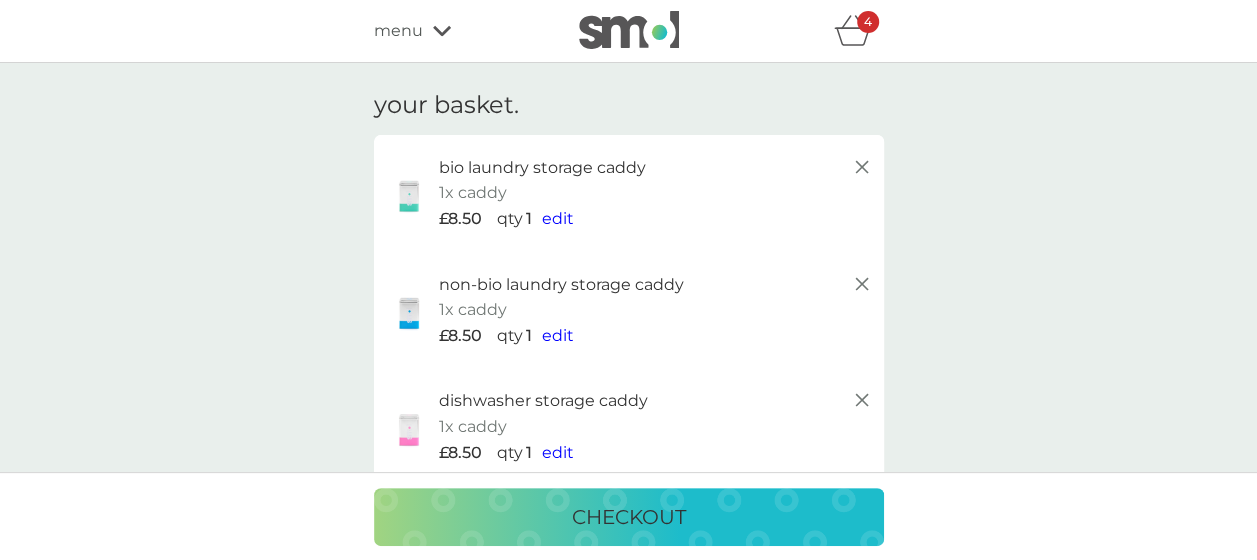 click on "menu" at bounding box center [459, 31] 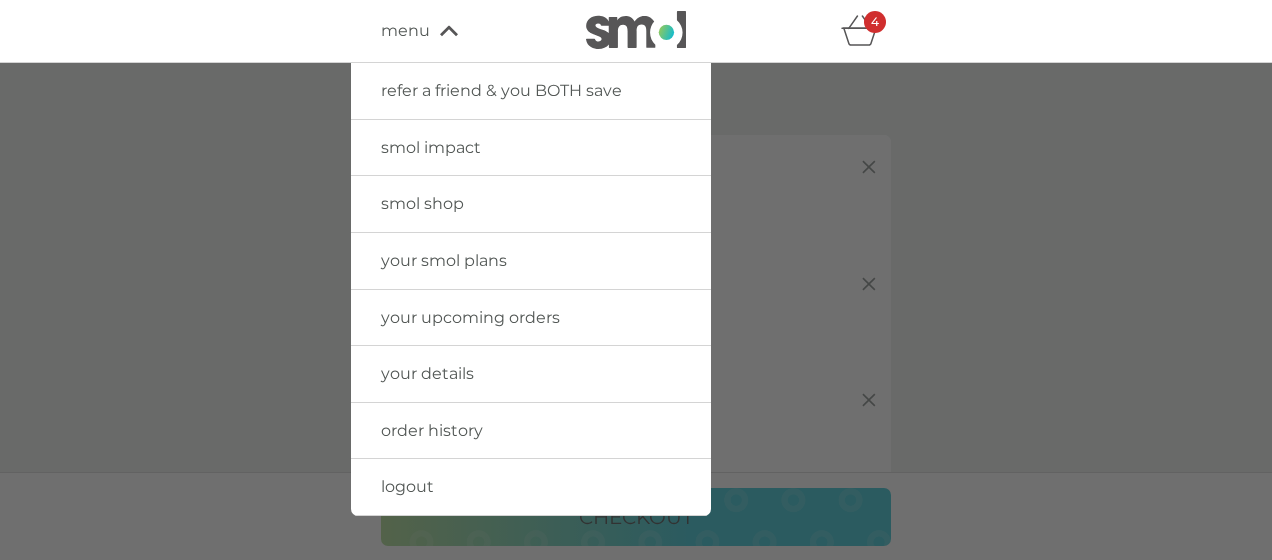 click on "smol shop" at bounding box center (531, 204) 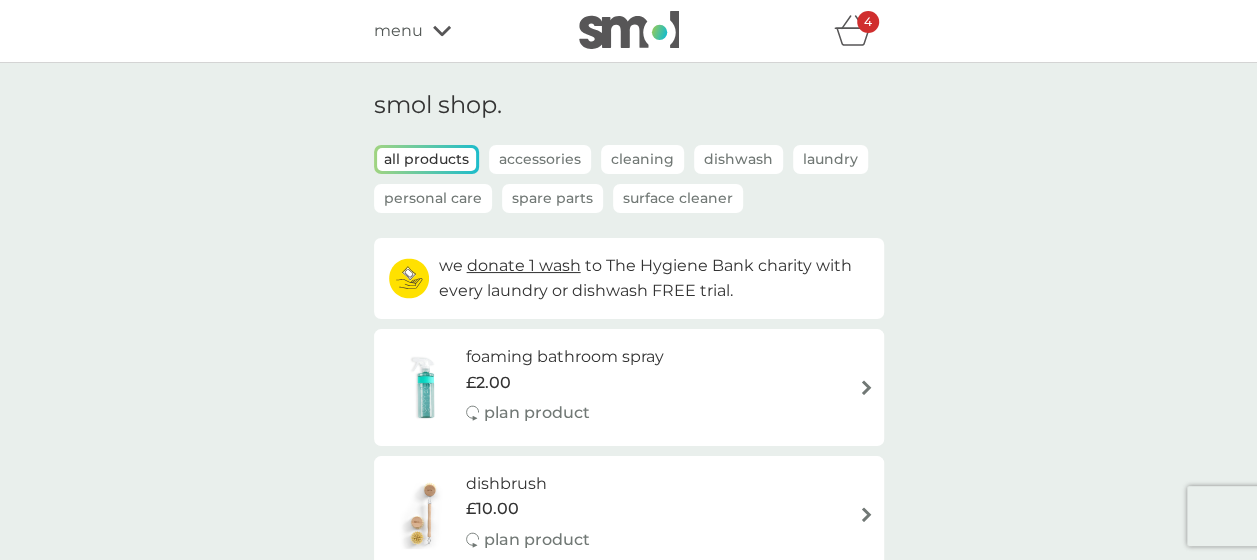click on "Accessories" at bounding box center (540, 159) 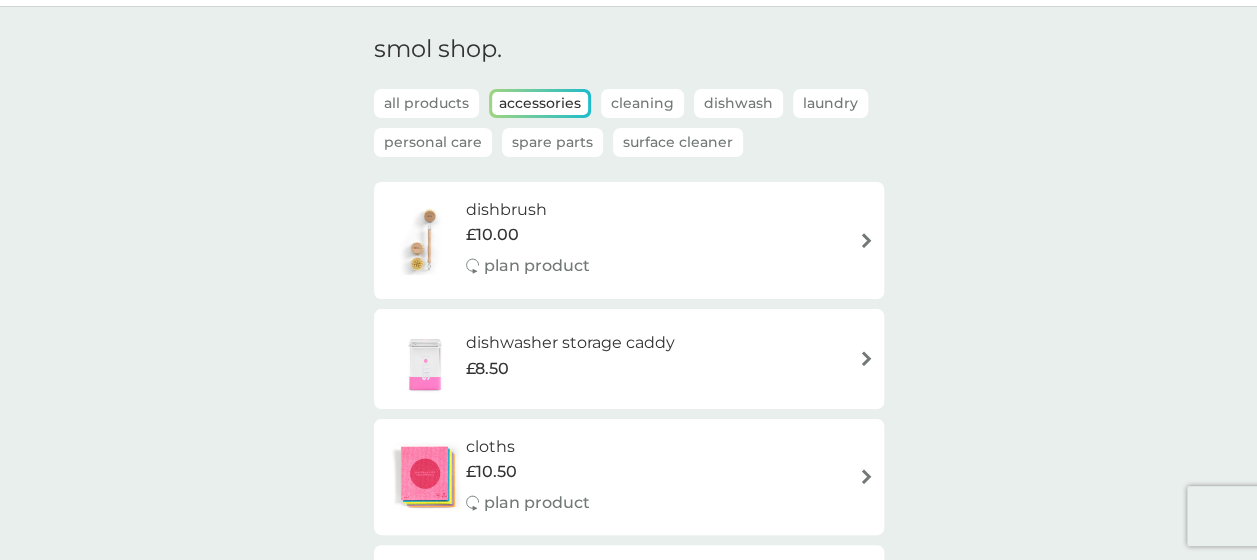 scroll, scrollTop: 69, scrollLeft: 0, axis: vertical 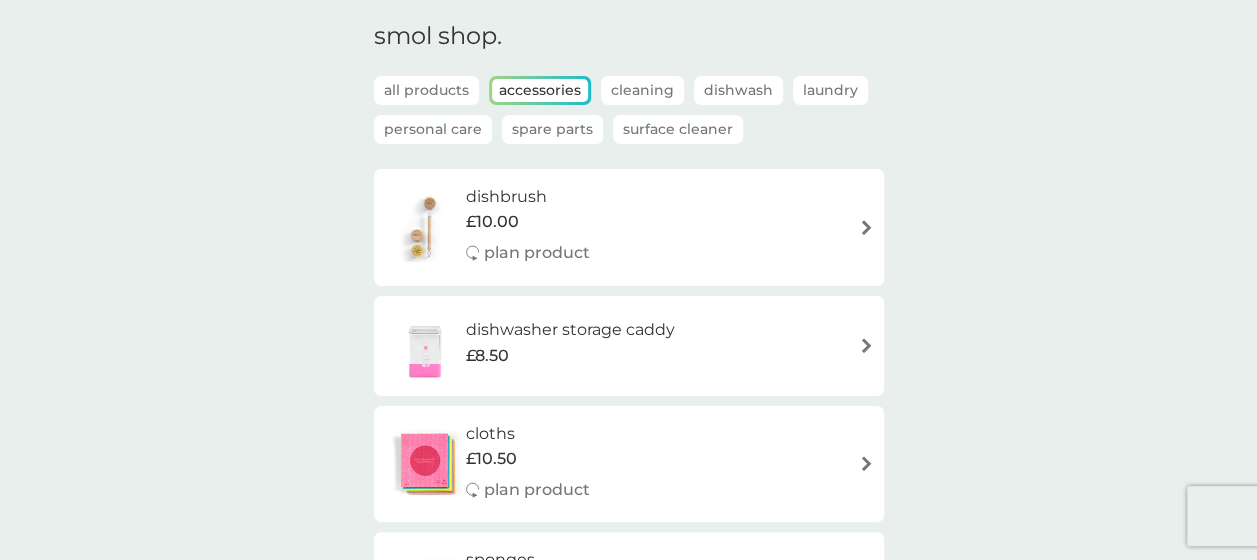 click on "Cleaning" at bounding box center [642, 90] 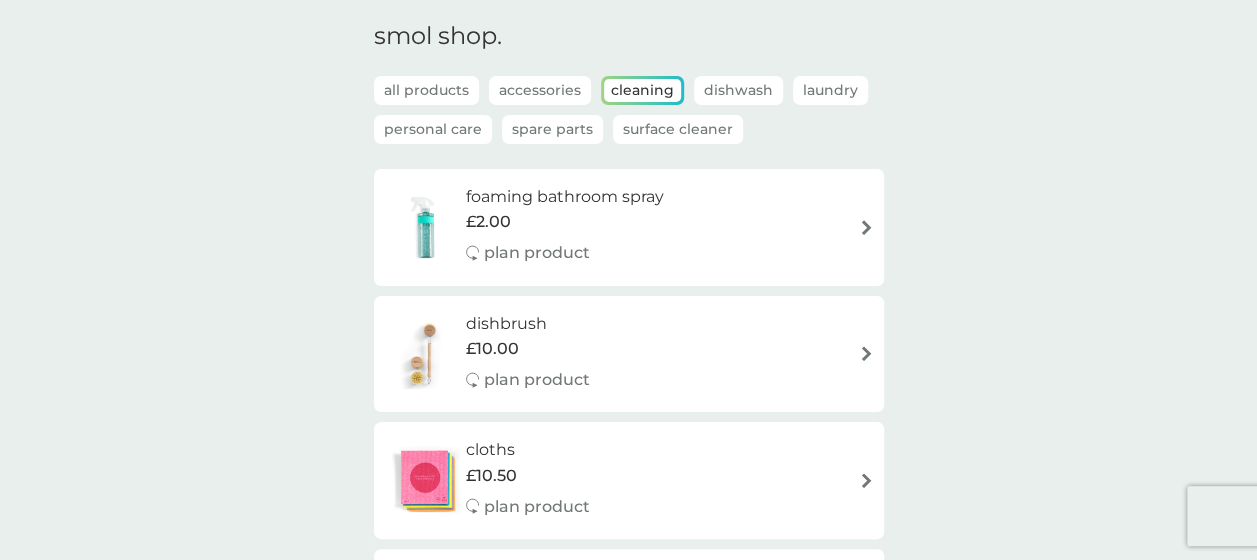 click on "foaming bathroom spray £2.00 plan product" at bounding box center [629, 227] 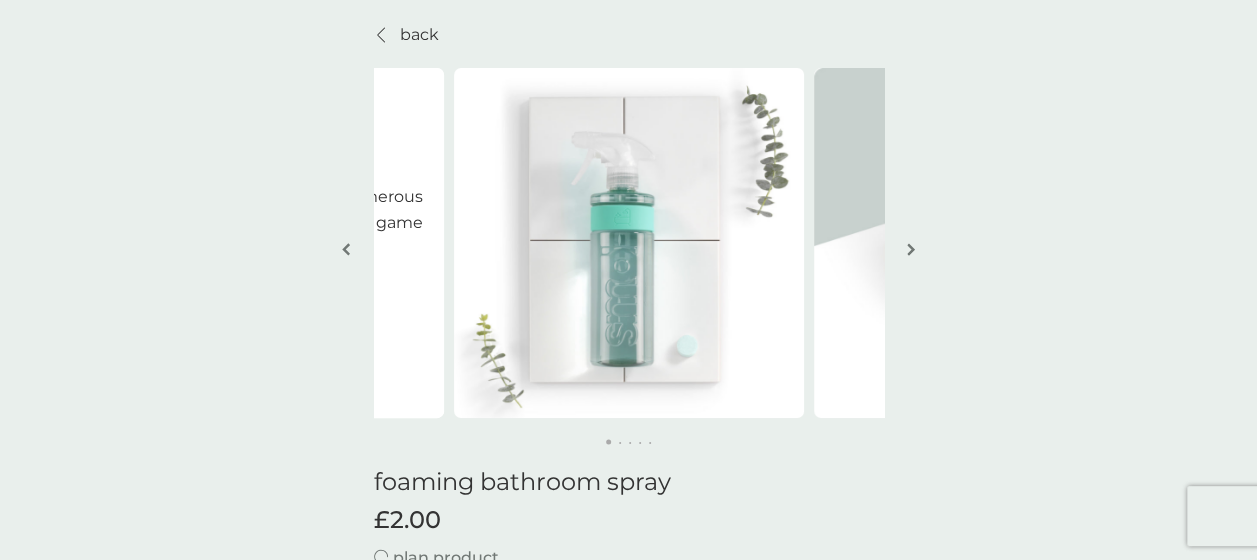 scroll, scrollTop: 0, scrollLeft: 0, axis: both 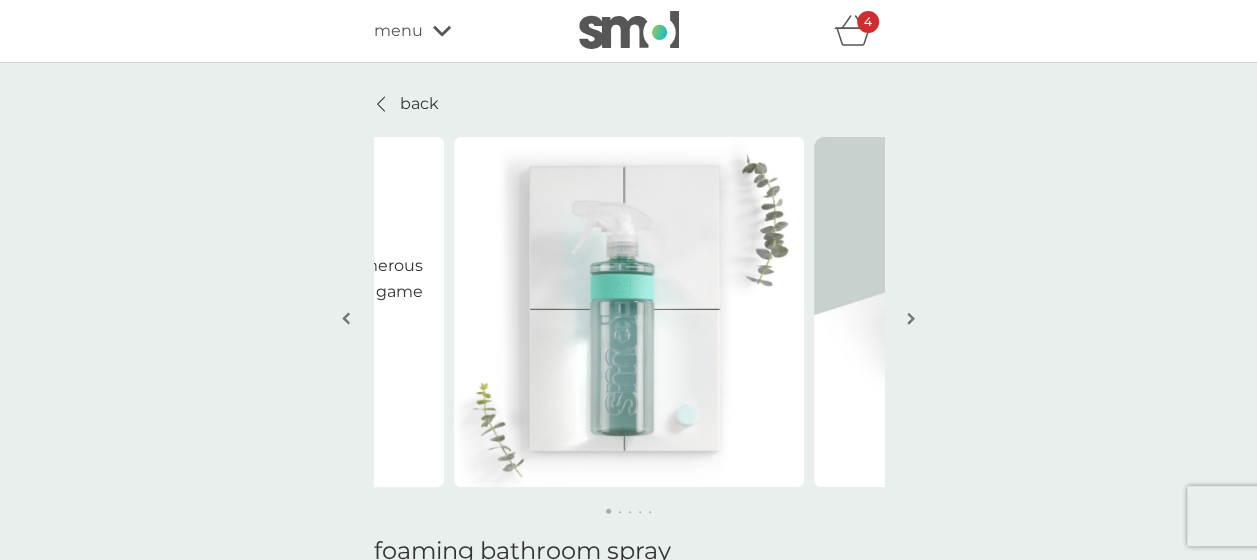 click 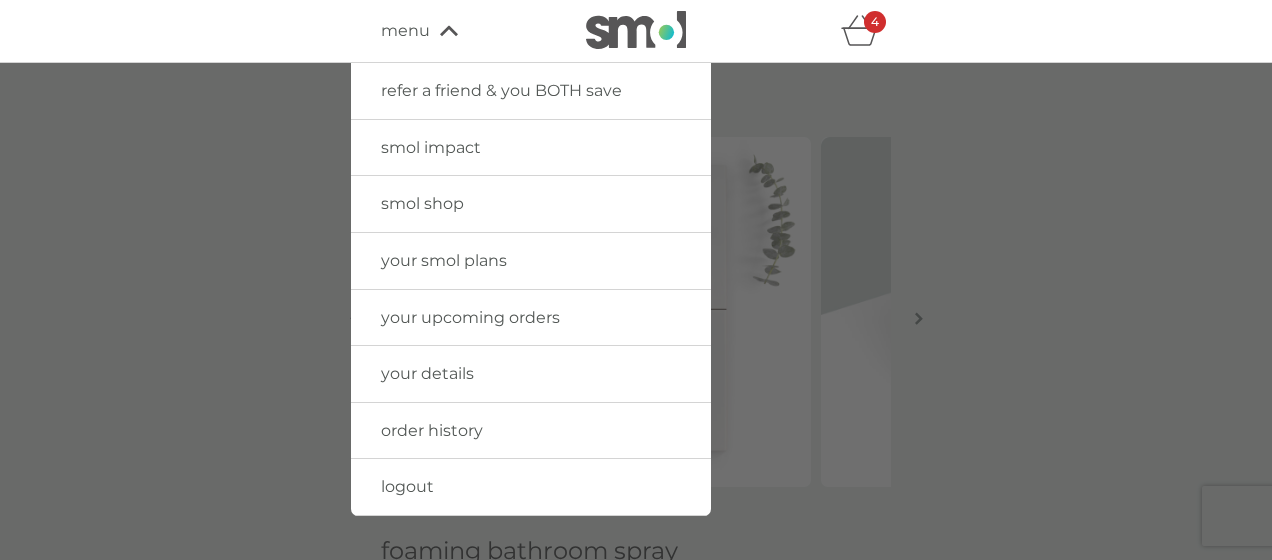 click on "smol shop" at bounding box center [422, 203] 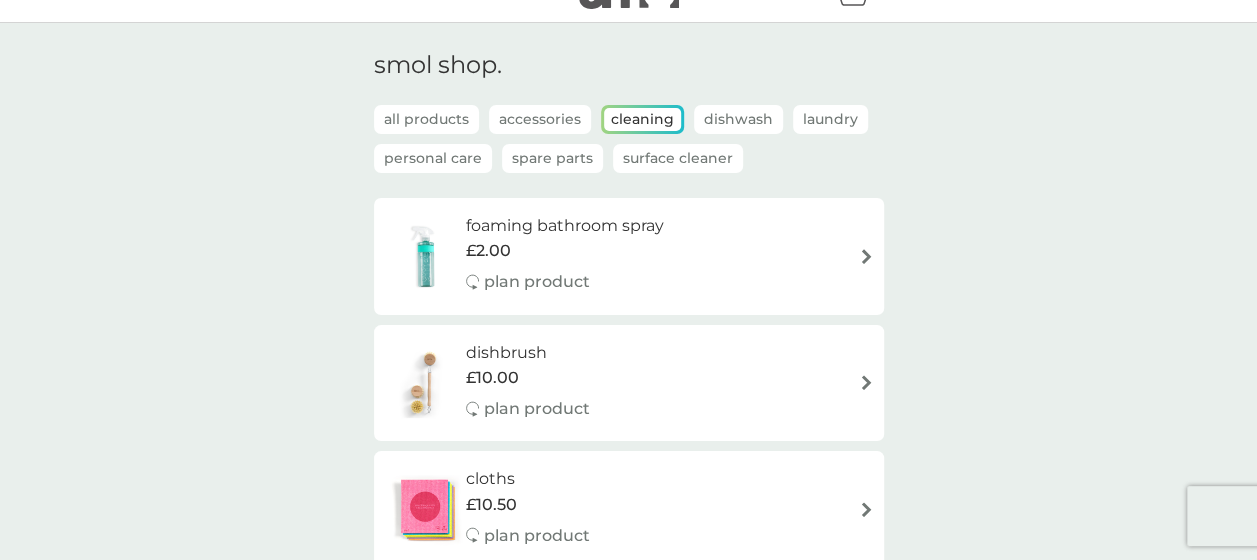 scroll, scrollTop: 0, scrollLeft: 0, axis: both 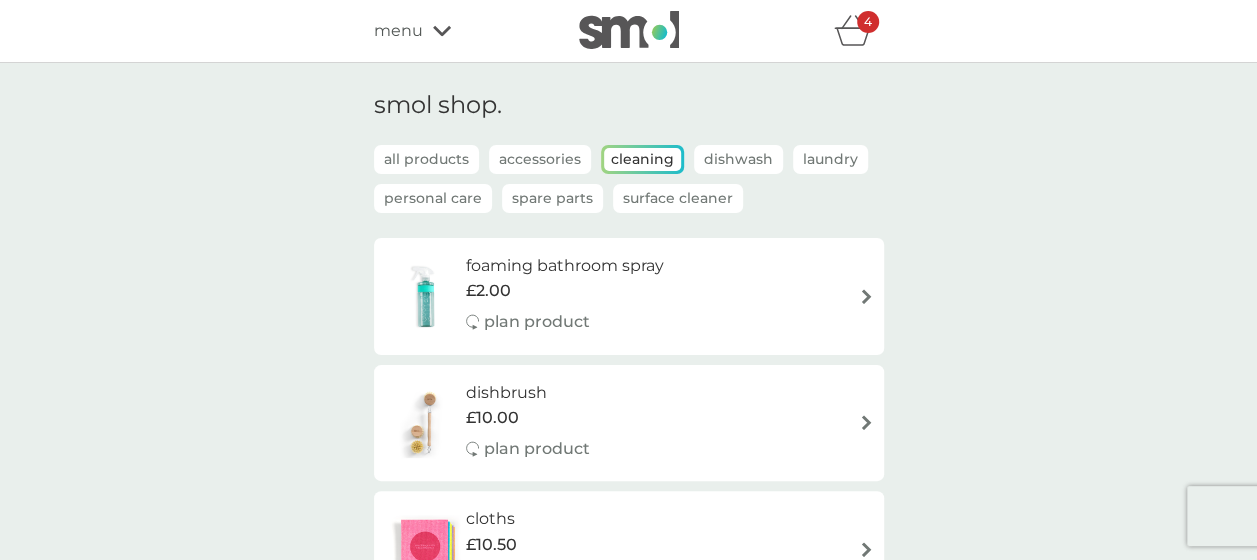 click 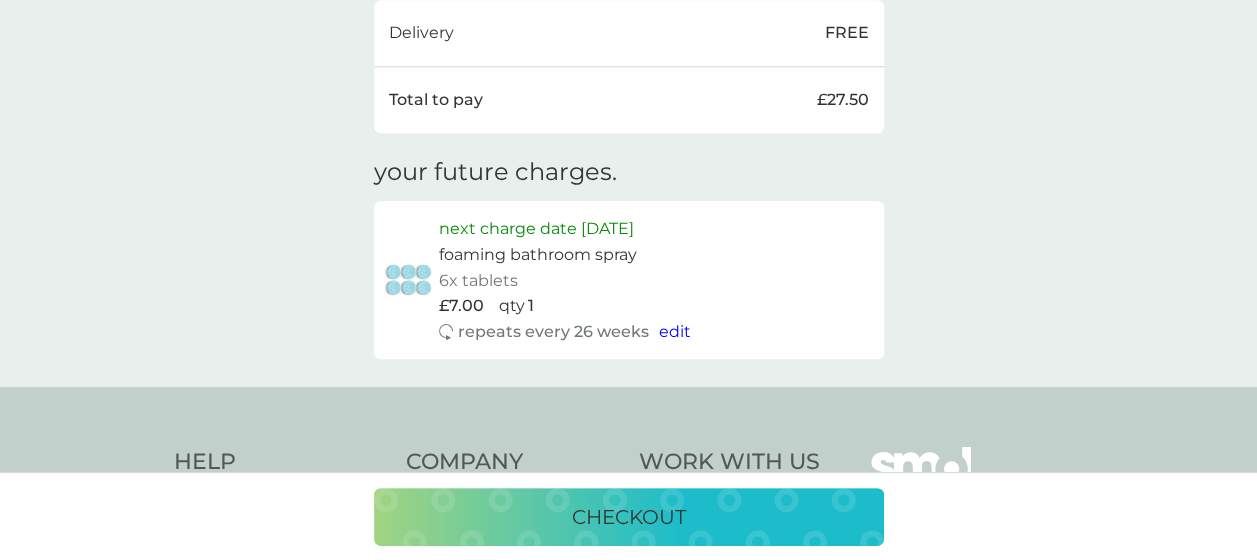 scroll, scrollTop: 996, scrollLeft: 0, axis: vertical 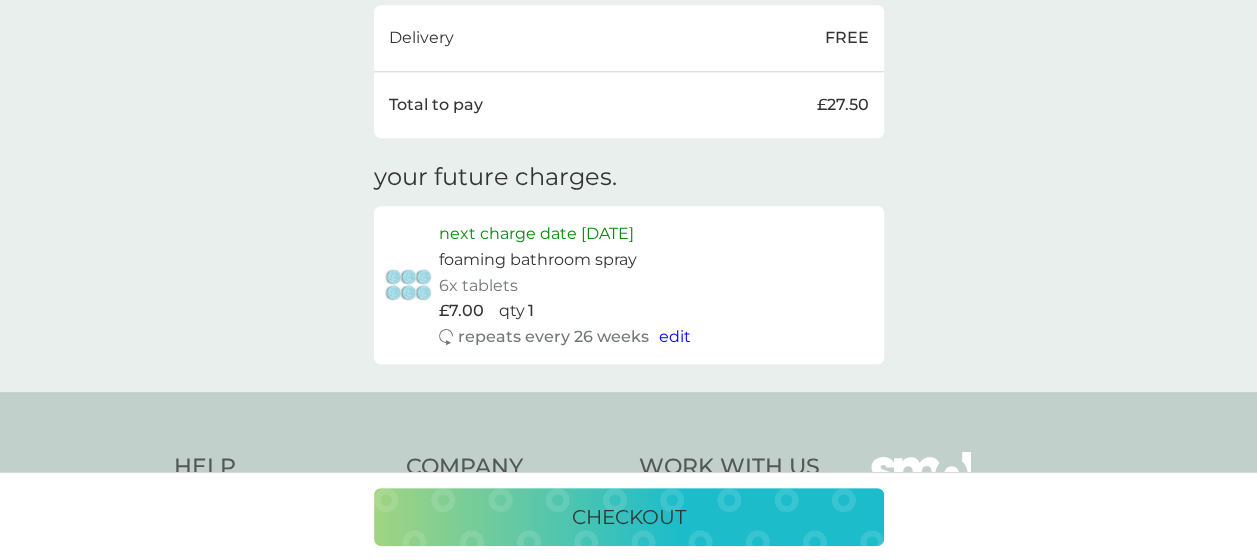 click on "edit" at bounding box center (675, 336) 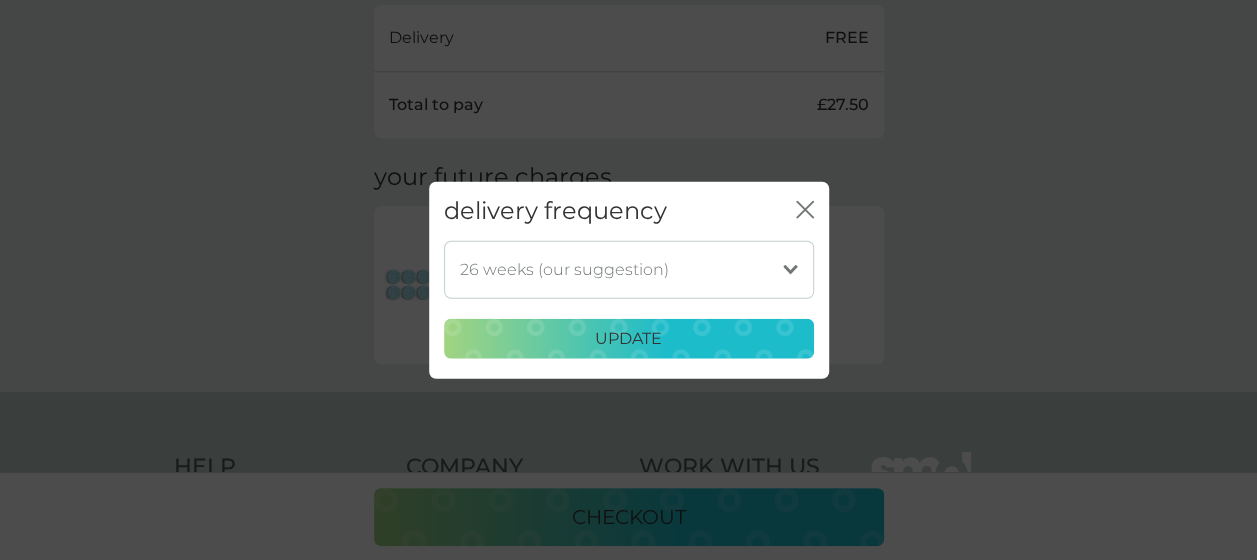 click on "1 week  2 weeks  3 weeks  4 weeks  5 weeks  6 weeks  7 weeks  8 weeks  9 weeks  10 weeks  11 weeks  12 weeks  13 weeks  14 weeks  15 weeks  16 weeks  17 weeks  18 weeks  19 weeks  20 weeks  21 weeks  22 weeks  23 weeks  24 weeks  25 weeks  26 weeks (our suggestion) 27 weeks  28 weeks  29 weeks  30 weeks  31 weeks  32 weeks  33 weeks  34 weeks  35 weeks" at bounding box center [629, 269] 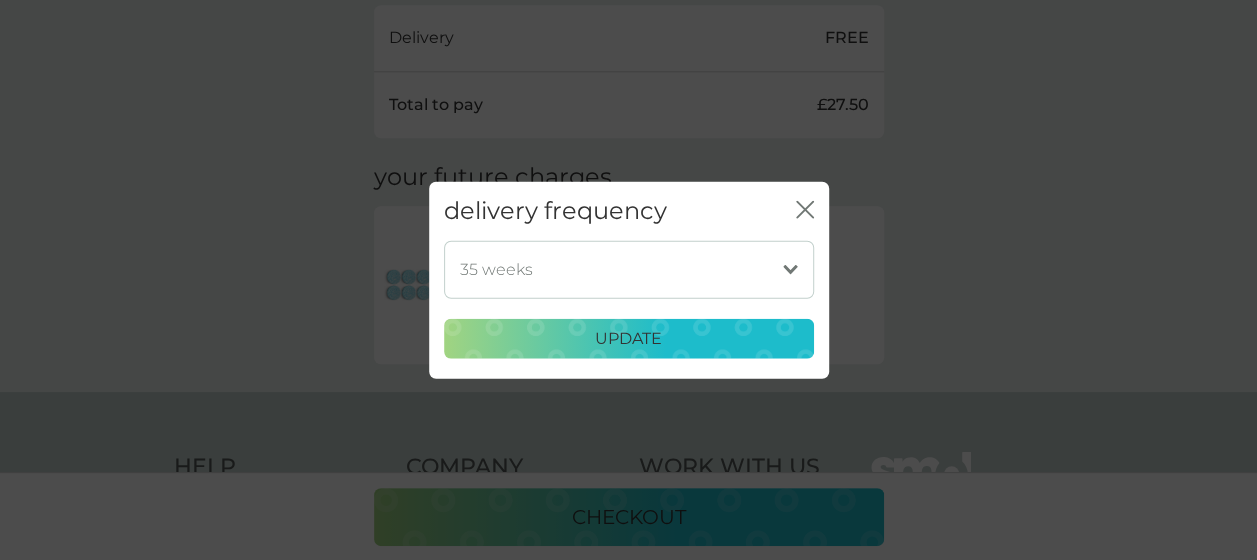click on "1 week  2 weeks  3 weeks  4 weeks  5 weeks  6 weeks  7 weeks  8 weeks  9 weeks  10 weeks  11 weeks  12 weeks  13 weeks  14 weeks  15 weeks  16 weeks  17 weeks  18 weeks  19 weeks  20 weeks  21 weeks  22 weeks  23 weeks  24 weeks  25 weeks  26 weeks (our suggestion) 27 weeks  28 weeks  29 weeks  30 weeks  31 weeks  32 weeks  33 weeks  34 weeks  35 weeks" at bounding box center [629, 269] 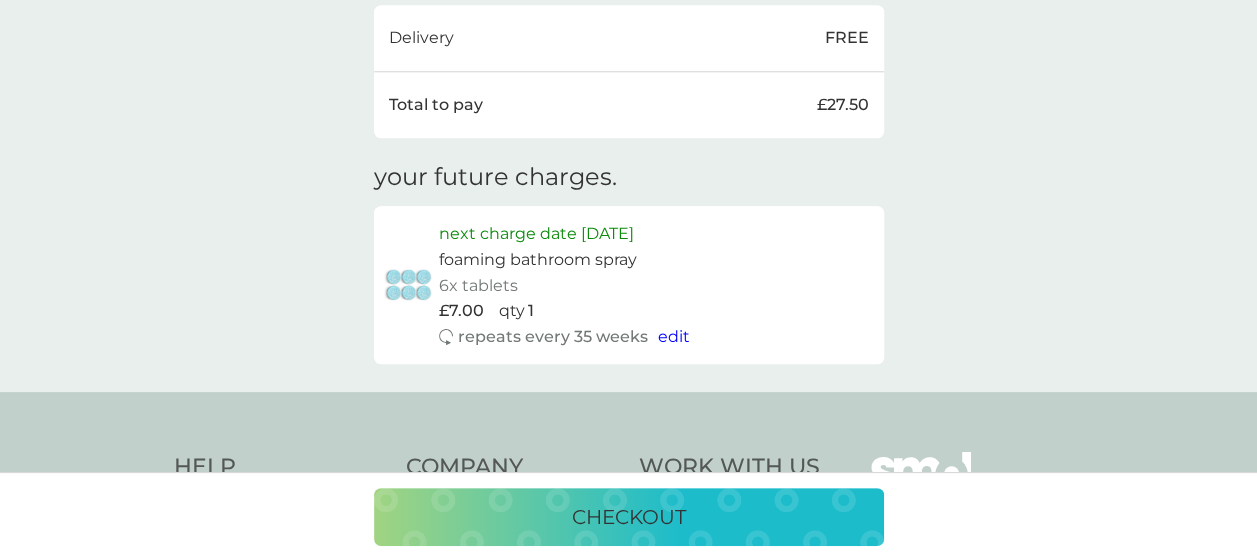 click on "checkout" at bounding box center (629, 517) 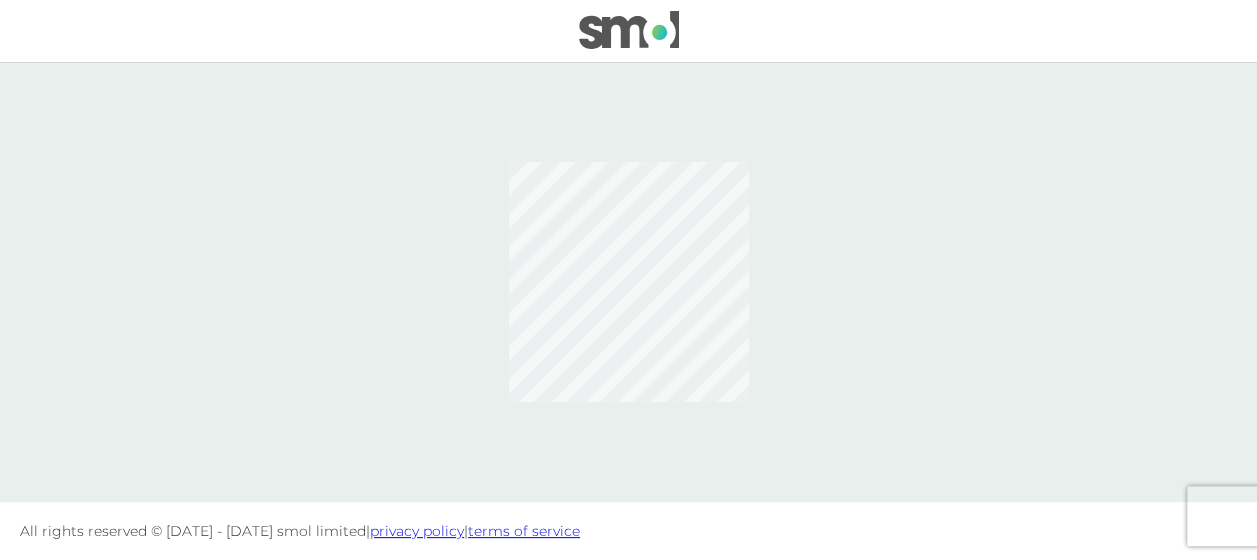 scroll, scrollTop: 0, scrollLeft: 0, axis: both 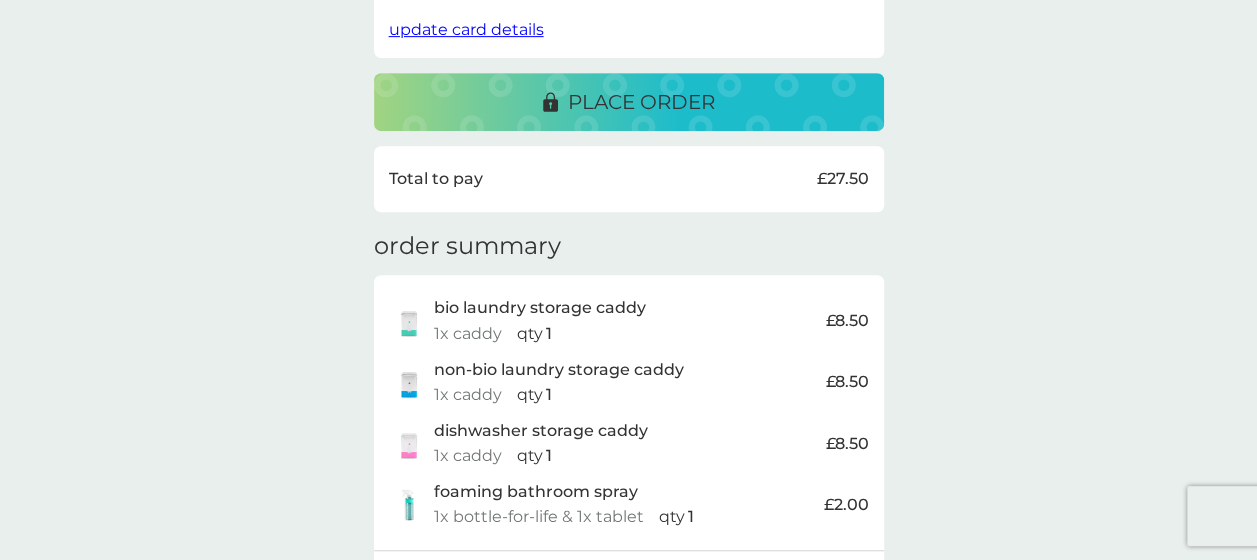 click on "place order" at bounding box center [629, 102] 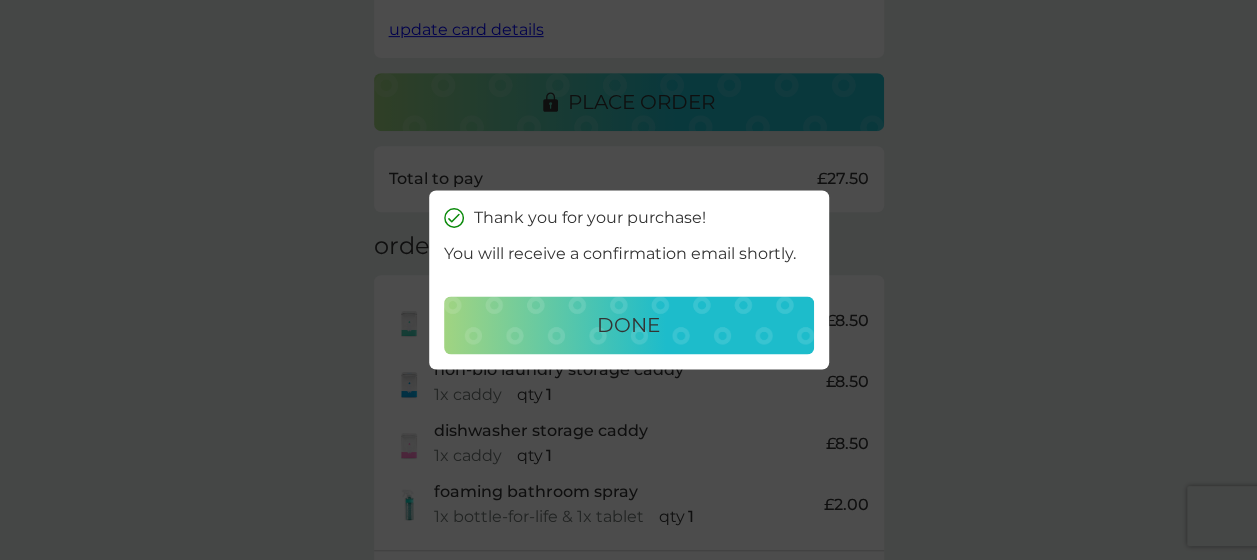 click on "done" at bounding box center [628, 326] 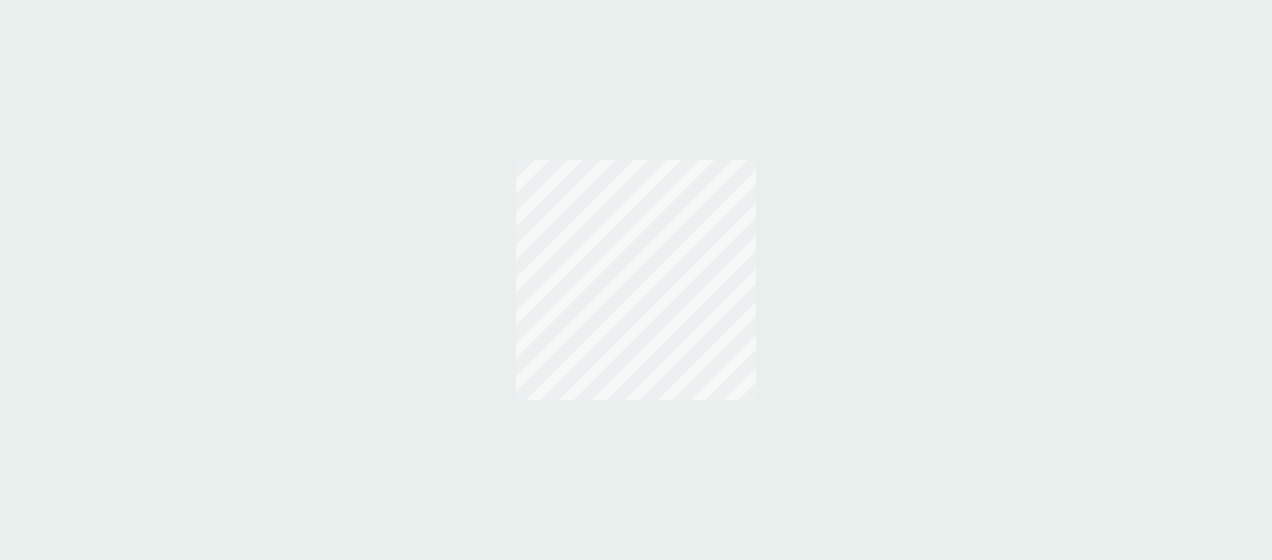scroll, scrollTop: 0, scrollLeft: 0, axis: both 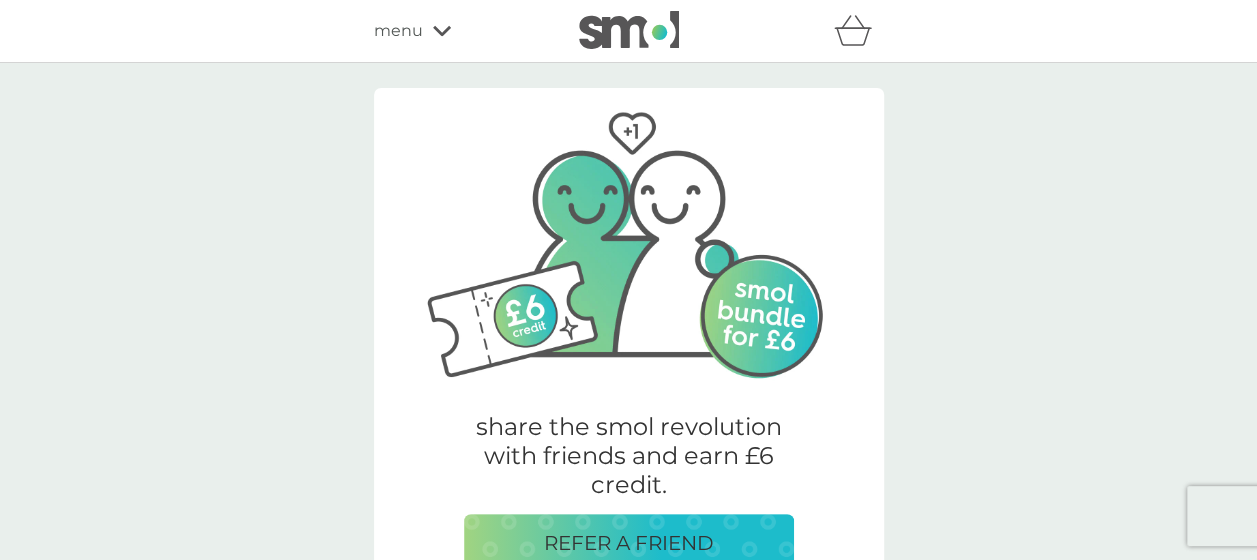 click on "share the smol revolution with friends and earn £6 credit. REFER A FRIEND Welcome back [PERSON_NAME]. your orders manage plans view upcoming orders track orders view past orders other actions track our impact refer a friend & you BOTH save shop smol products manage account would you also like ... dishbrush £10.00 plan product donate a wash £0.30 plan add on bio laundry liquid £6.25 £3.00 plan product hand soap £8.50 plan product body bars £8.50 plan product toothbrushes £7.50 plan product cloths £10.50 plan product sponges £6.25 plan product non-bio laundry liquid £6.25 £3.00 plan product shampoo bars £8.50 plan product toothpaste £12.50 plan product rubber gloves £5.25 soap magnets £12.50 bio laundry storage caddy £8.50 dishwasher storage caddy £8.50 non-bio laundry storage caddy £8.50 view all products" at bounding box center (628, 1786) 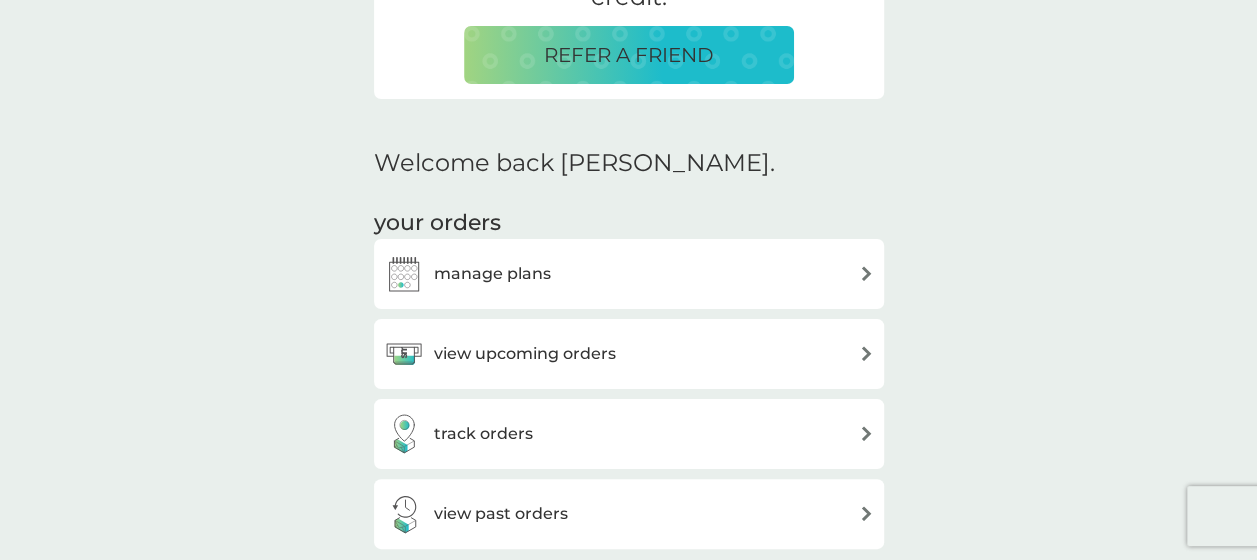 scroll, scrollTop: 514, scrollLeft: 0, axis: vertical 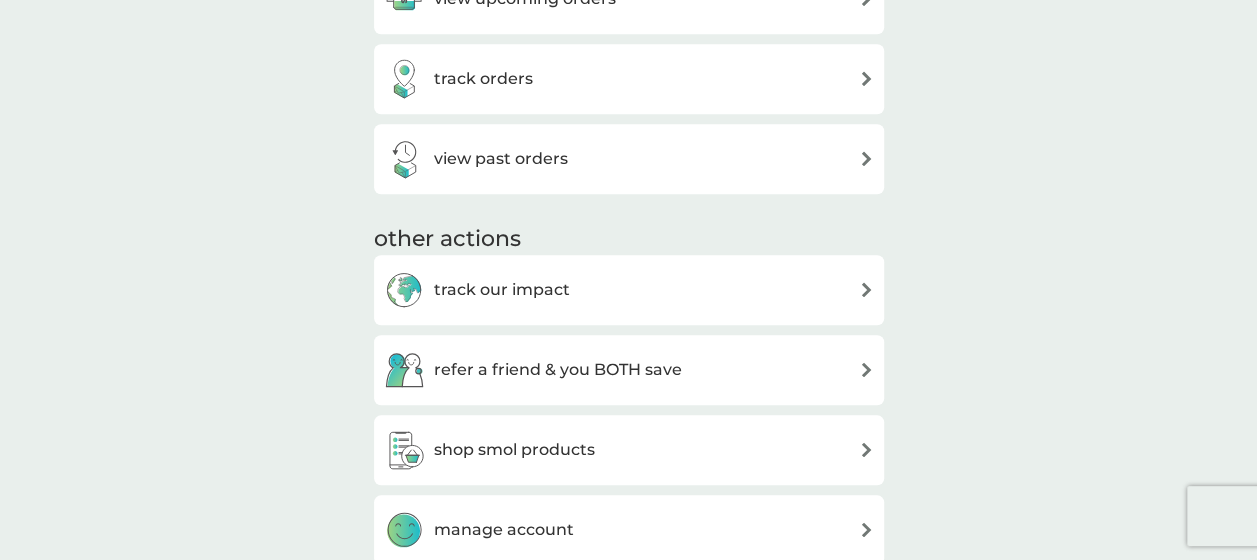 click on "view past orders" at bounding box center (629, 159) 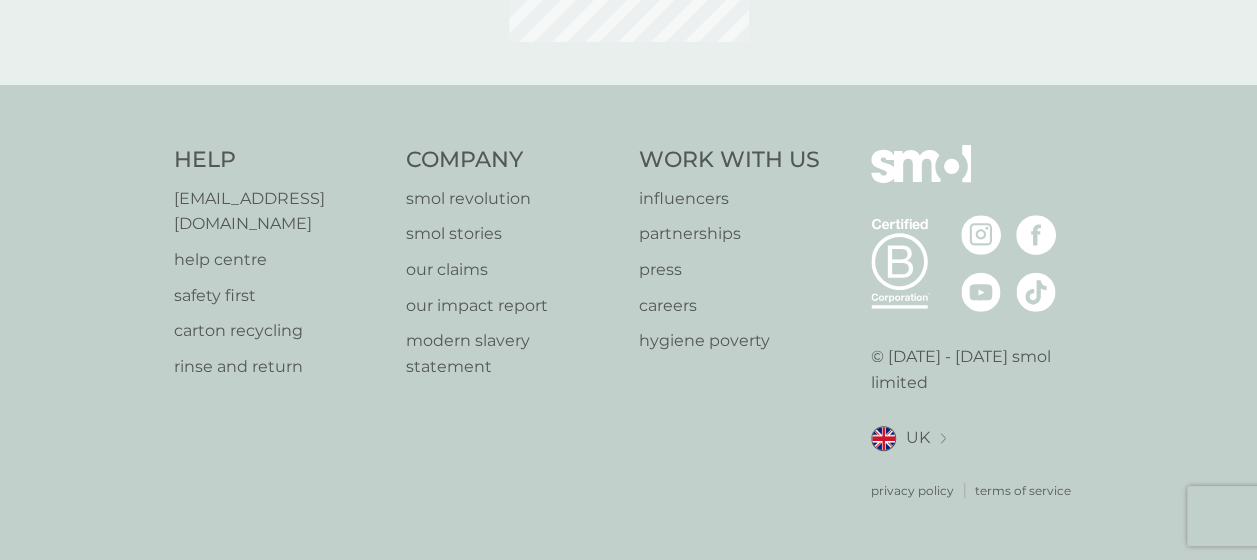 scroll, scrollTop: 0, scrollLeft: 0, axis: both 